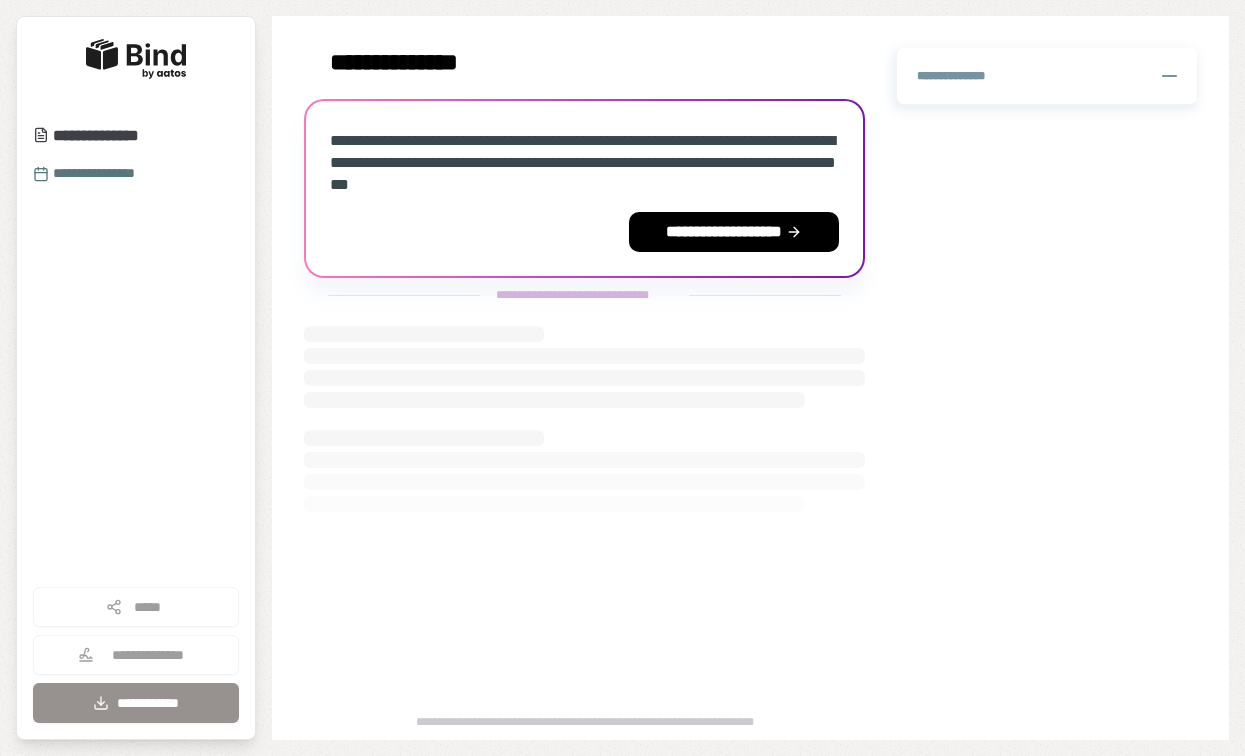 scroll, scrollTop: 0, scrollLeft: 0, axis: both 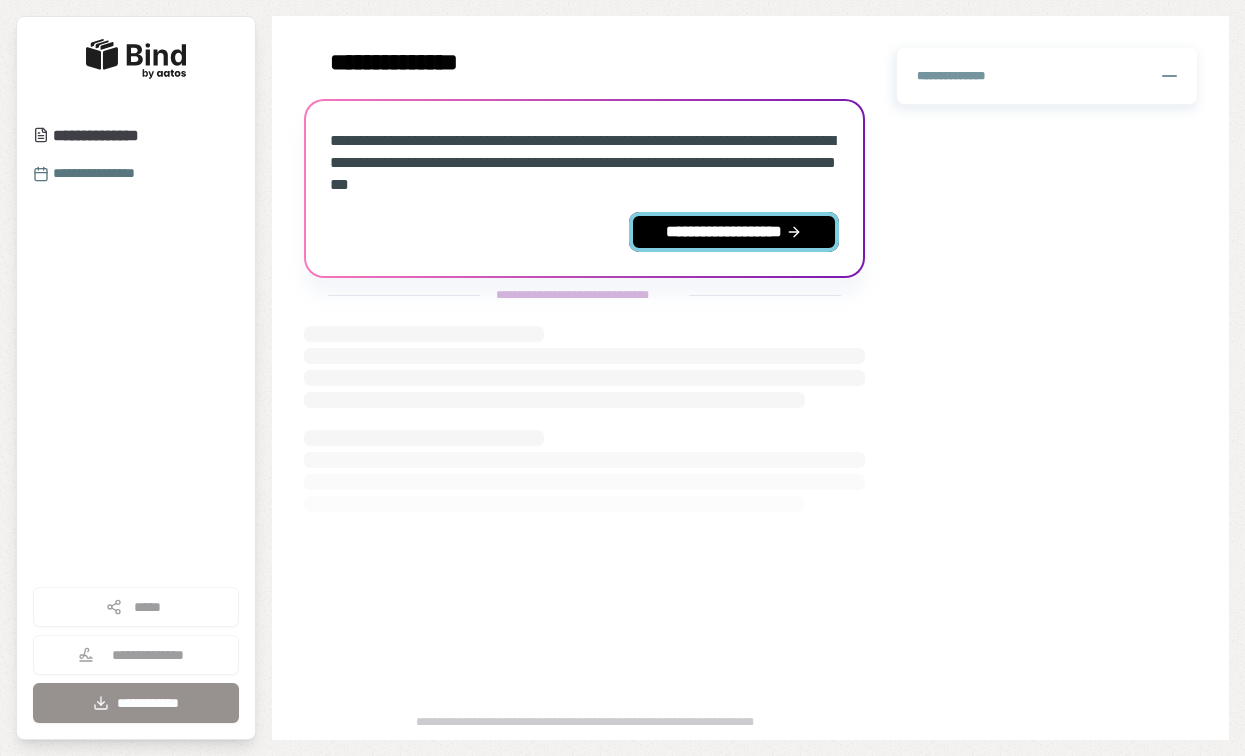 click on "**********" at bounding box center (734, 232) 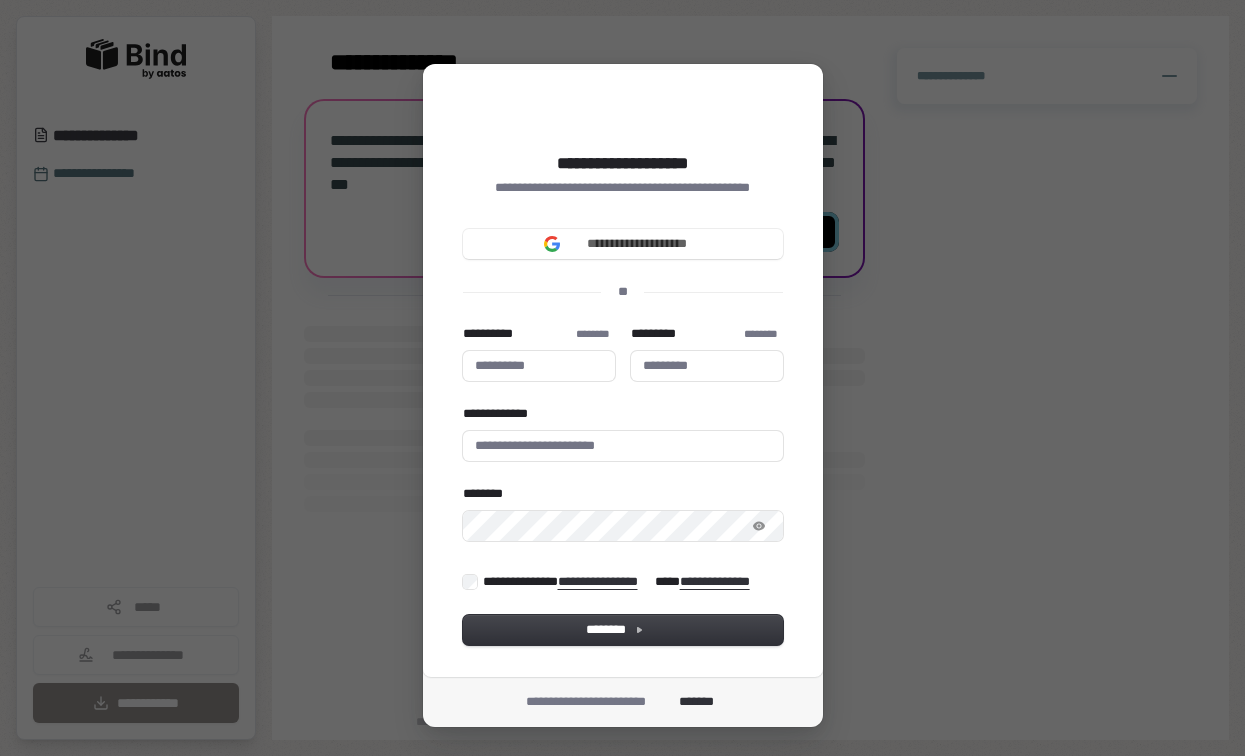 type 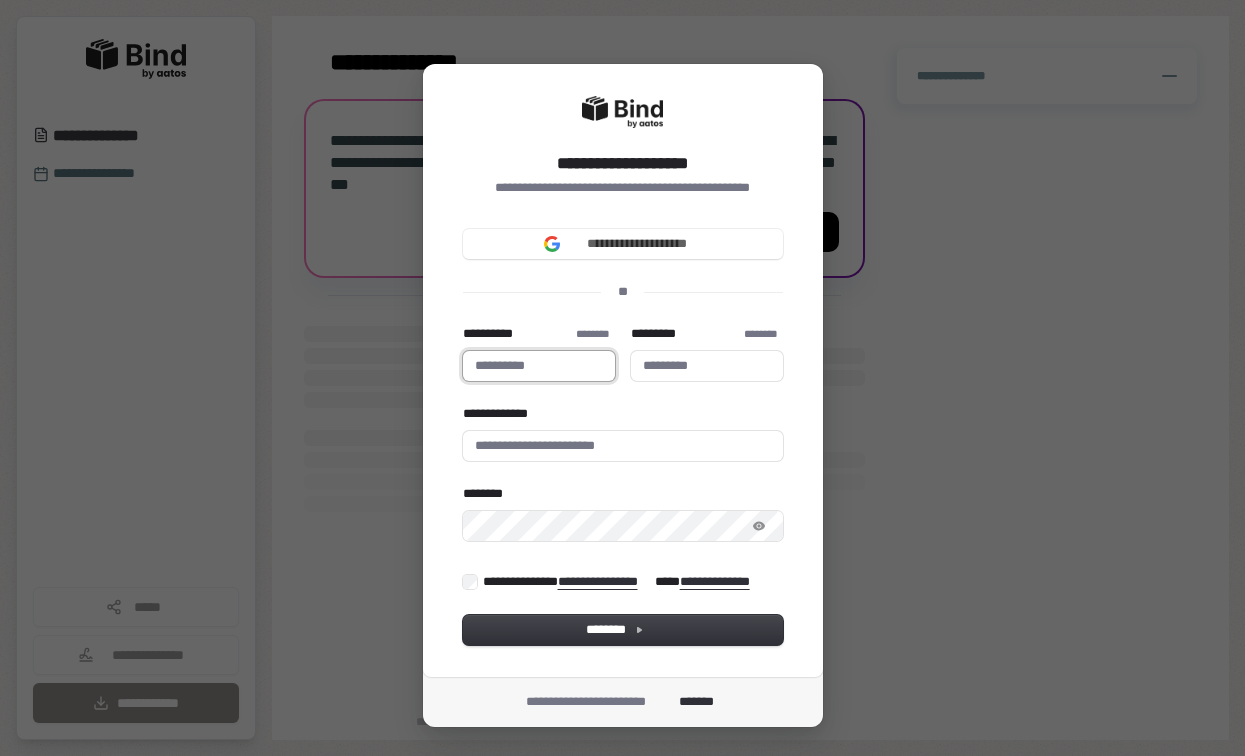 type 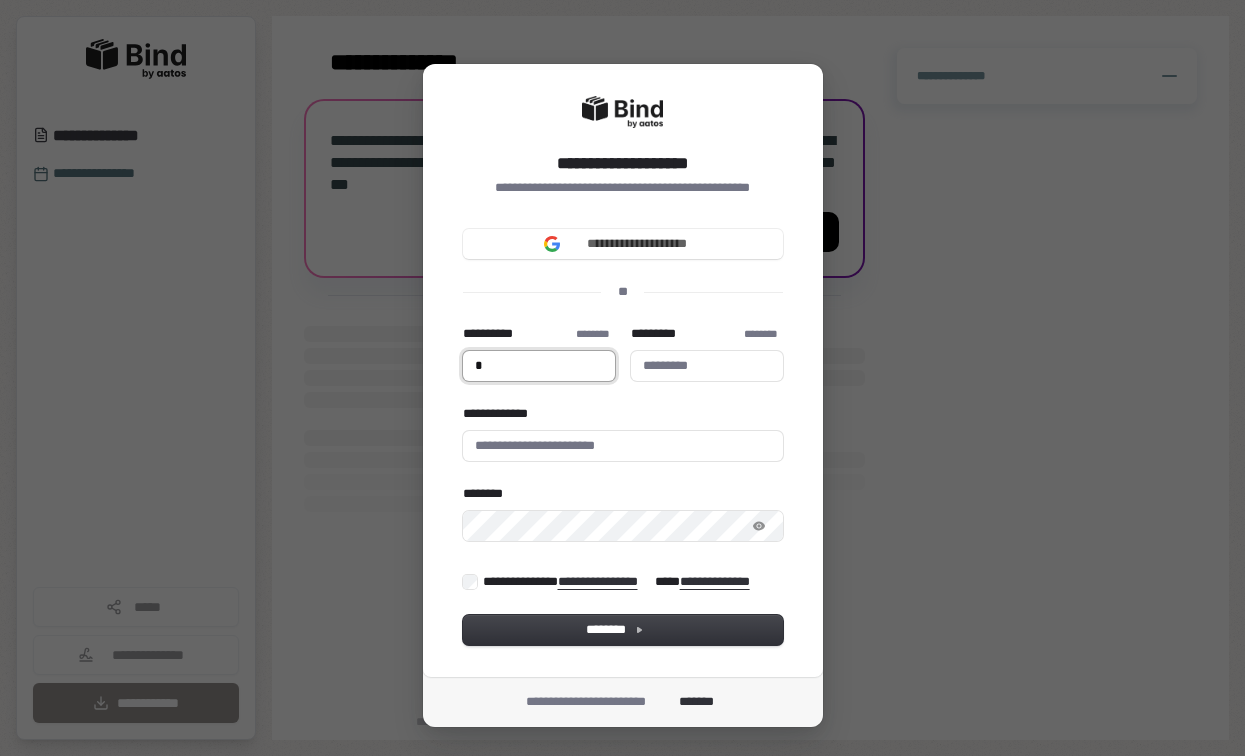 type on "**" 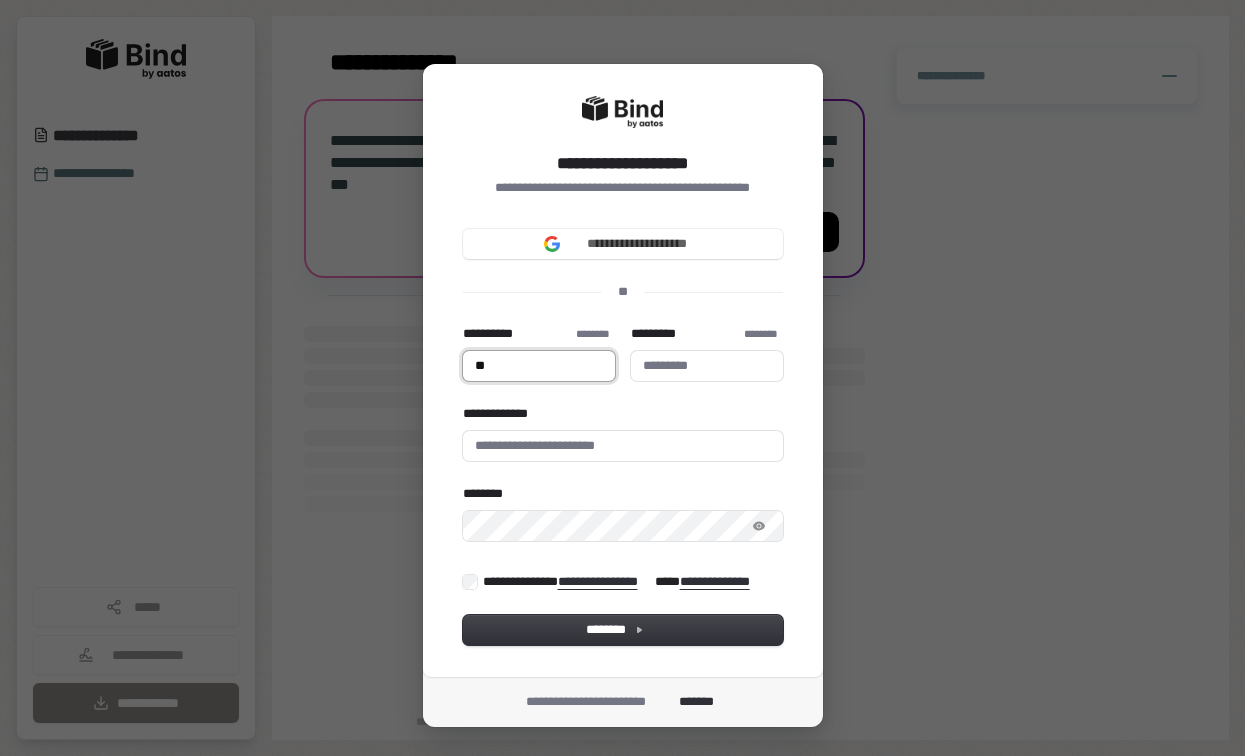 type on "***" 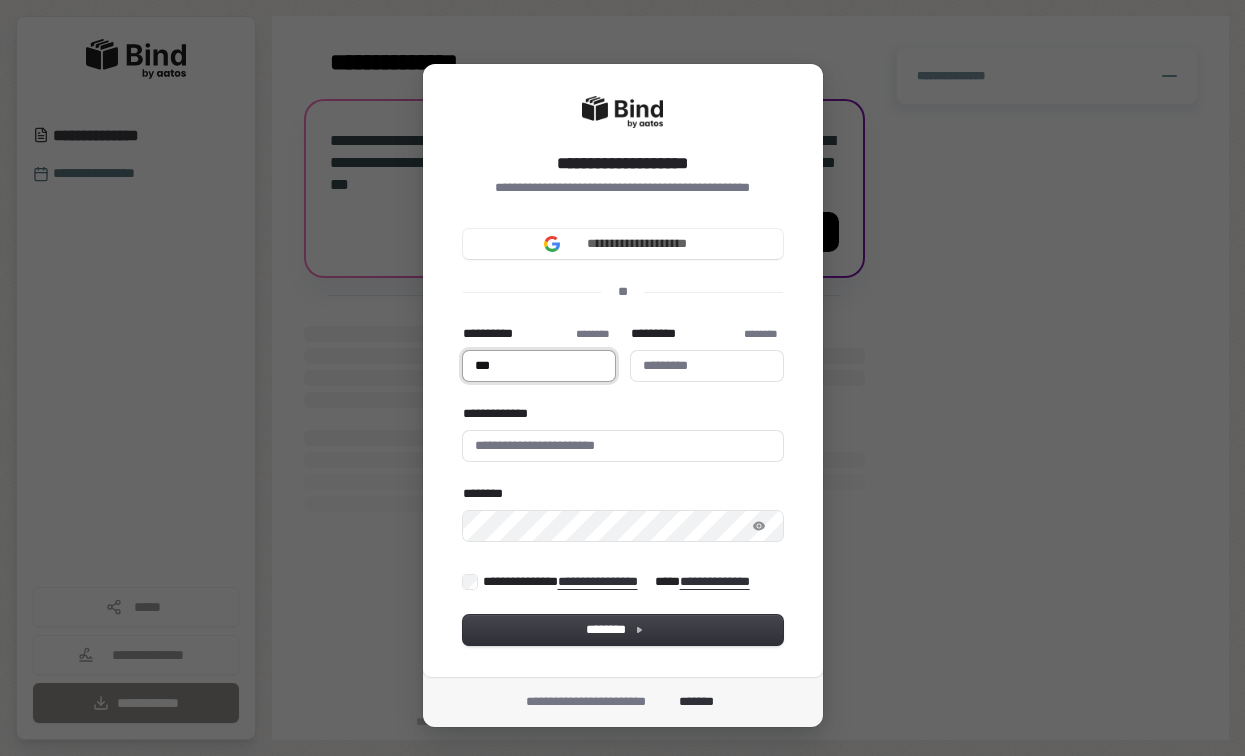 type on "****" 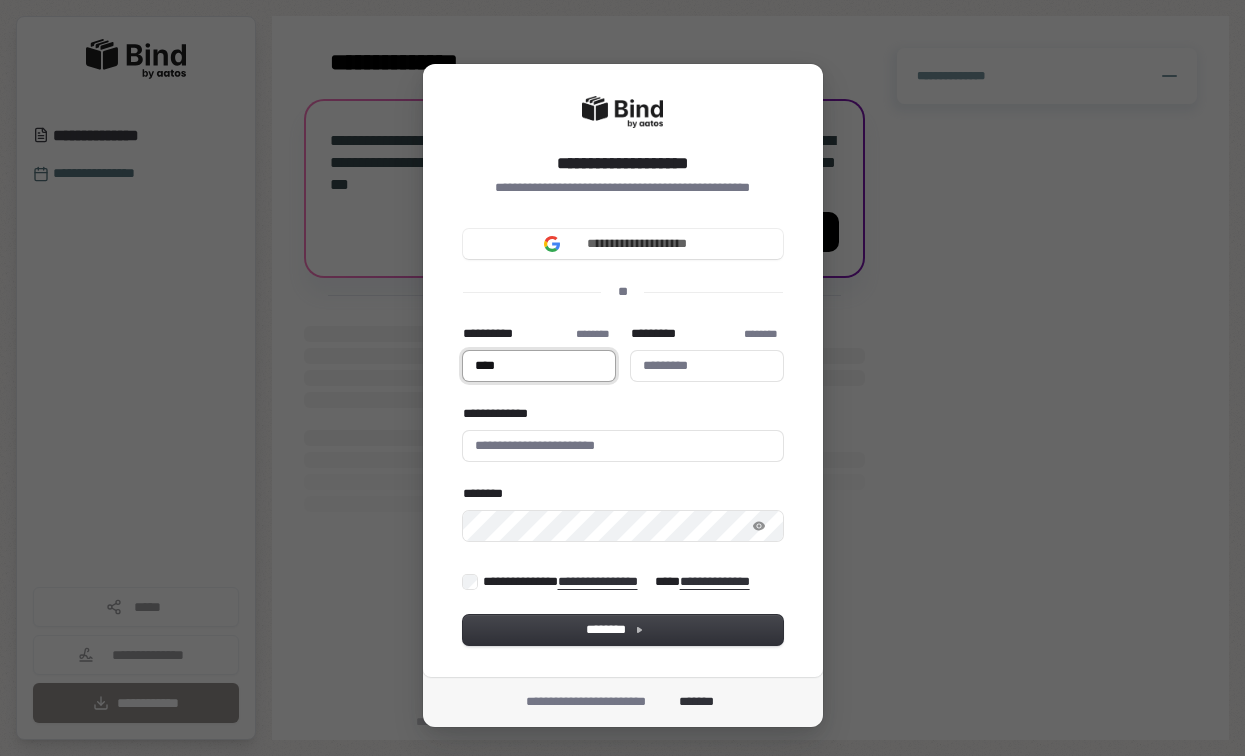 type 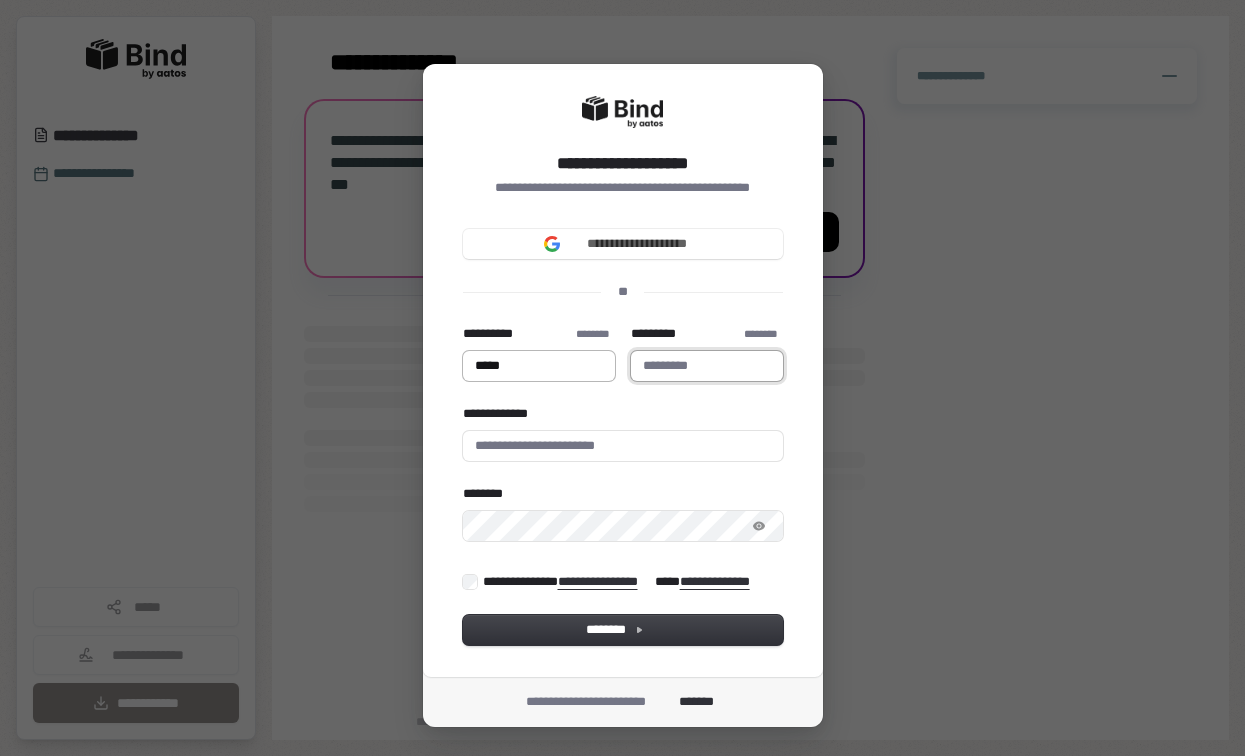 type on "*****" 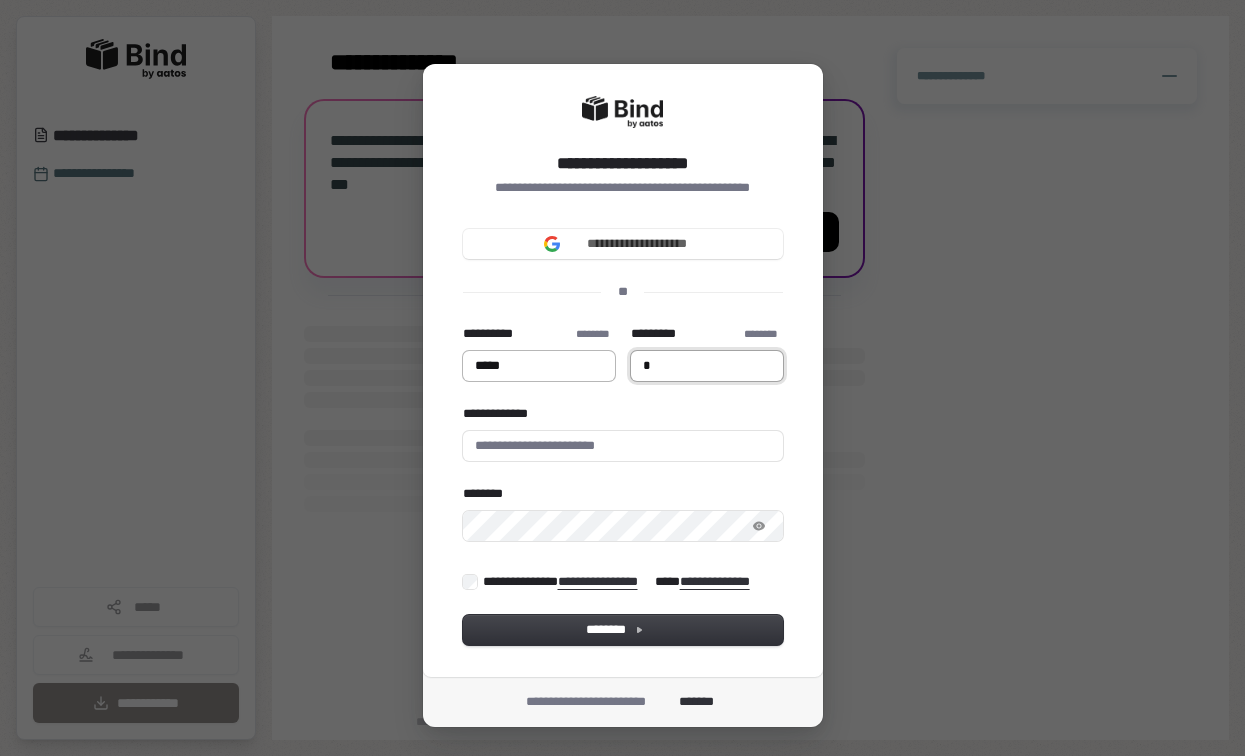 type on "*****" 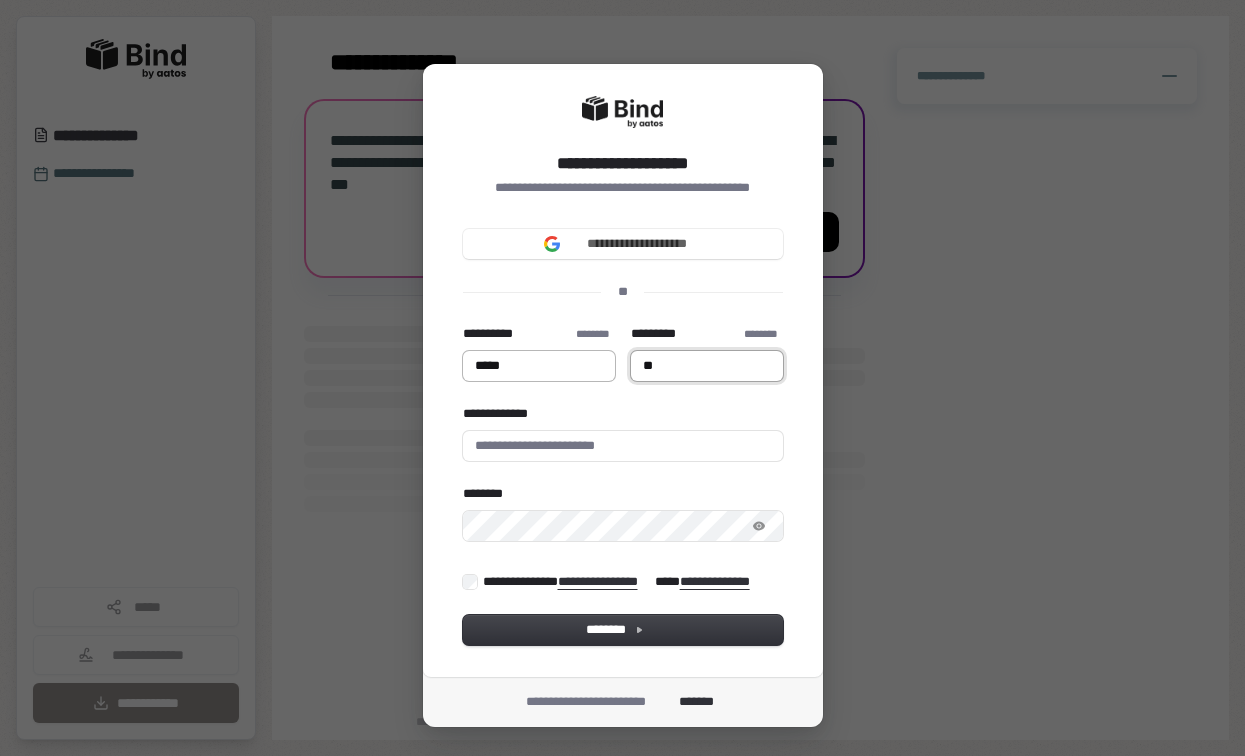 type on "*****" 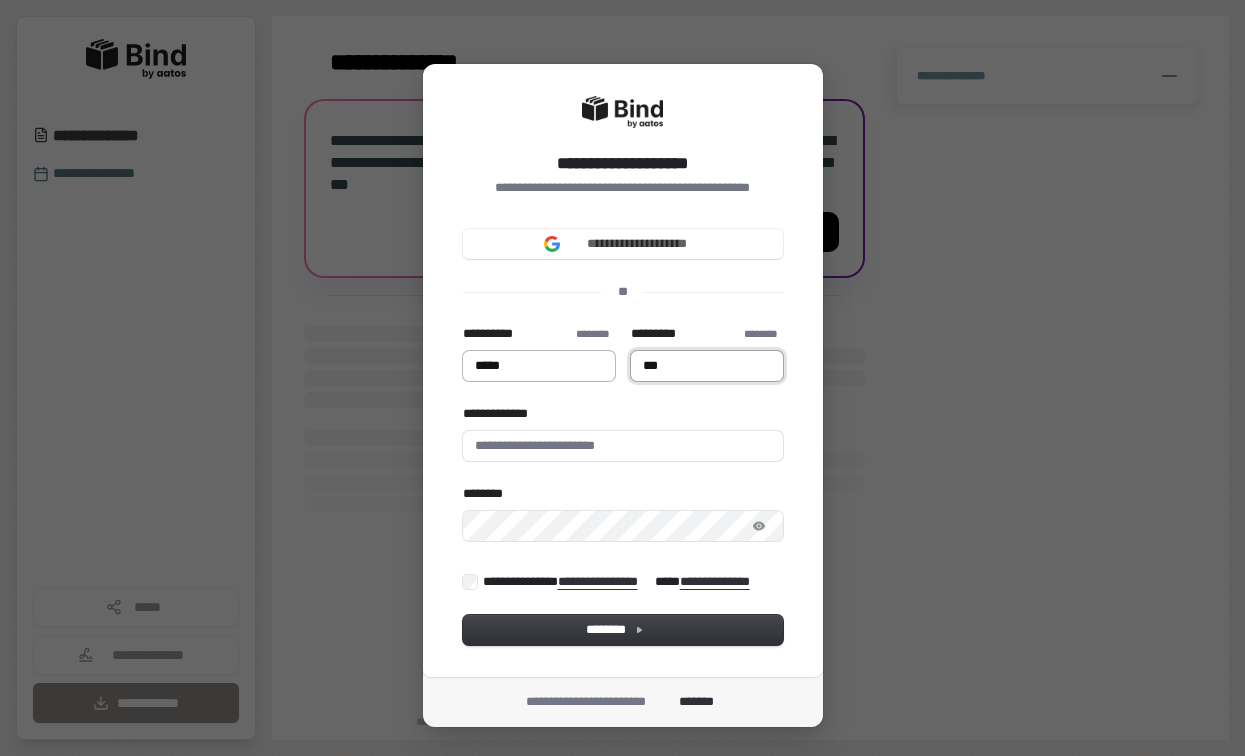 type on "*****" 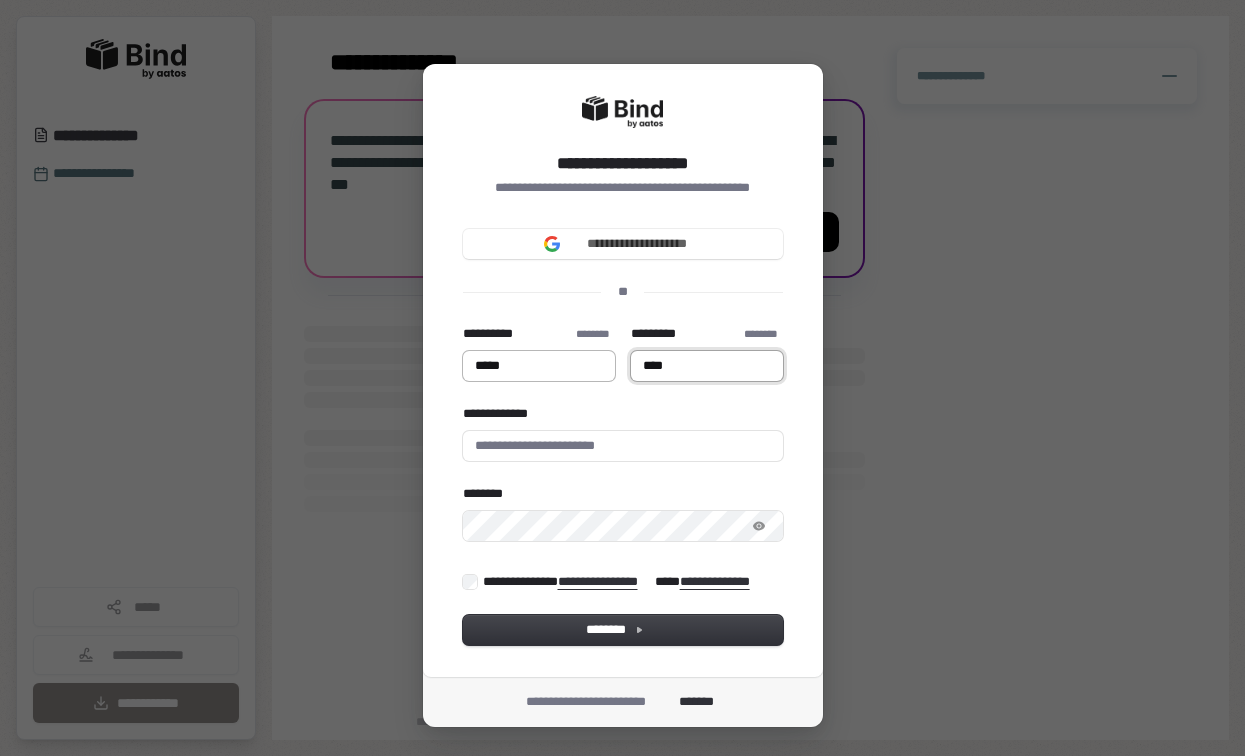 type on "*****" 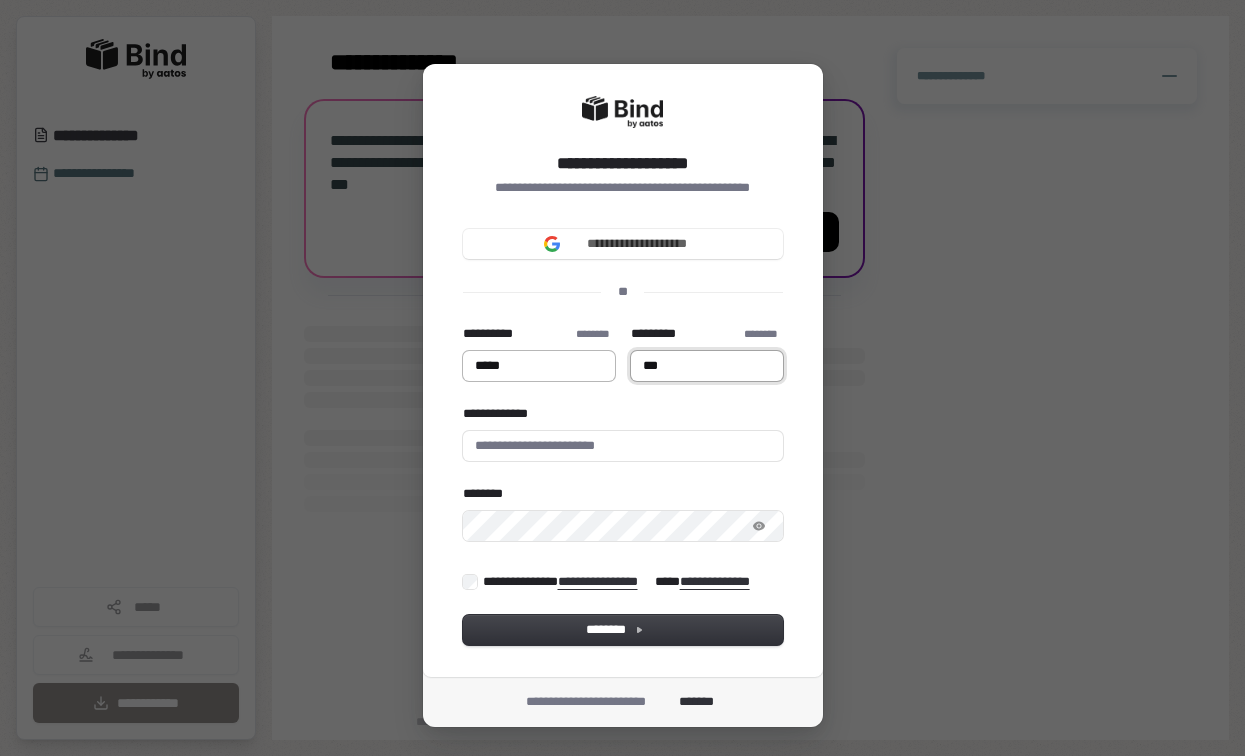 type on "*****" 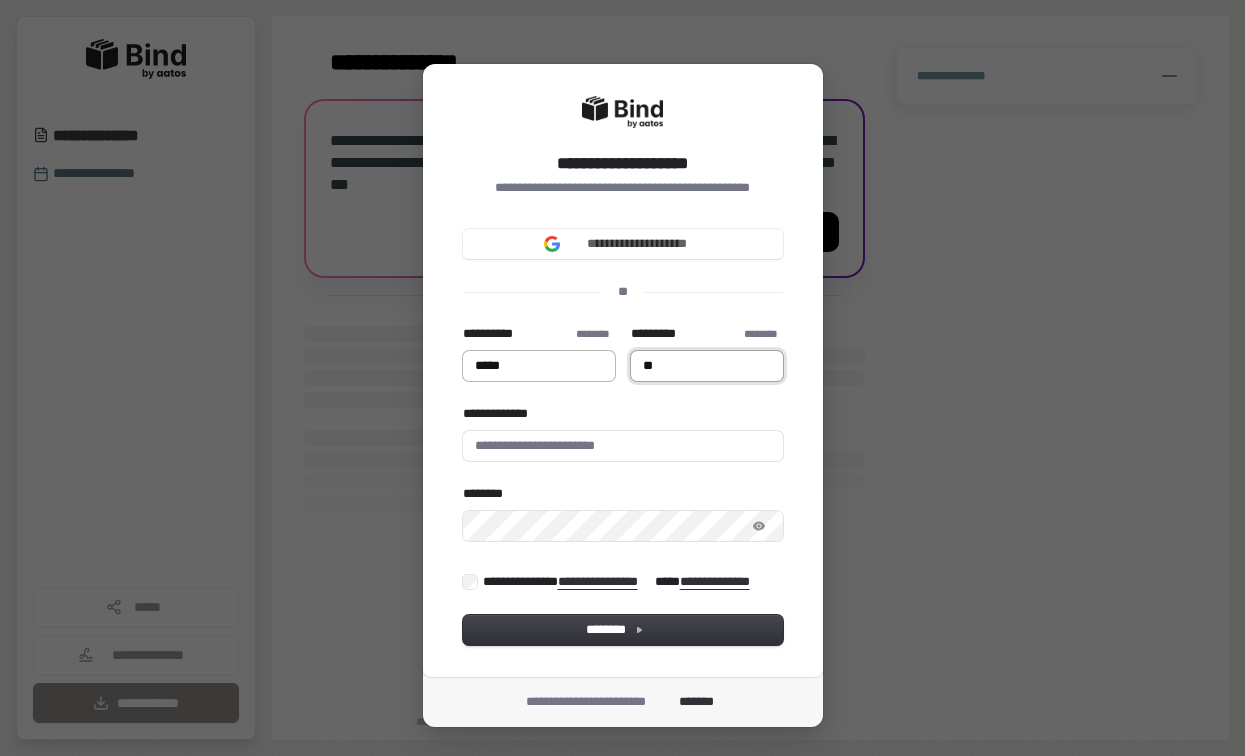 type on "*****" 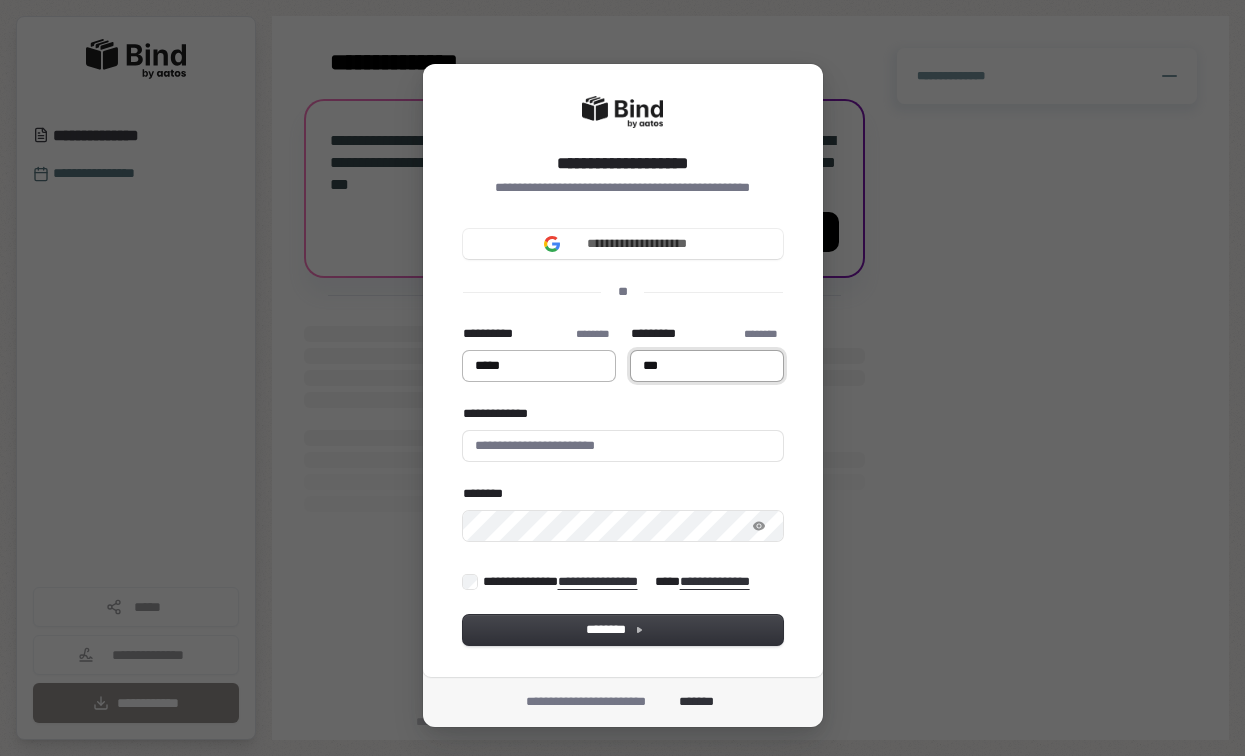type on "*****" 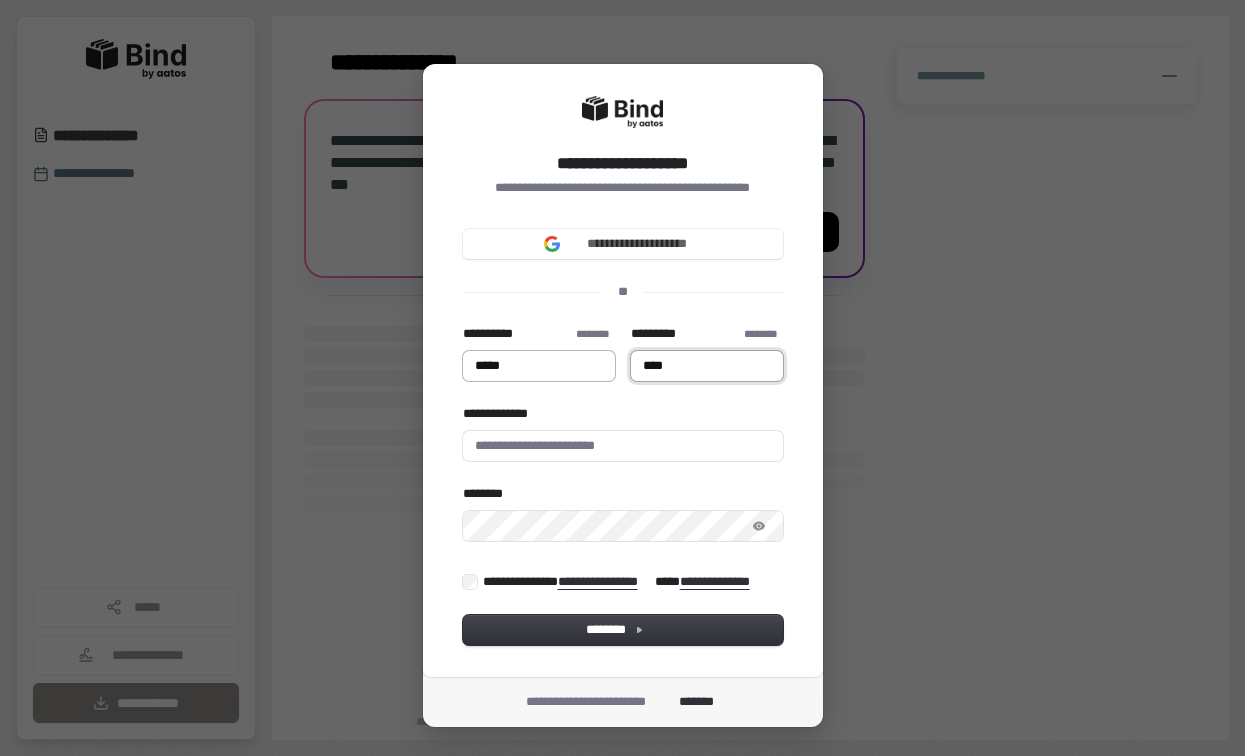 type on "*****" 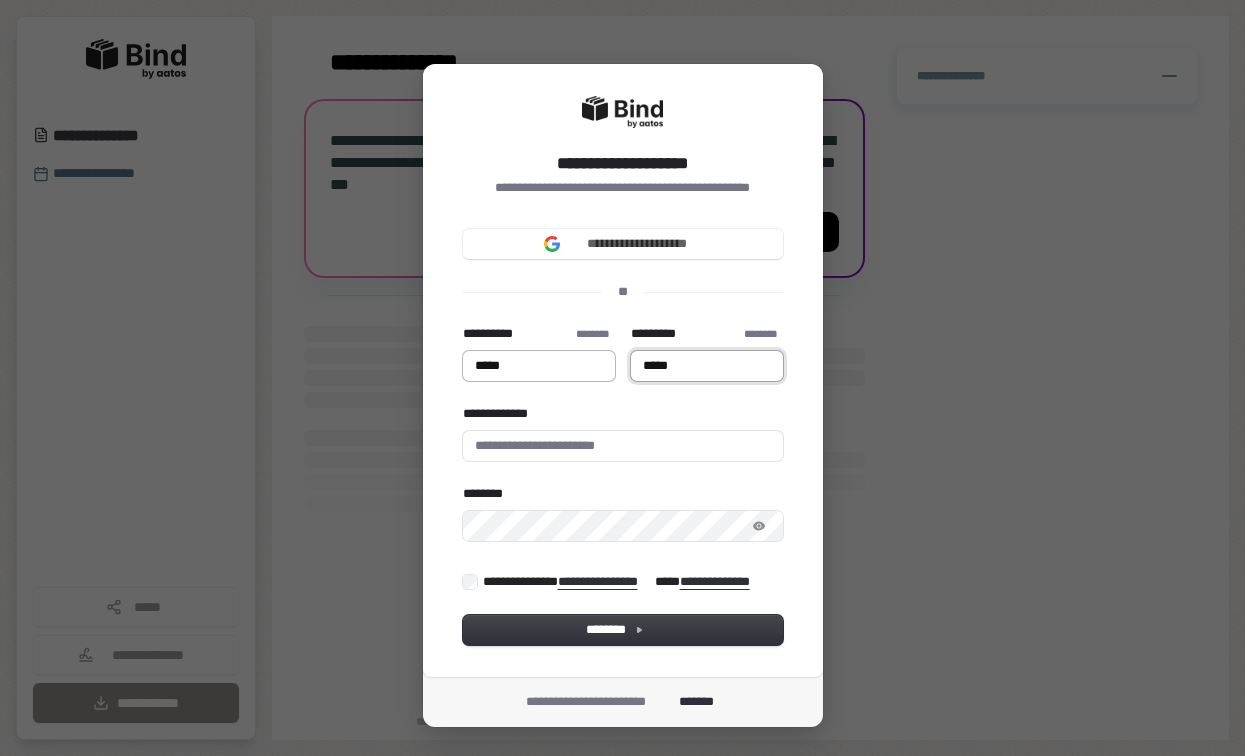 type on "*****" 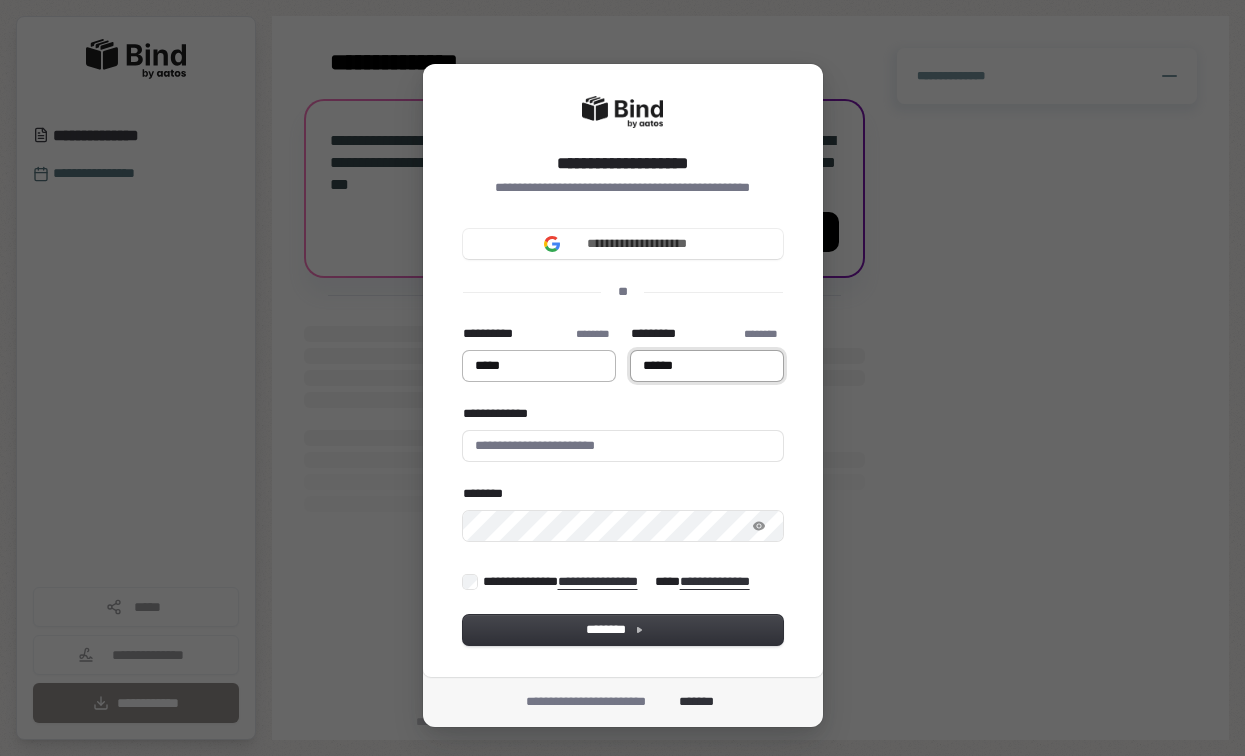 type on "******" 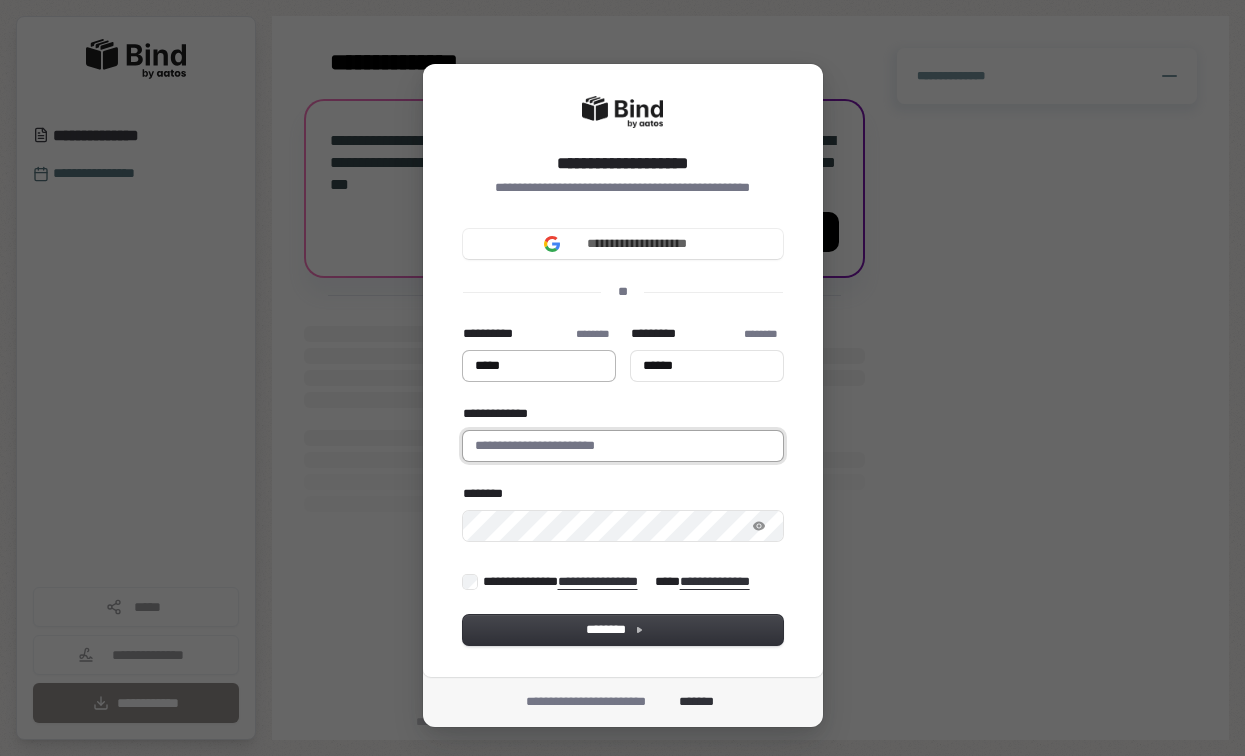 type on "*****" 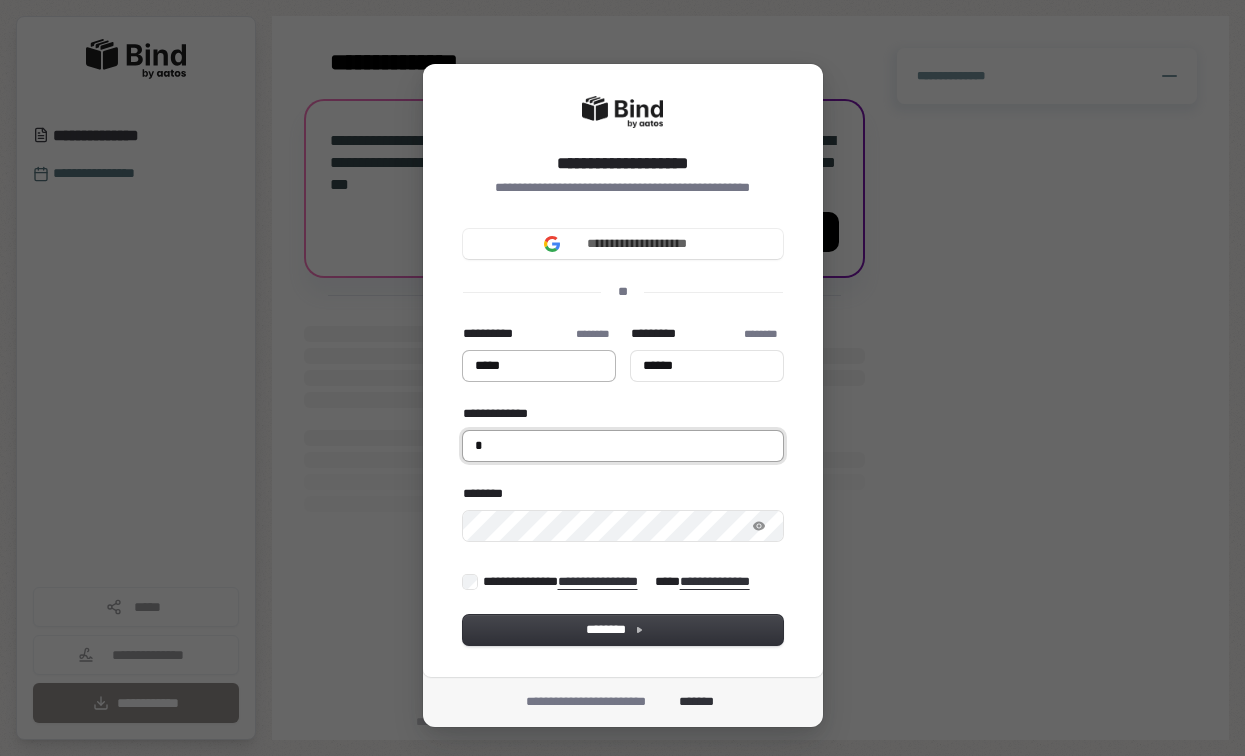 type on "*****" 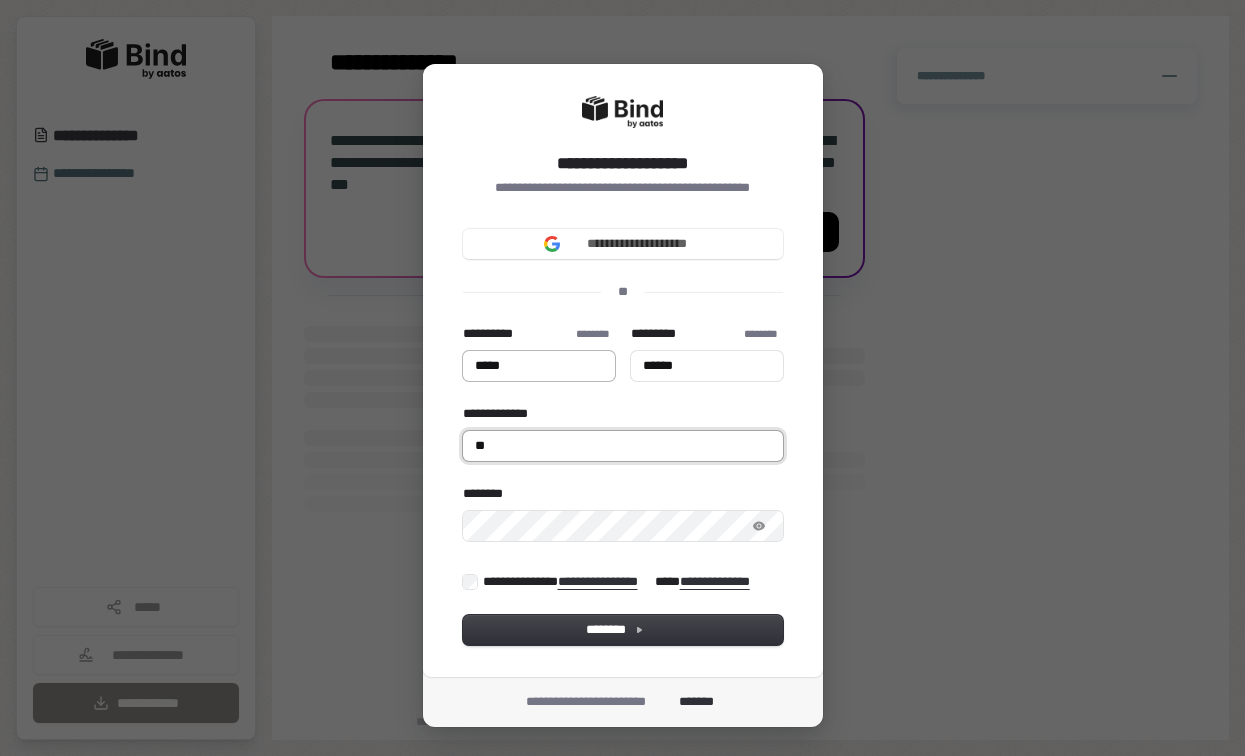 type on "*****" 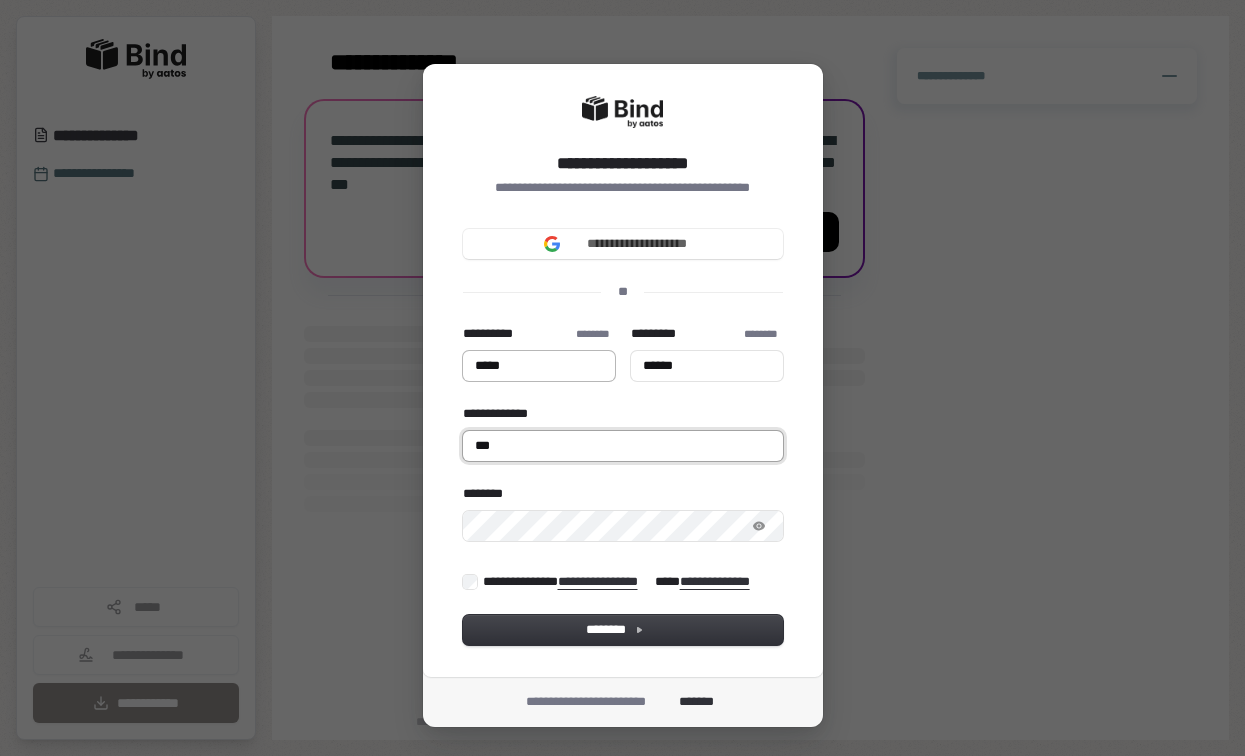 type on "*****" 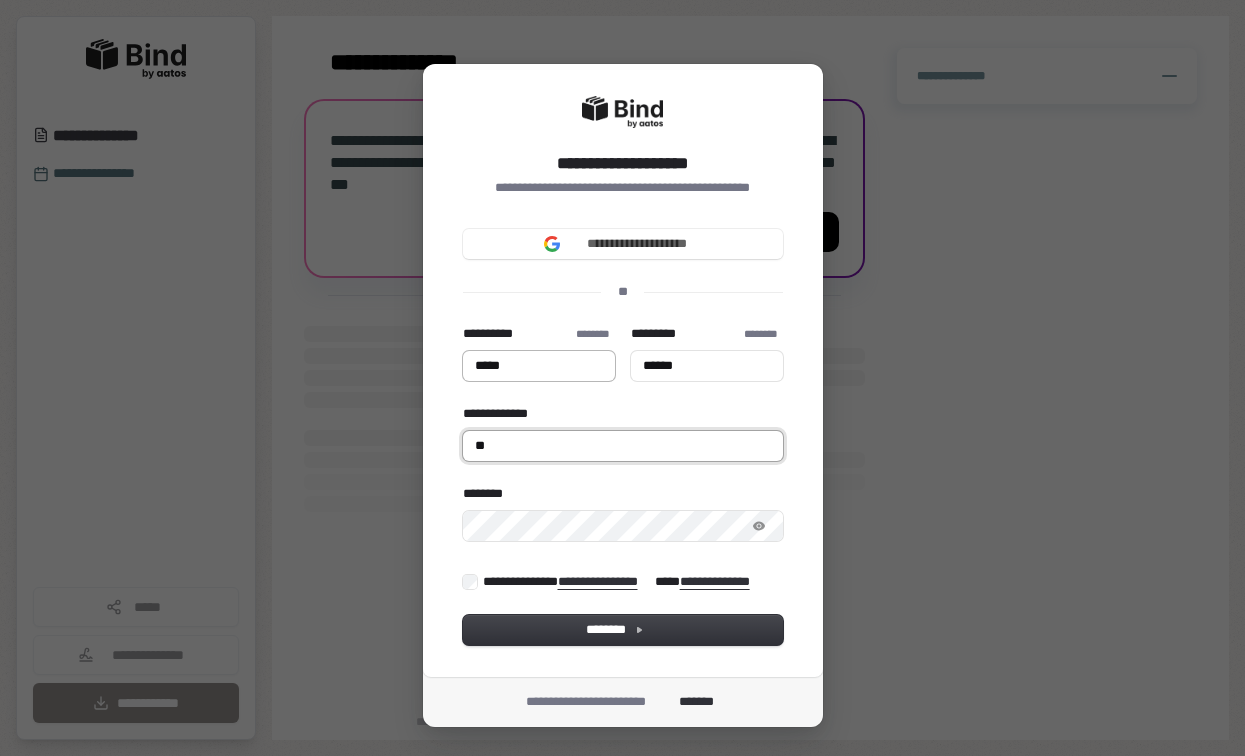 type on "*****" 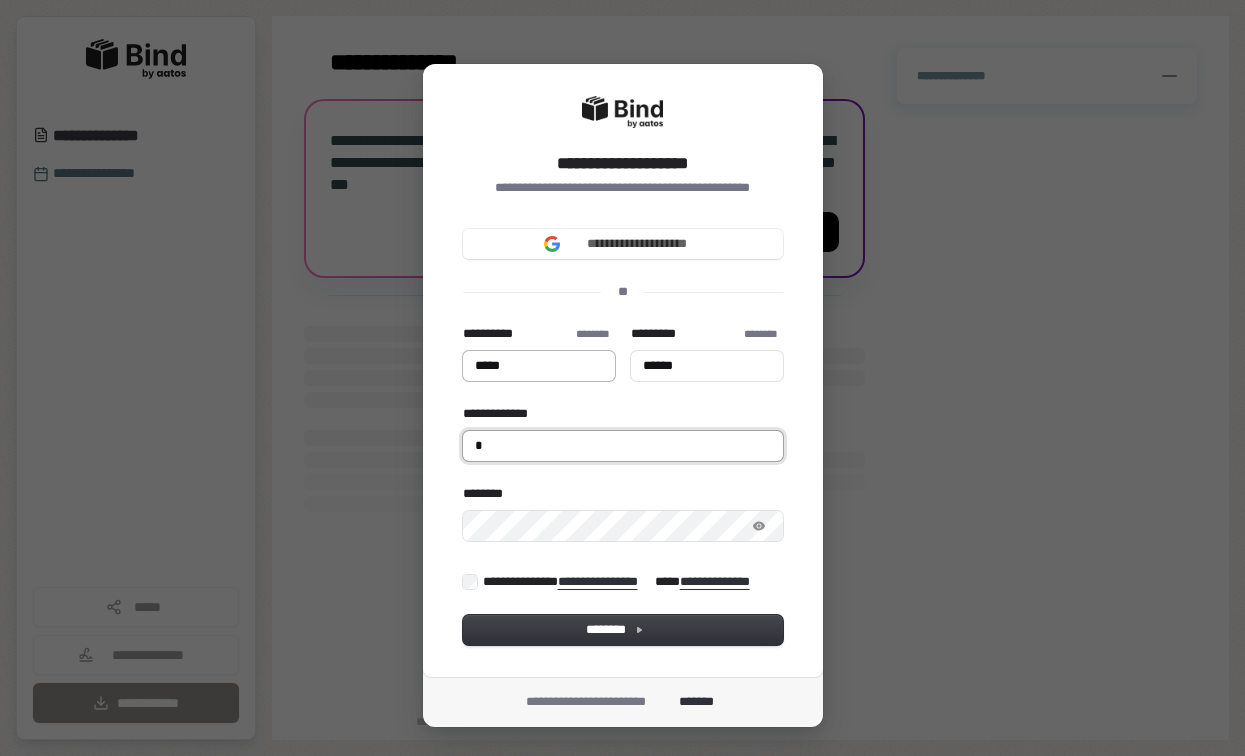 type on "*****" 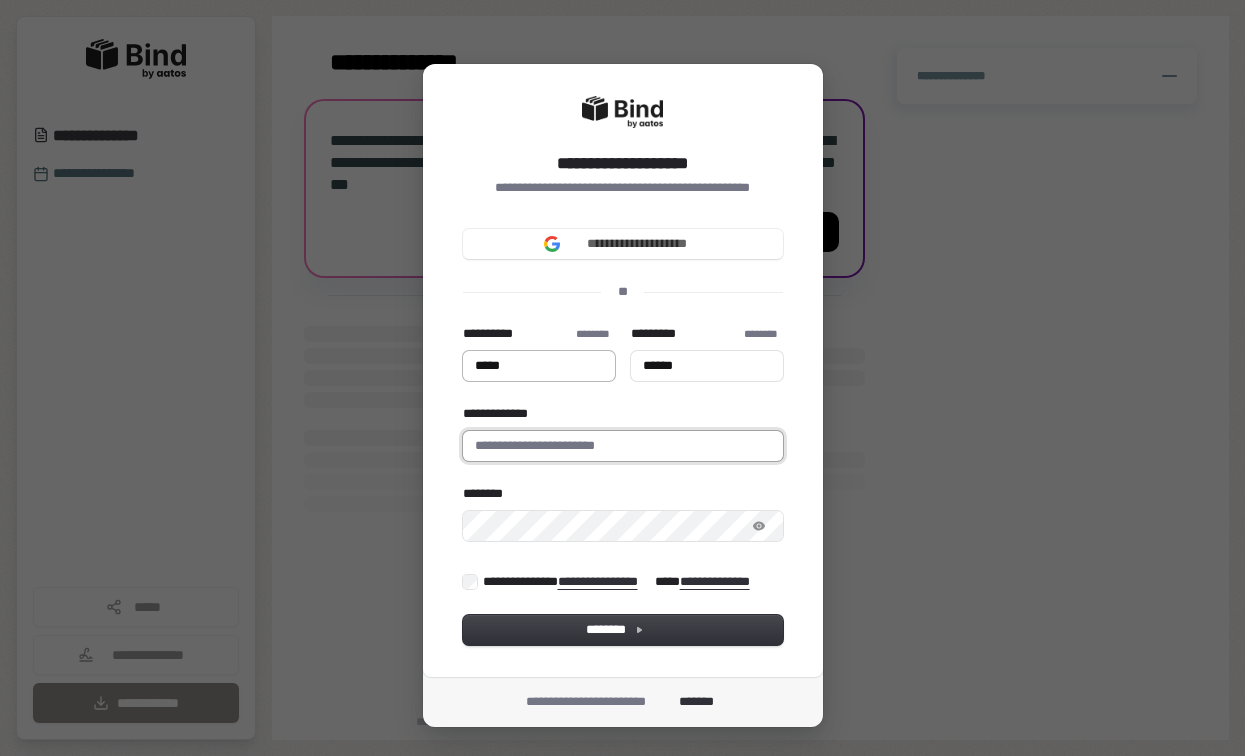type on "*****" 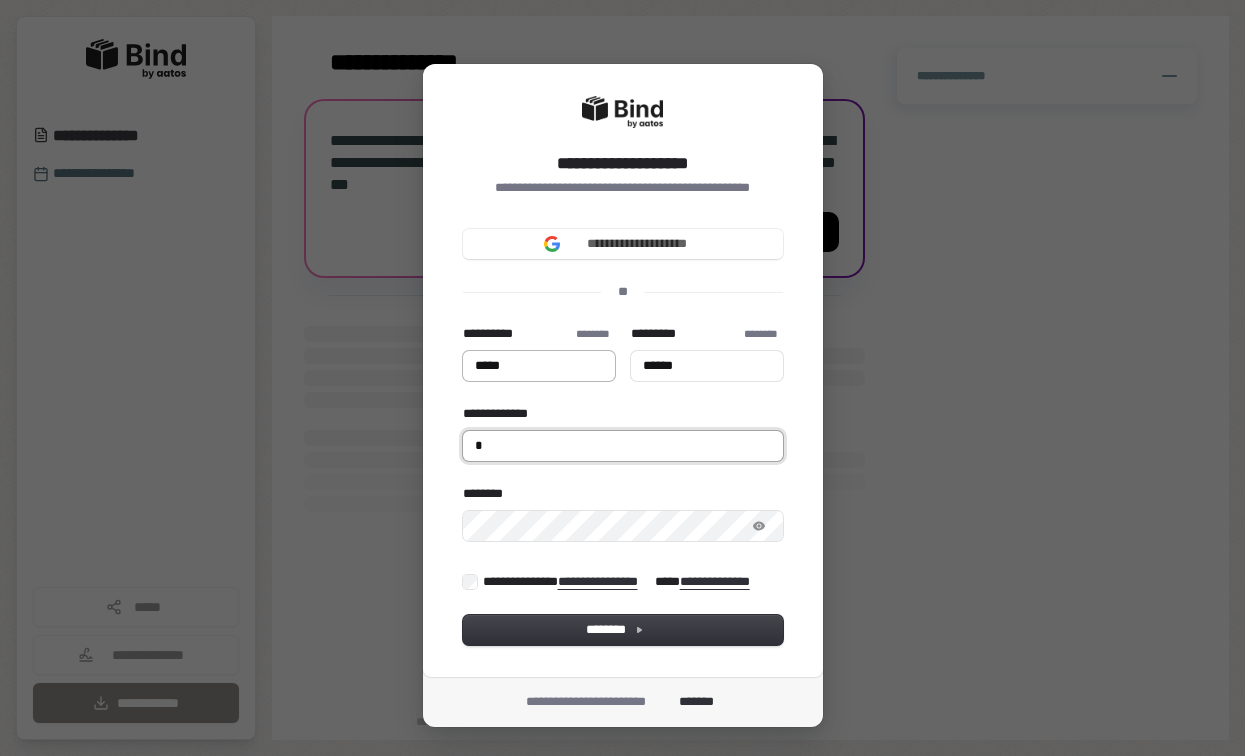 type on "*****" 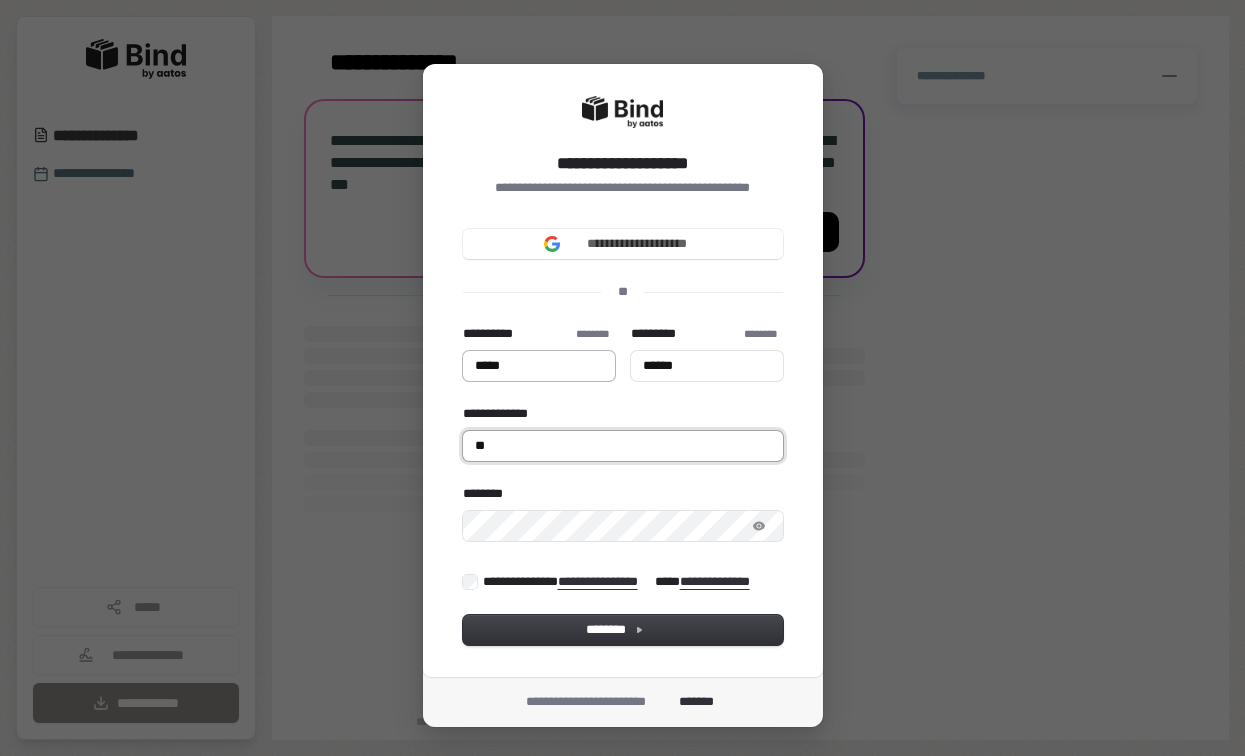 type on "*****" 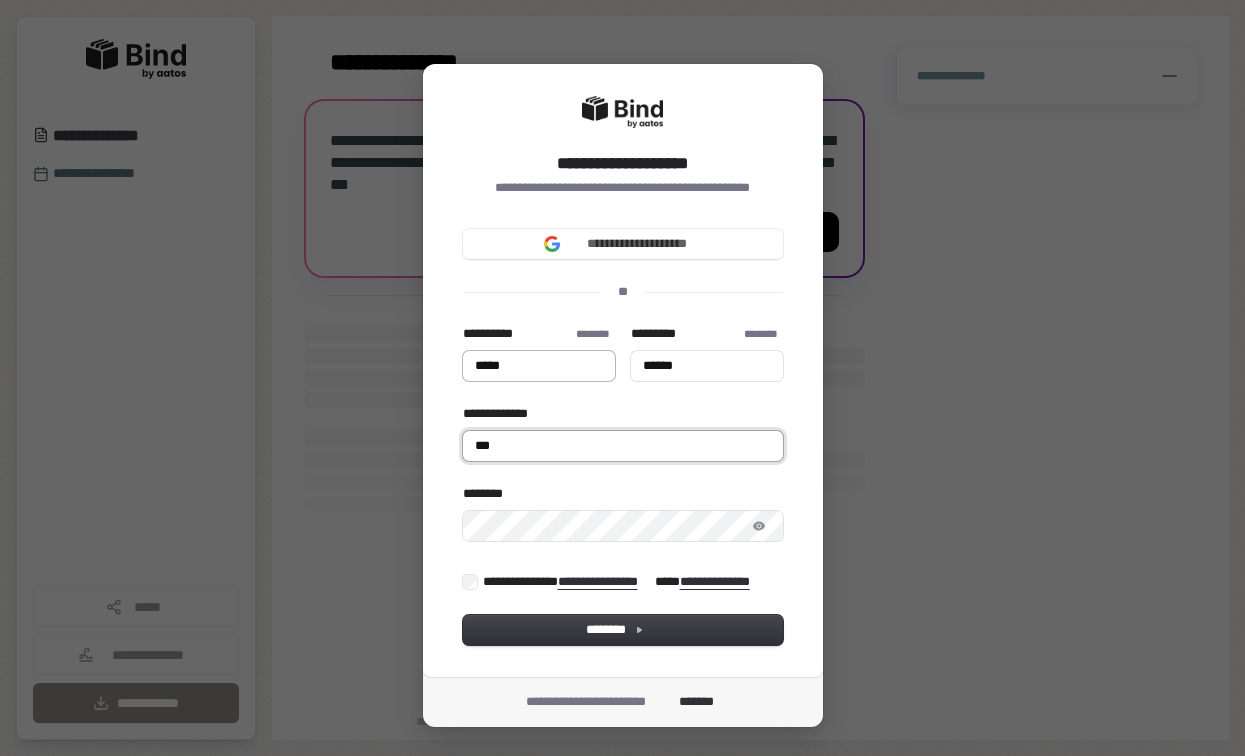 type on "*****" 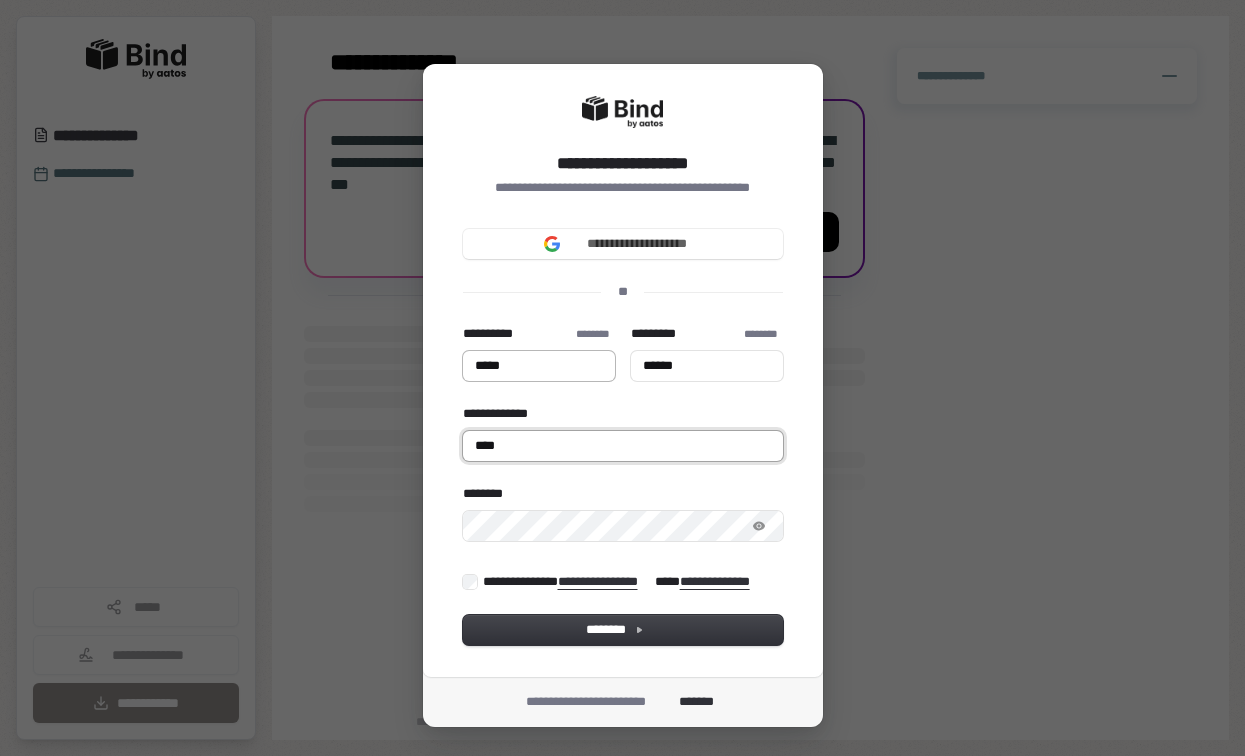 type on "*****" 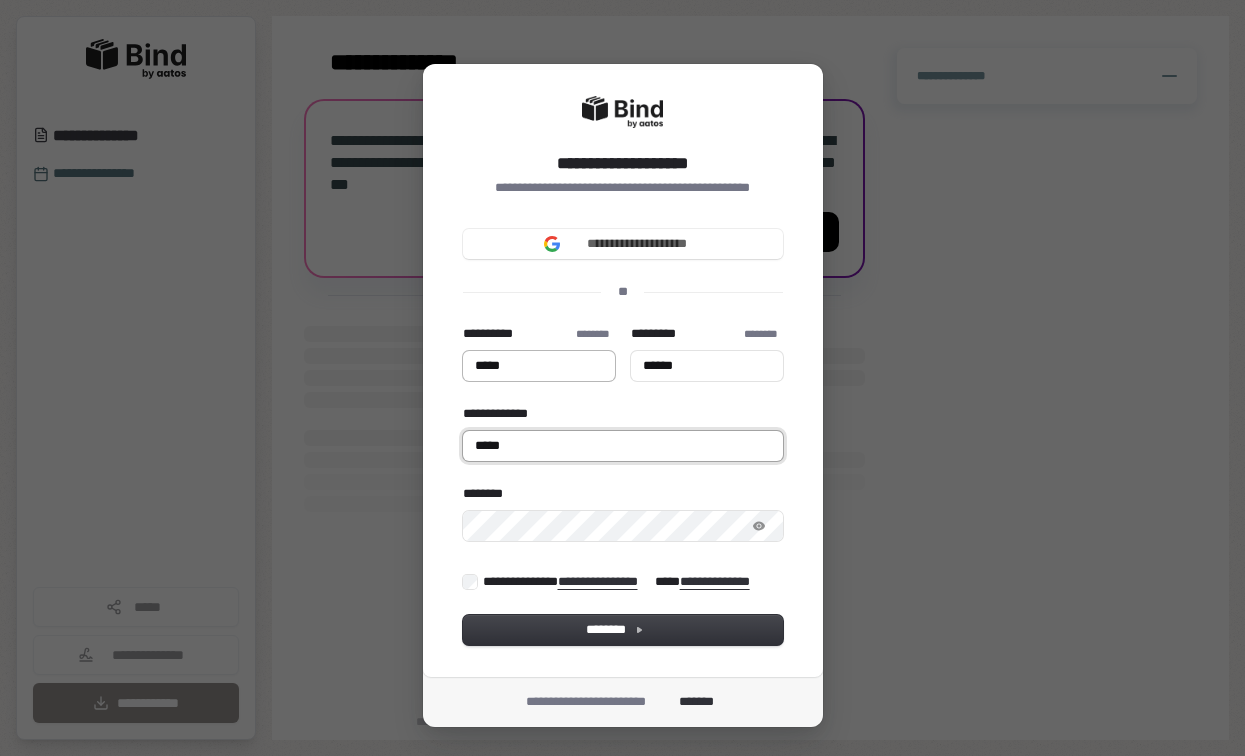 type on "*****" 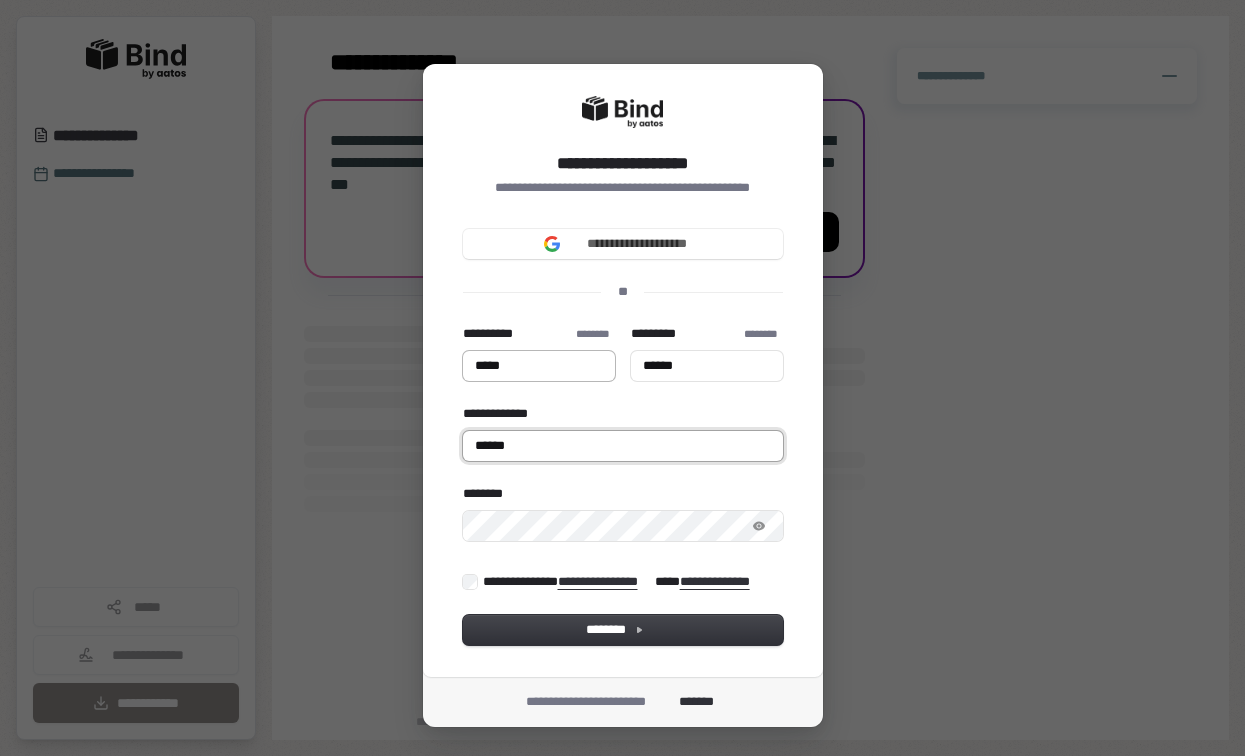 type on "*****" 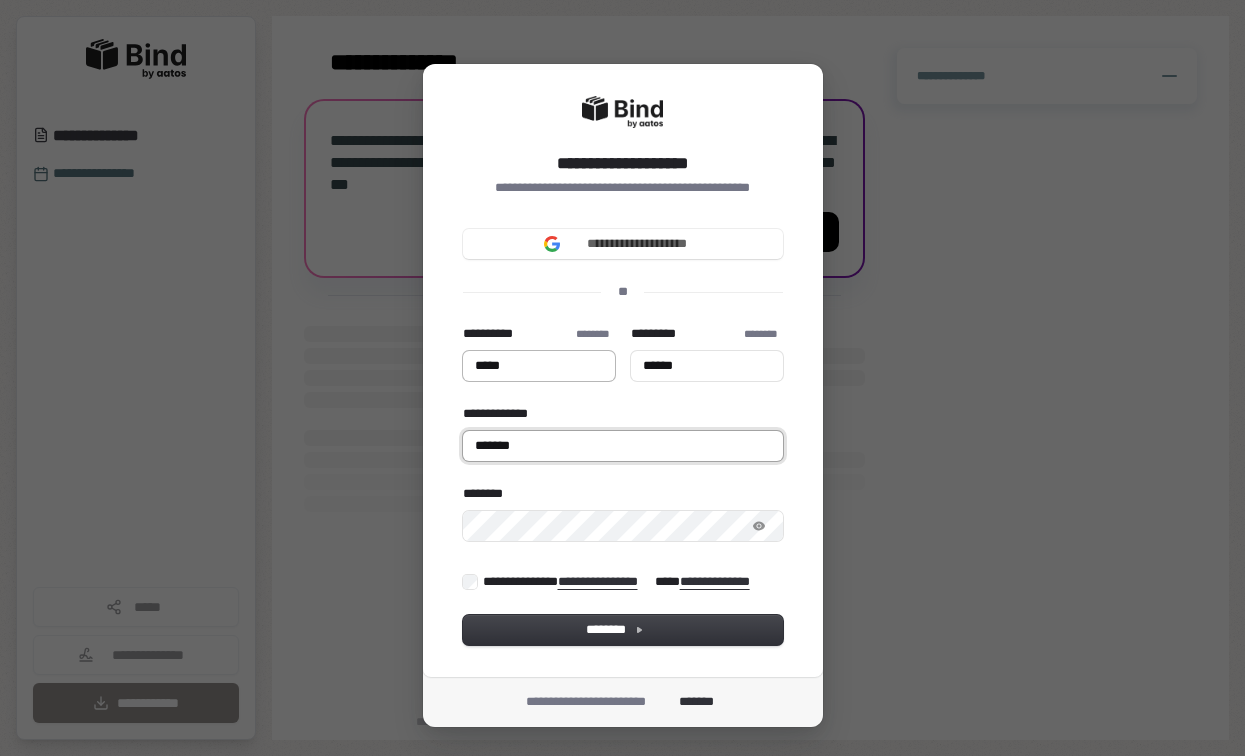 type on "*****" 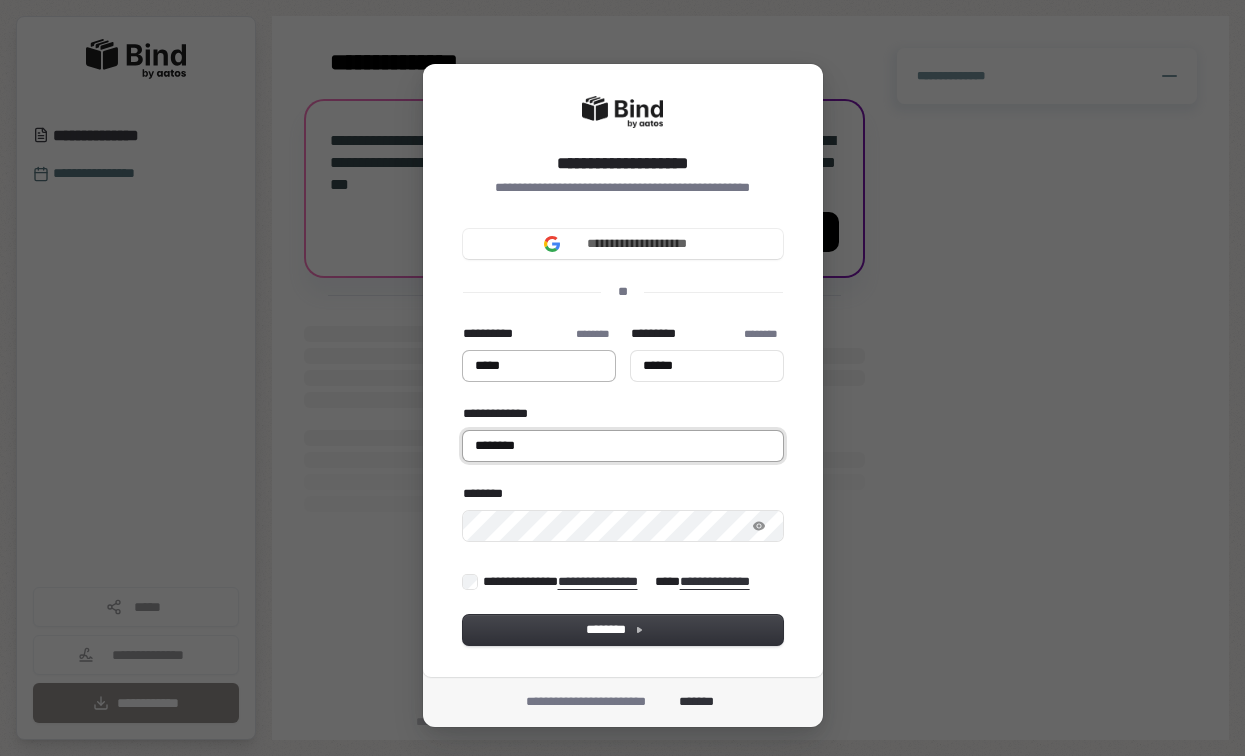 type on "*****" 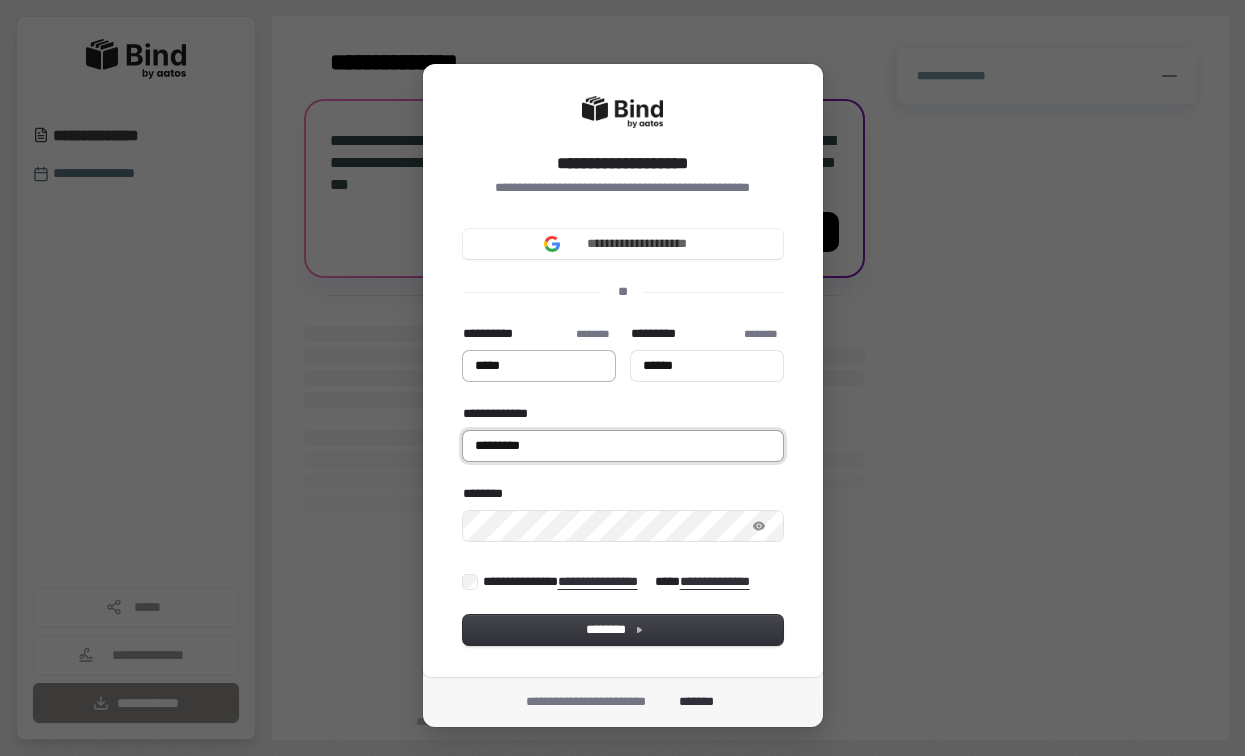 type on "*****" 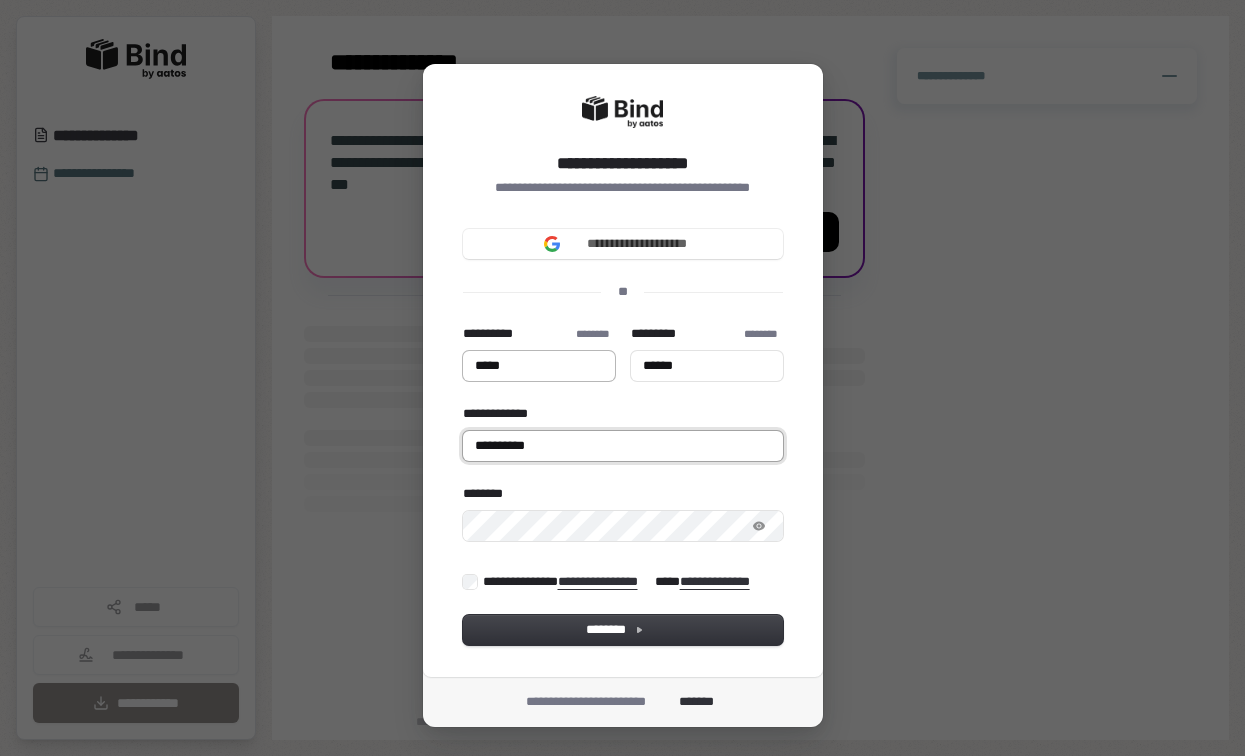 type on "*****" 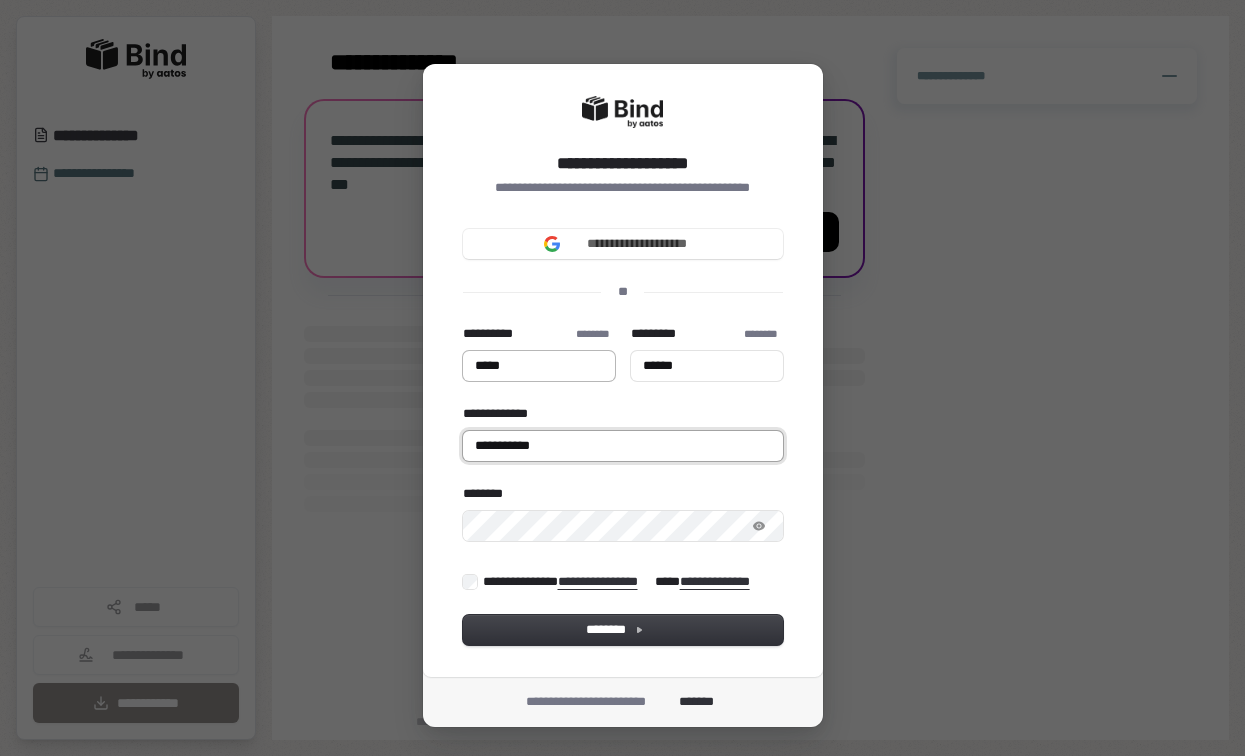 type on "*****" 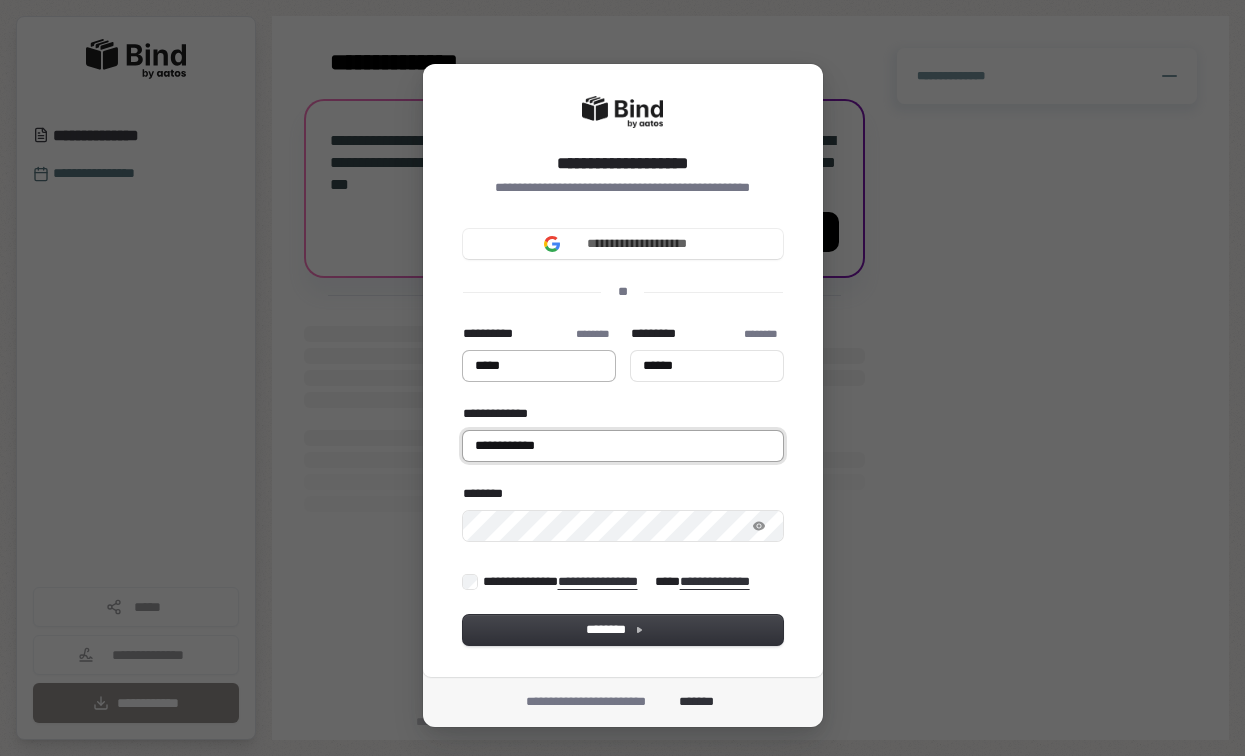 type on "*****" 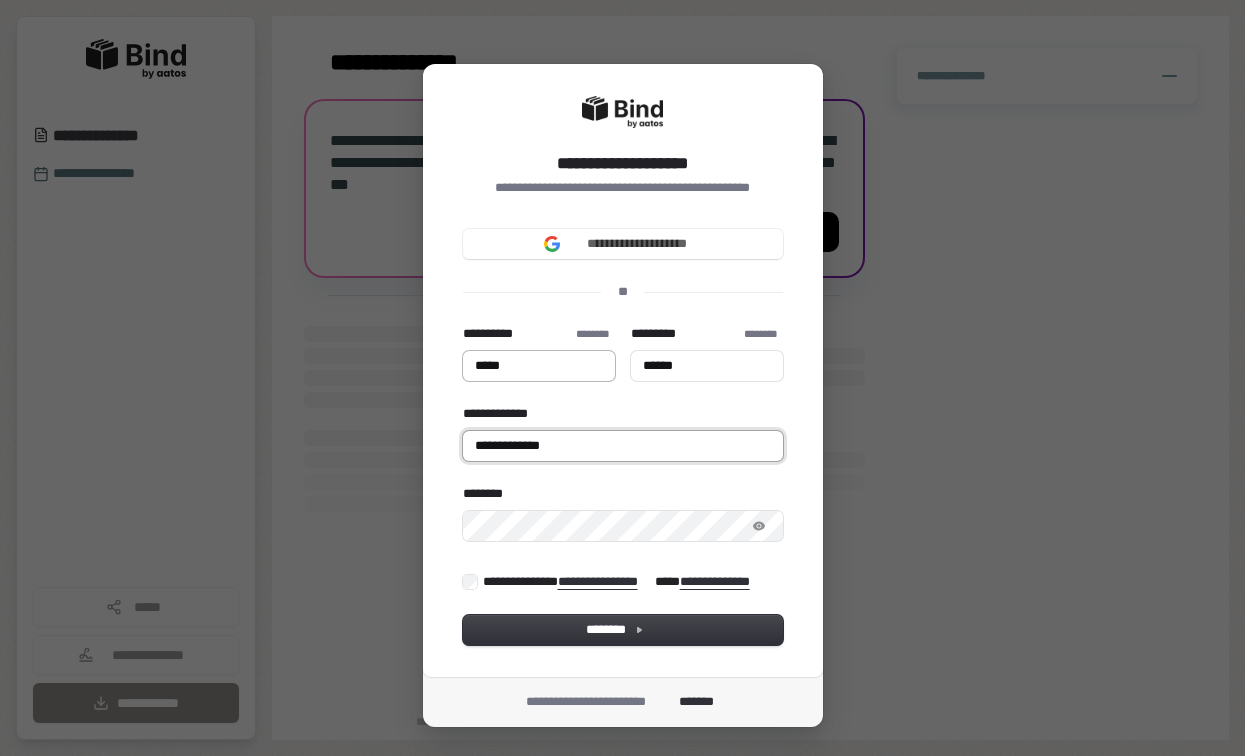 type on "*****" 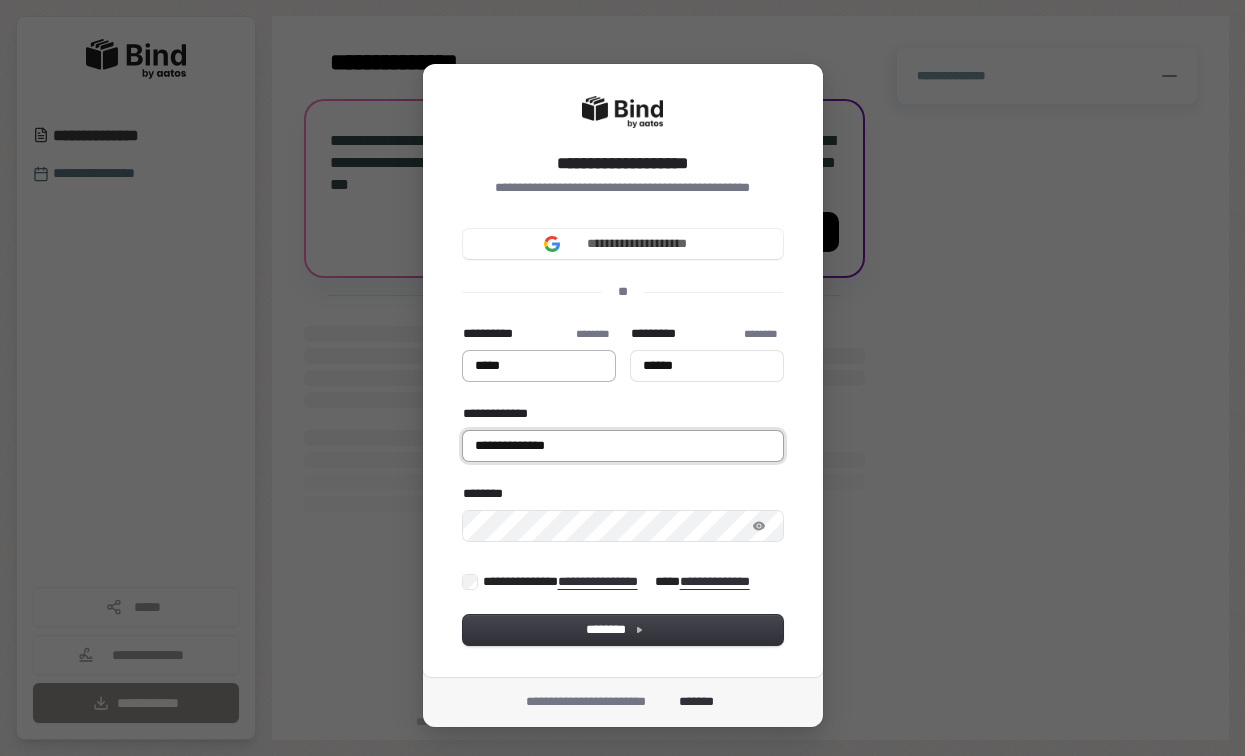 type on "*****" 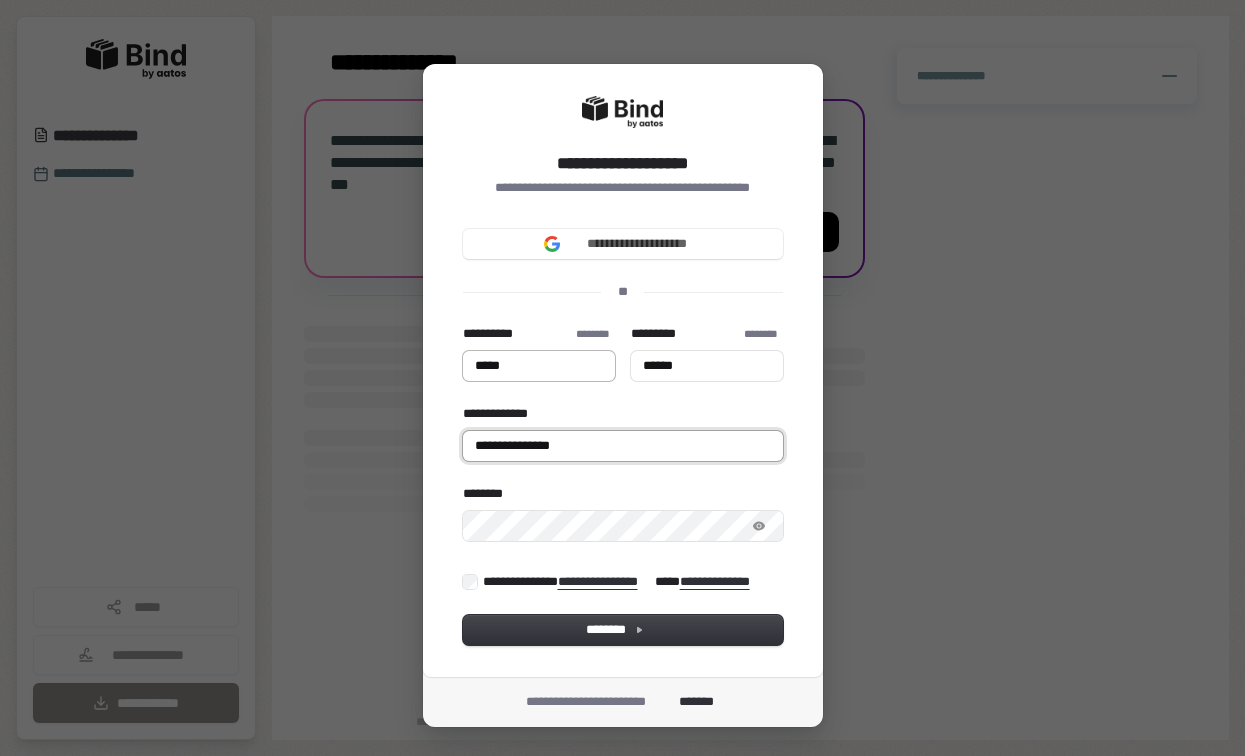 type on "*****" 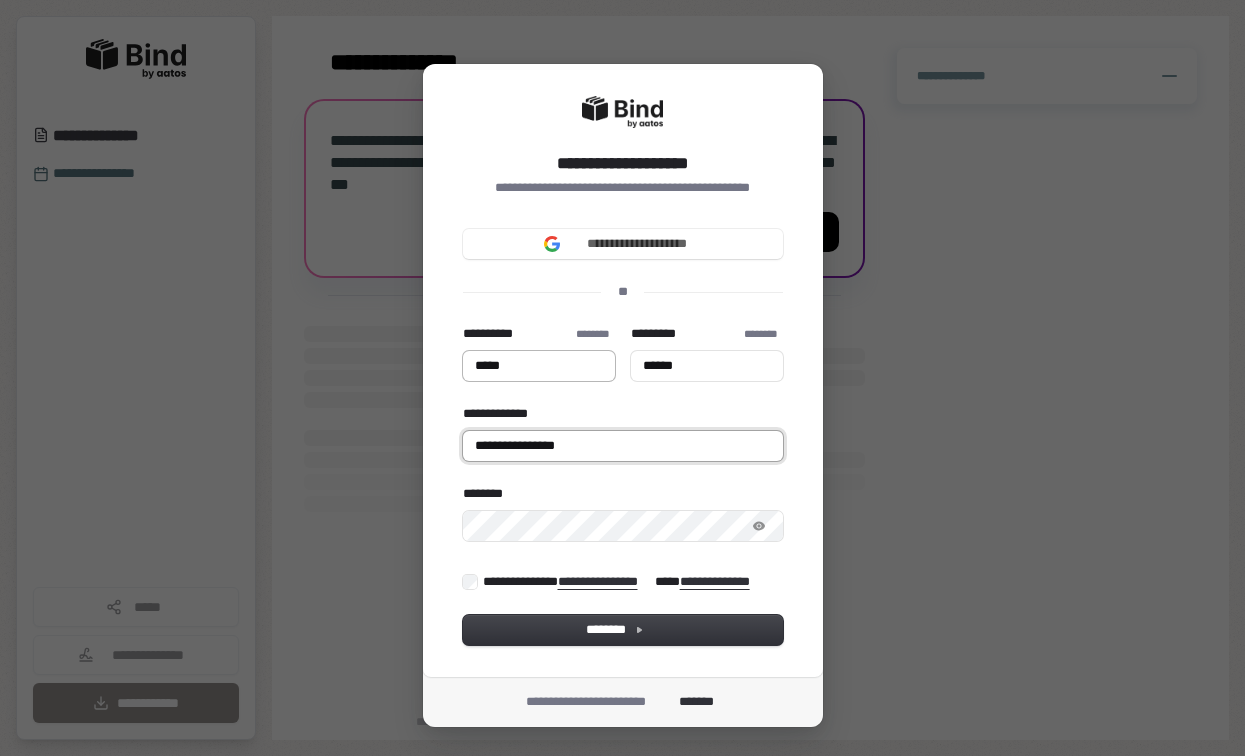type on "*****" 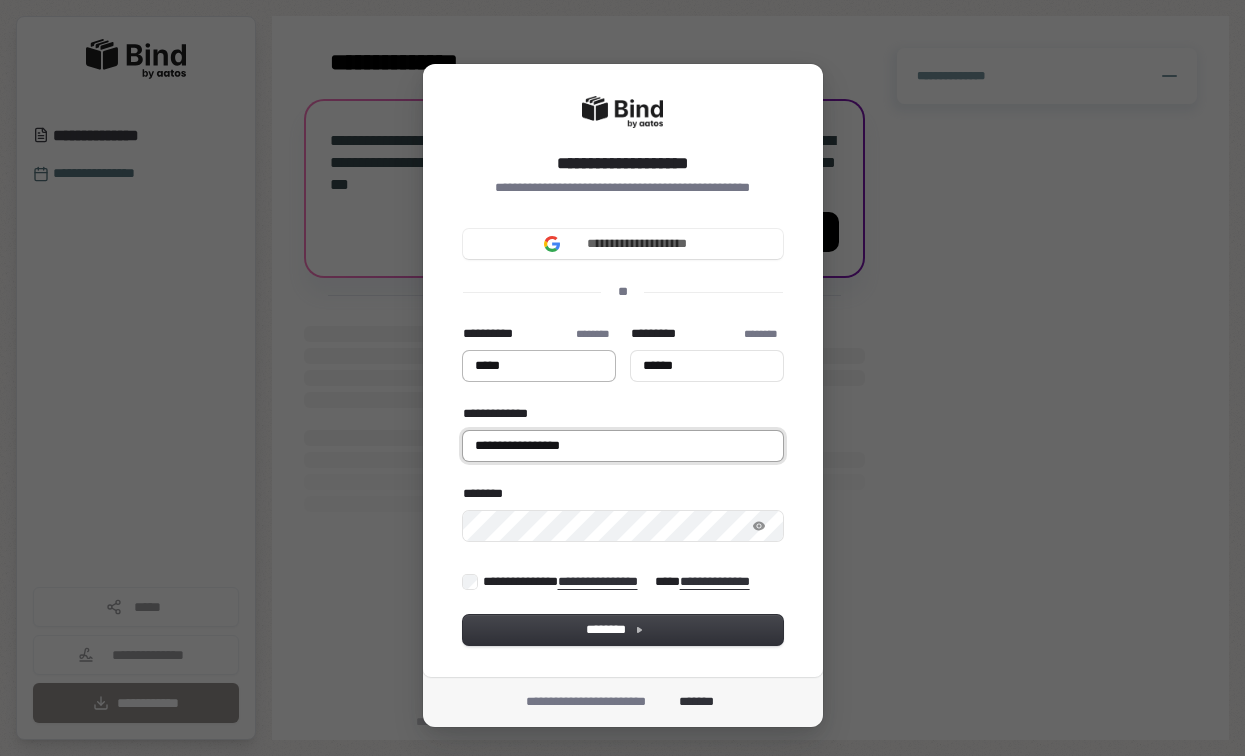 type on "*****" 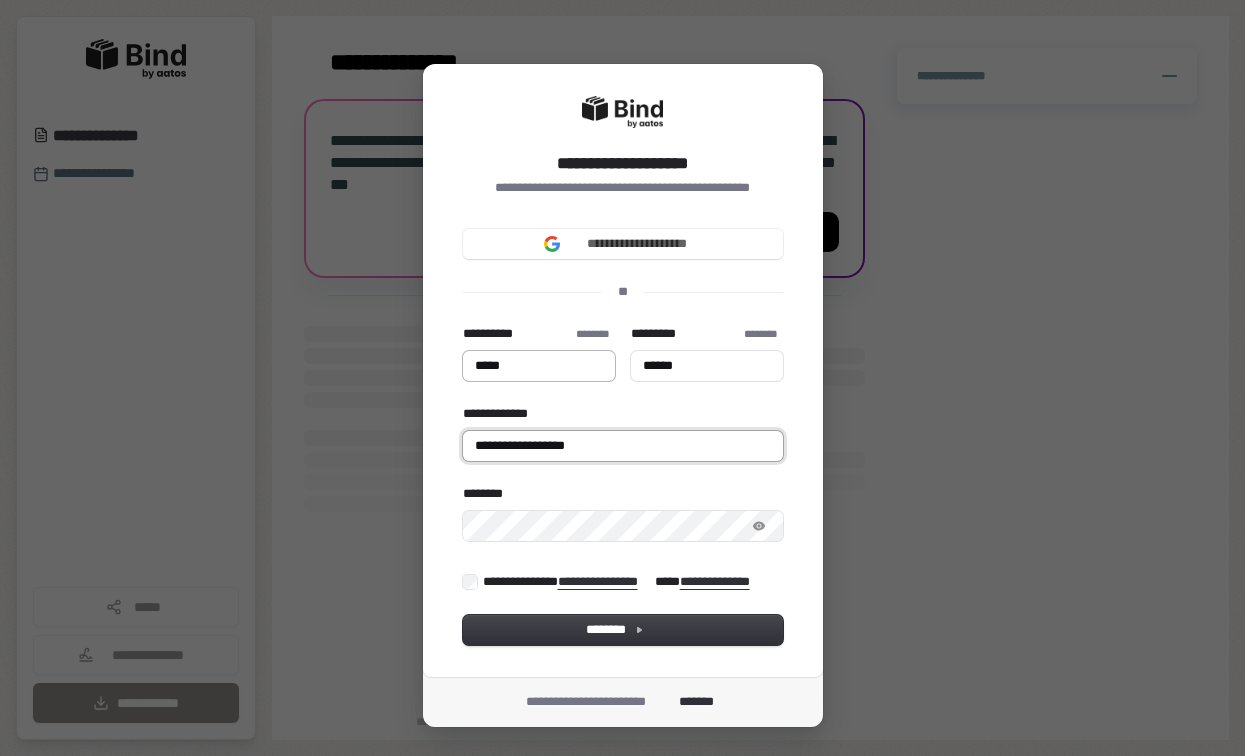 type on "*****" 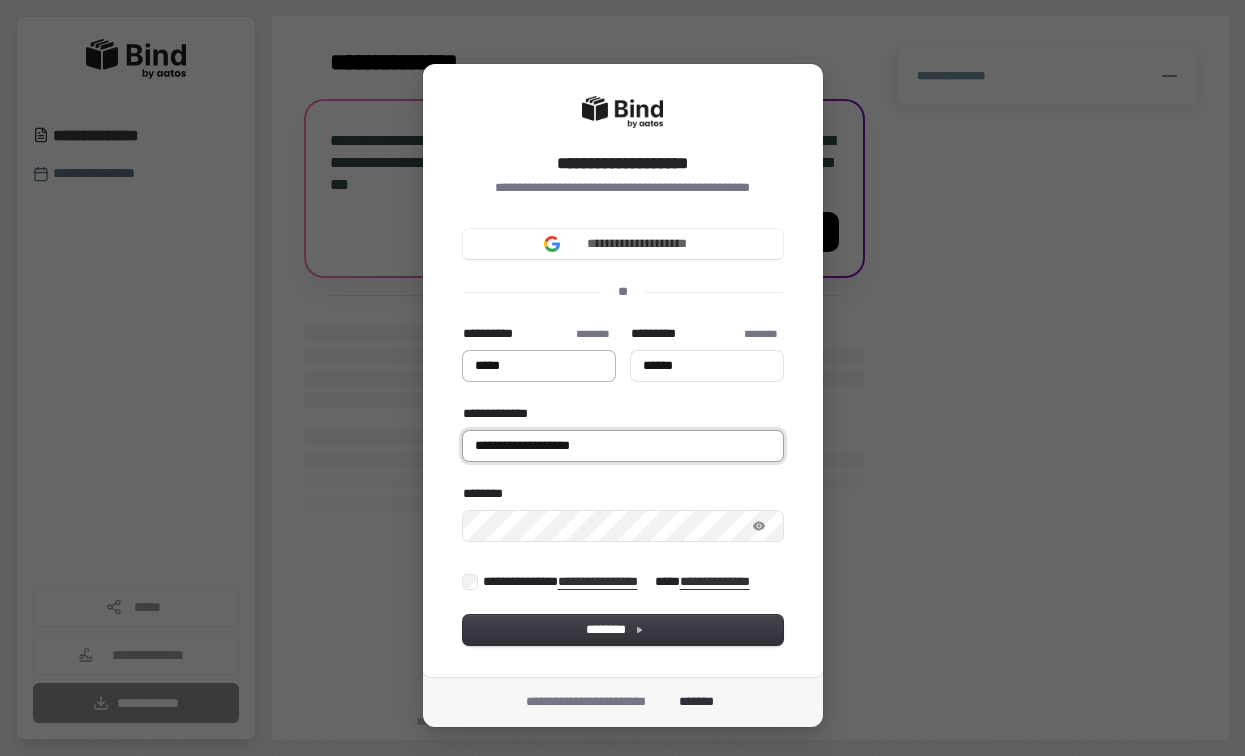 type on "*****" 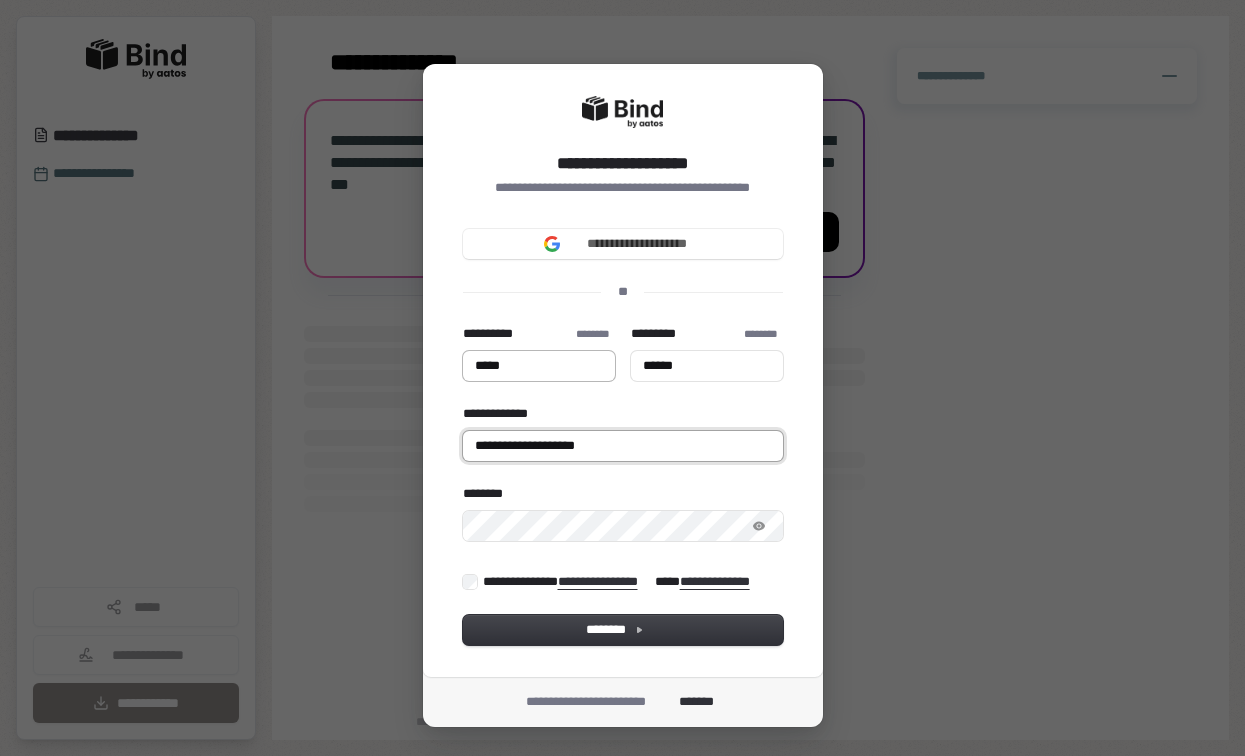 type on "*****" 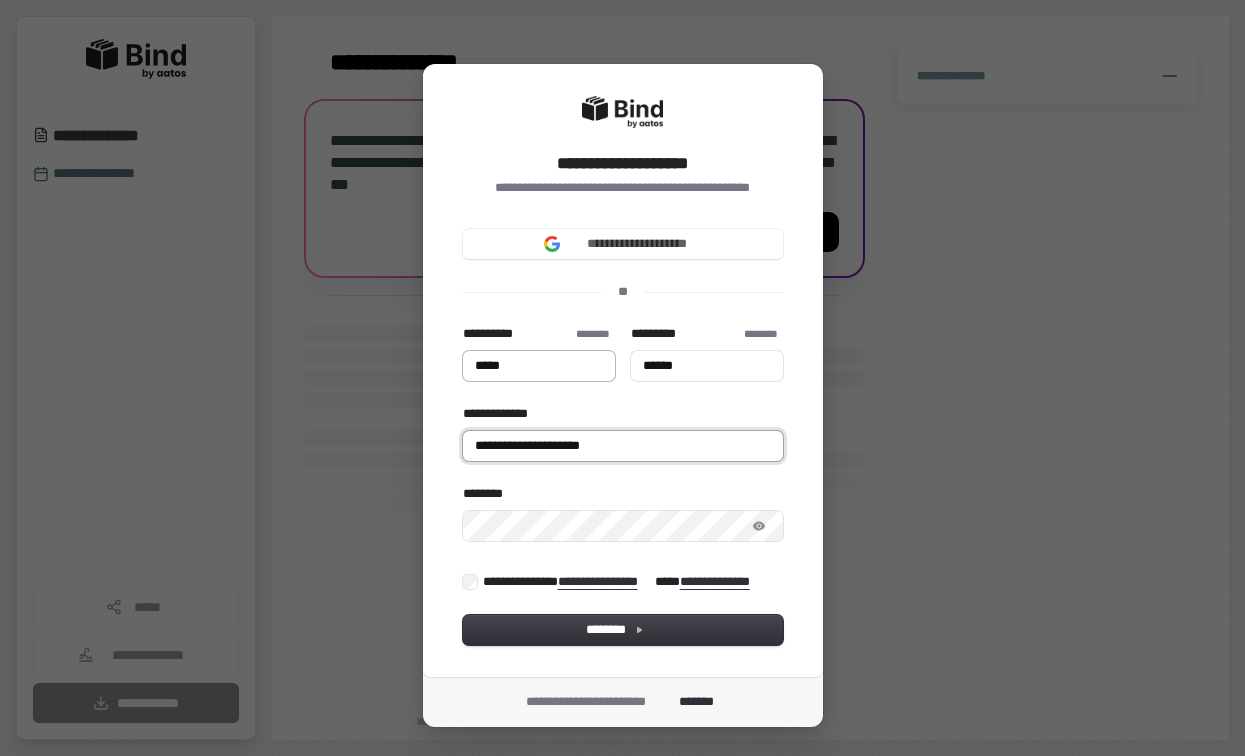type on "*****" 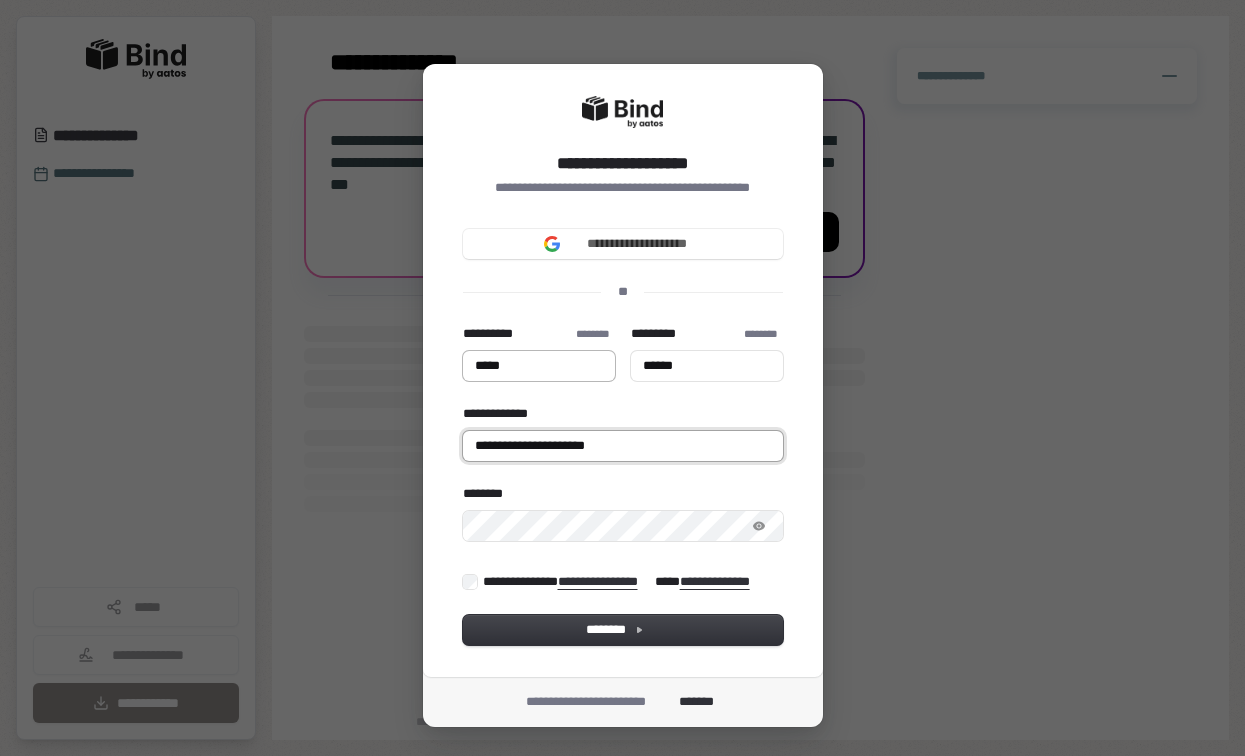 type on "*****" 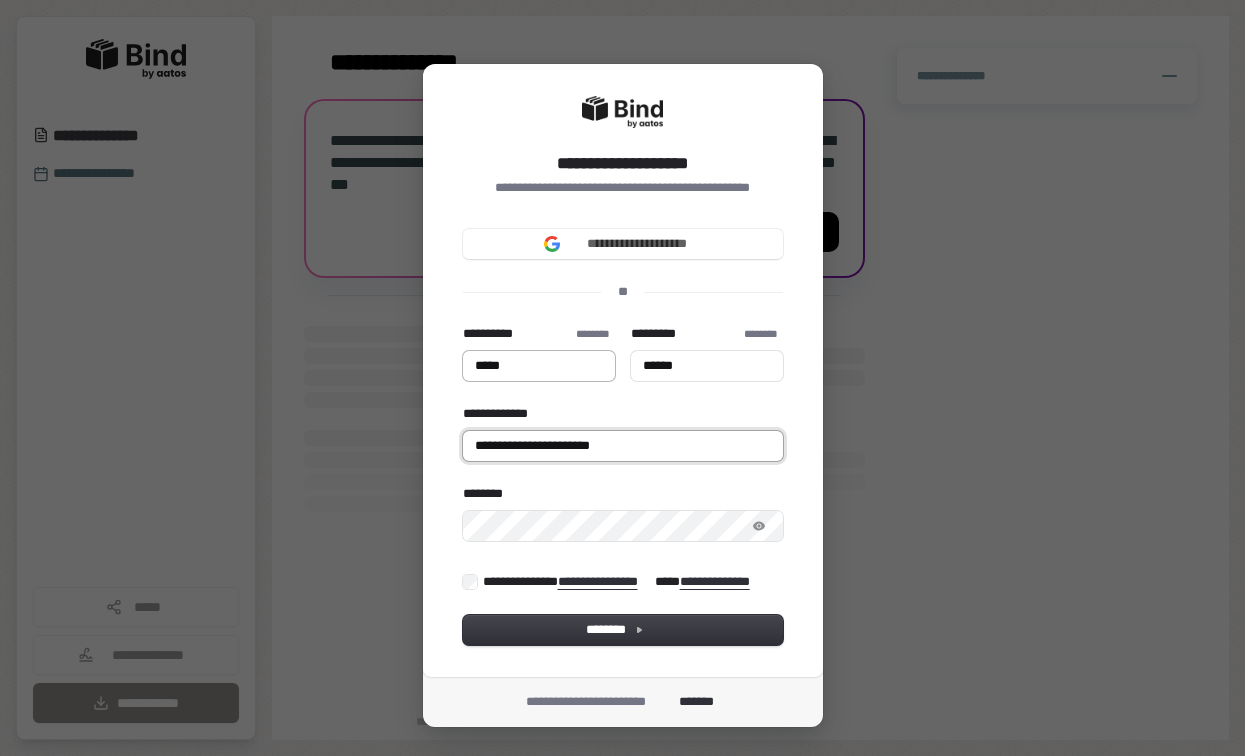 type on "*****" 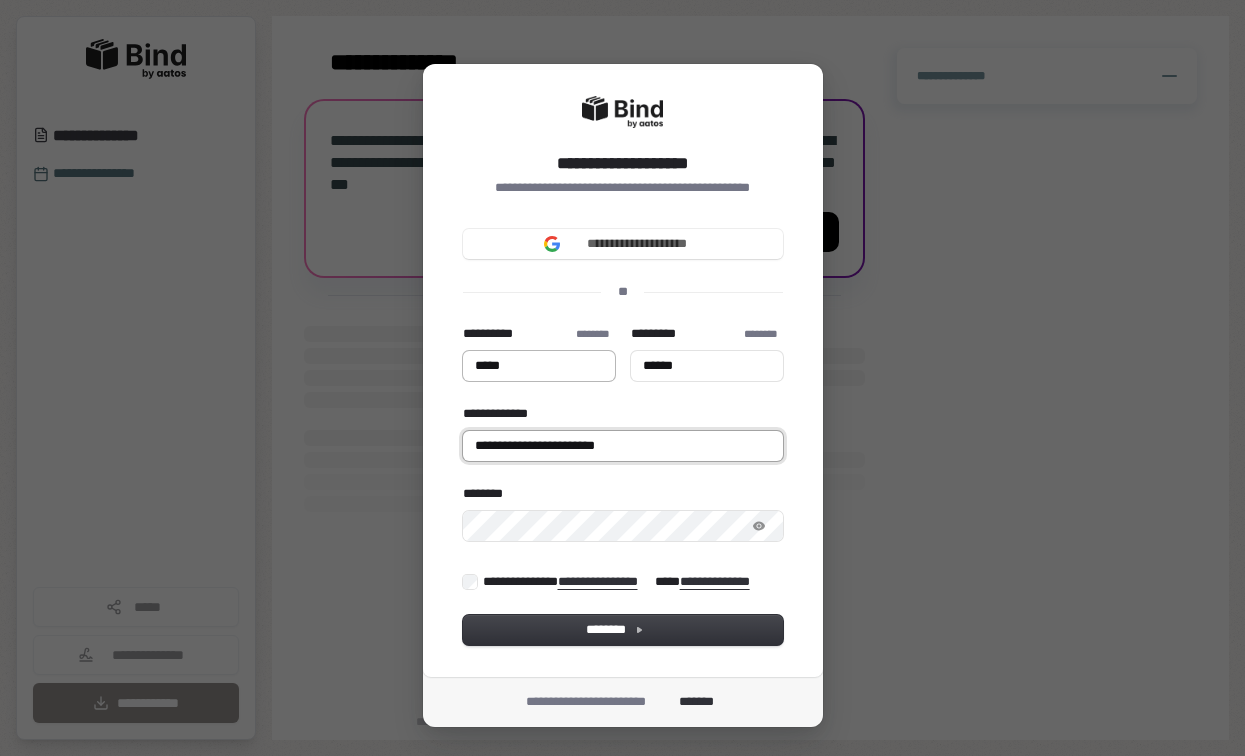type on "*****" 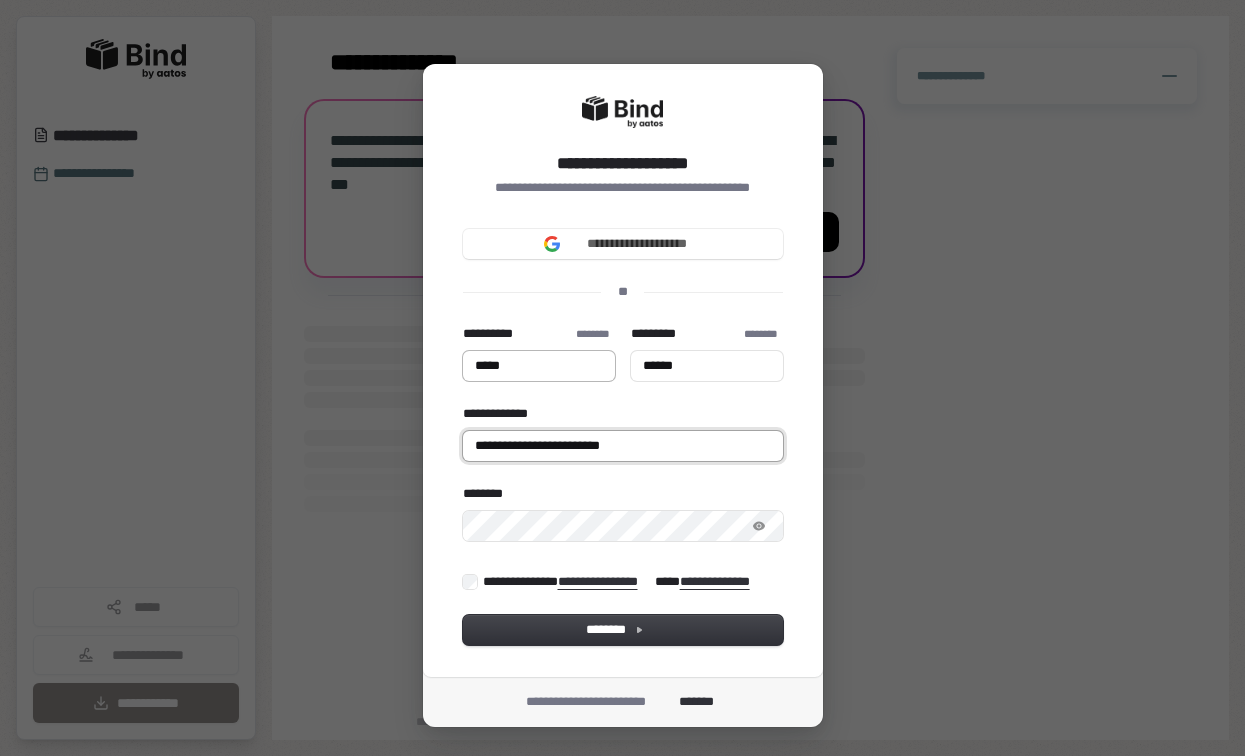 type on "*****" 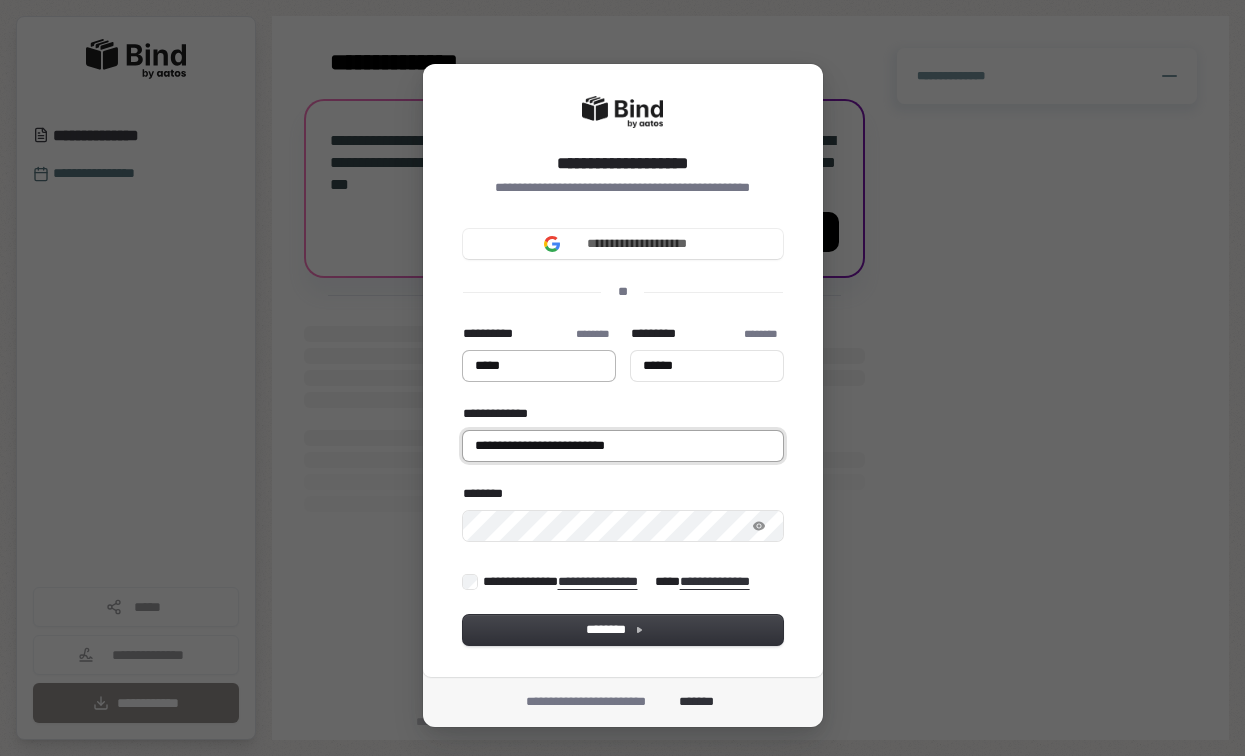 type on "*****" 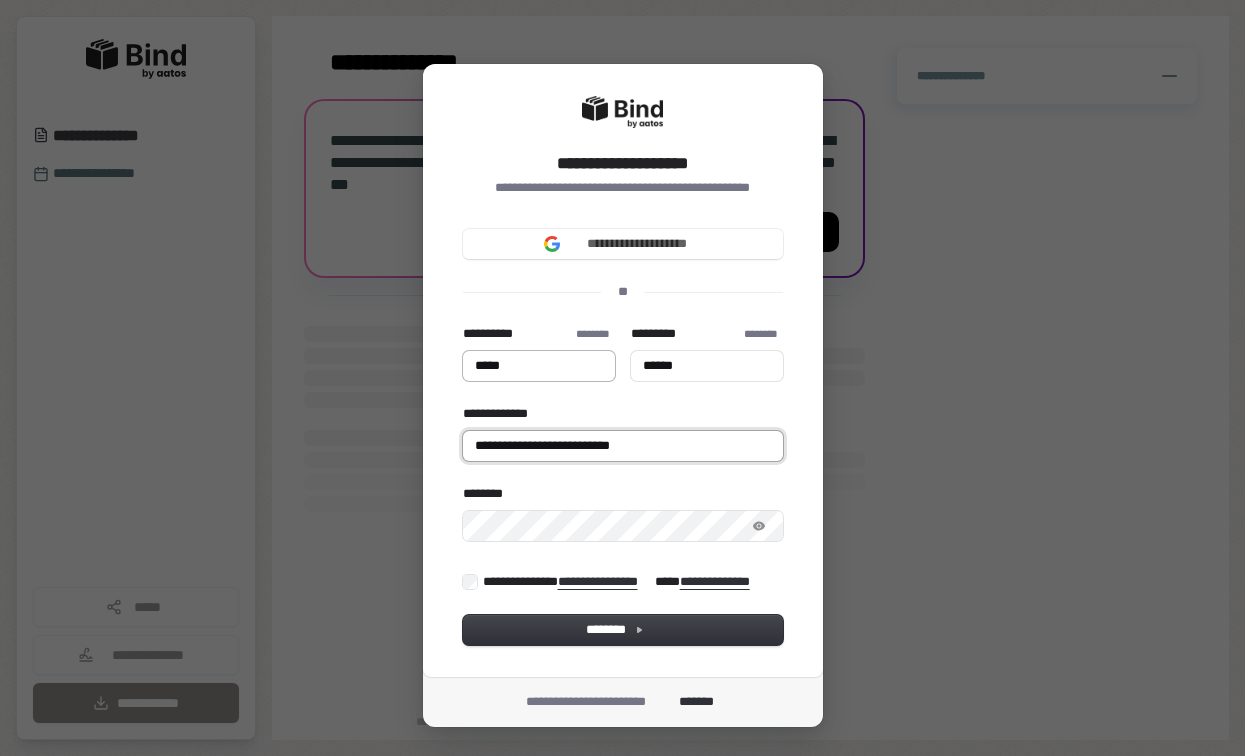 type on "*****" 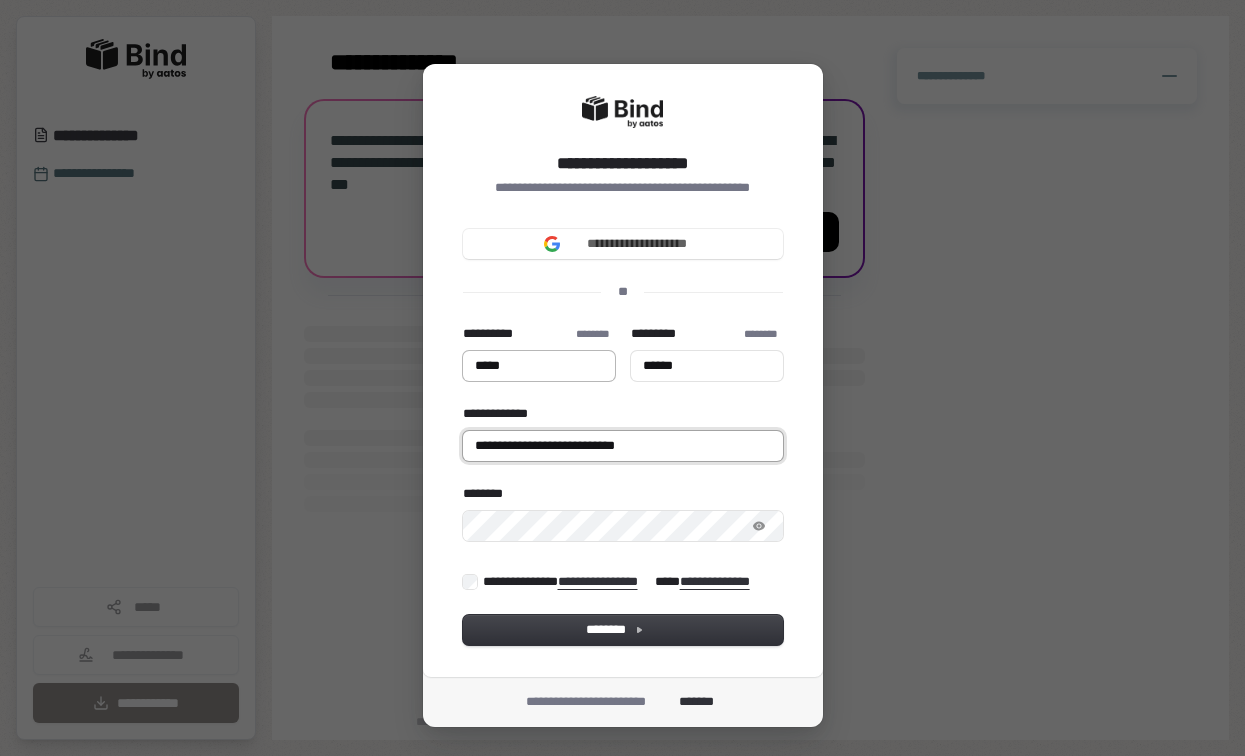 type on "**********" 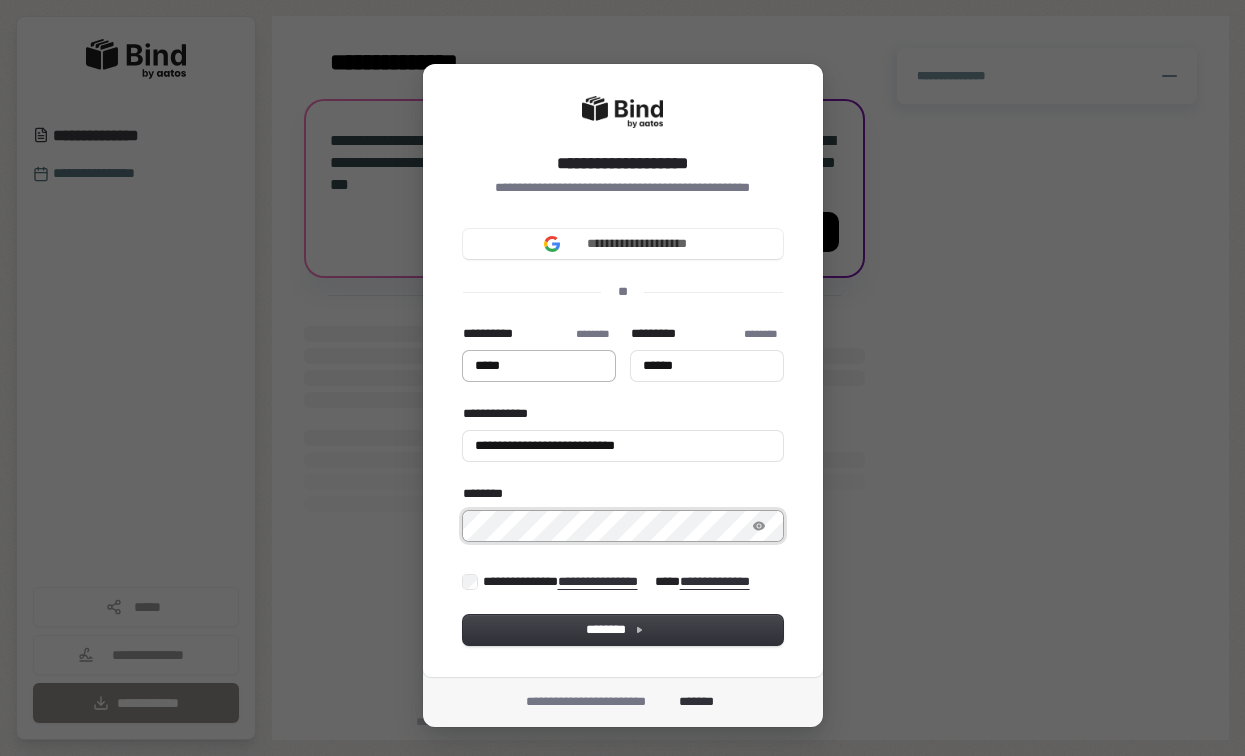 type on "*****" 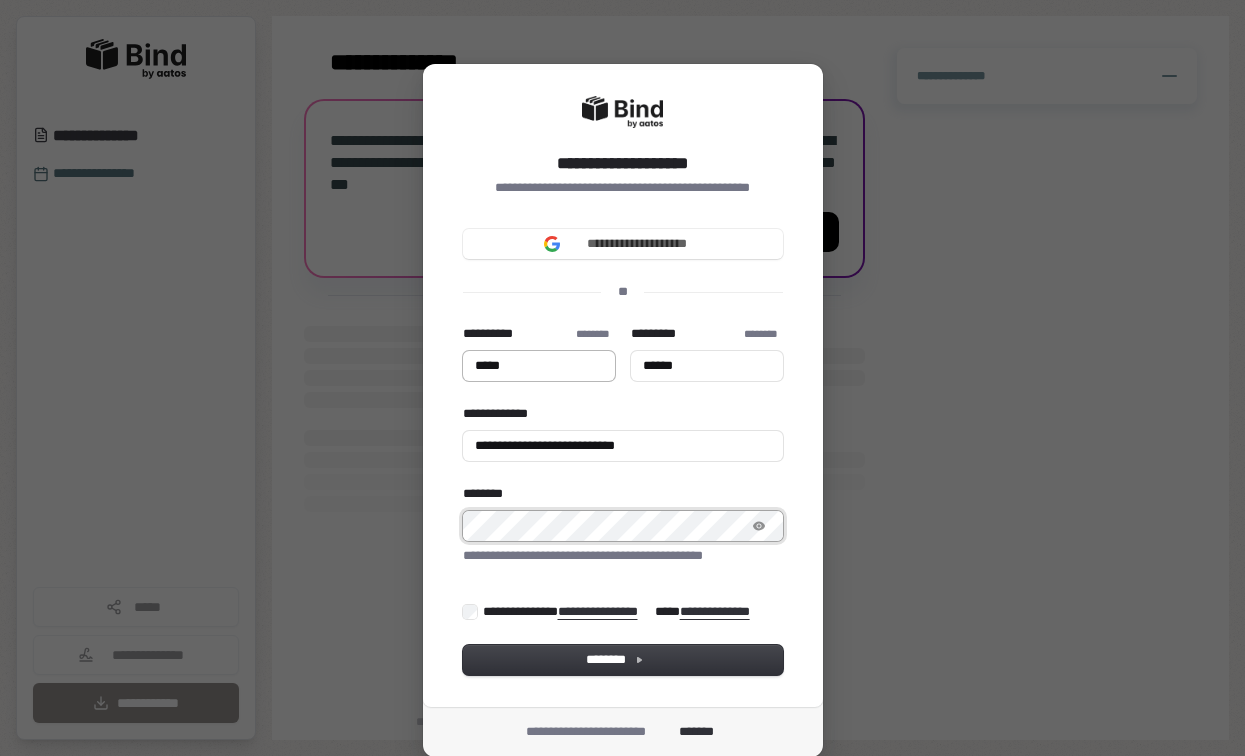 type on "*****" 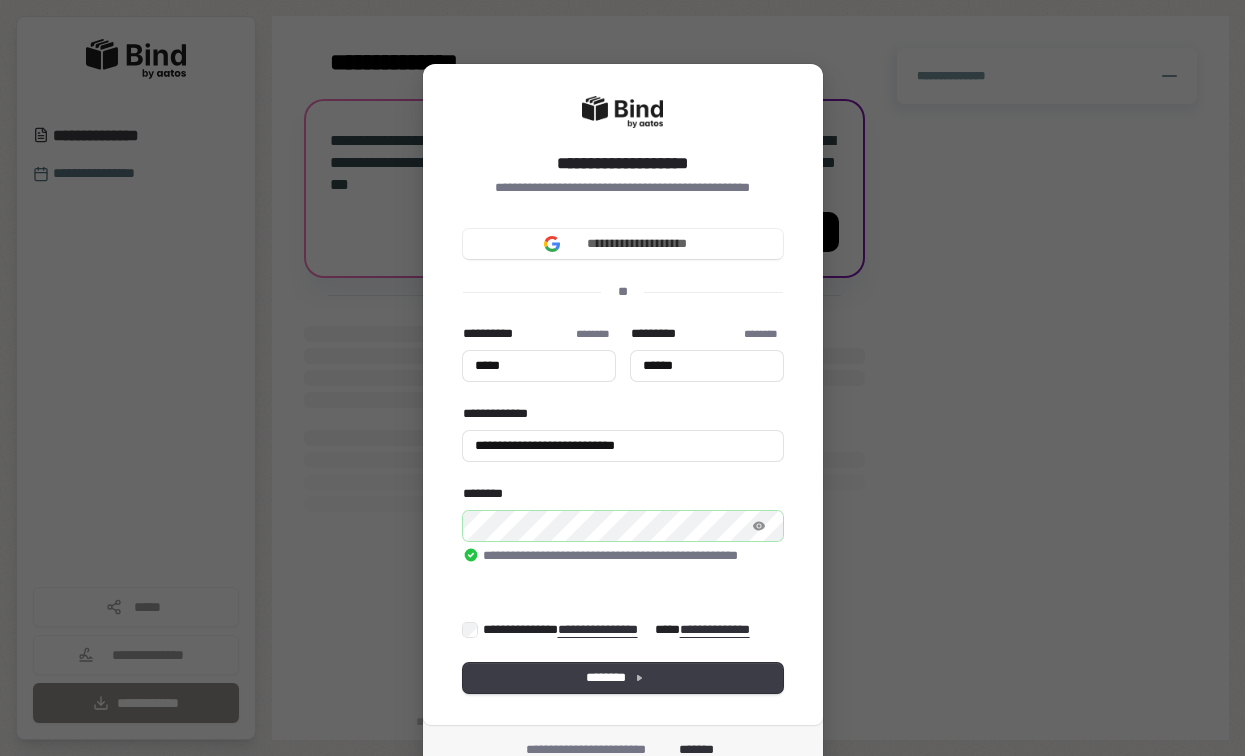 click on "********" at bounding box center [623, 678] 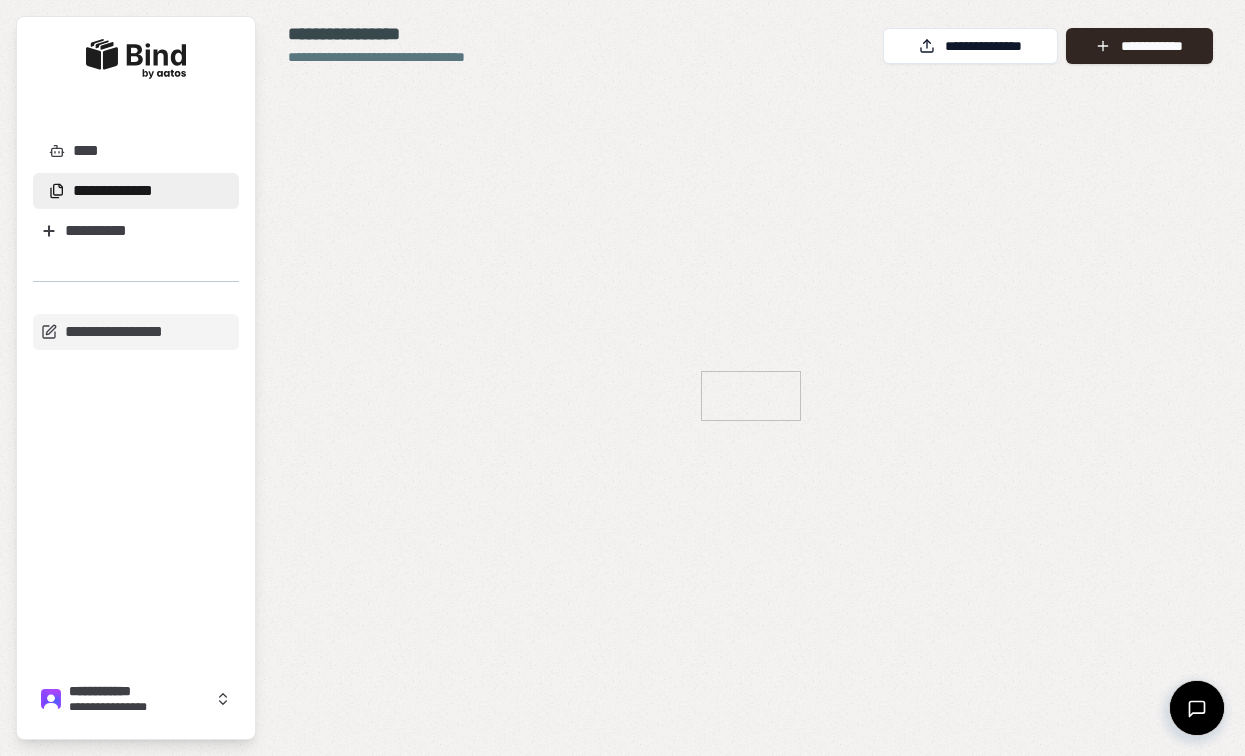 scroll, scrollTop: 0, scrollLeft: 0, axis: both 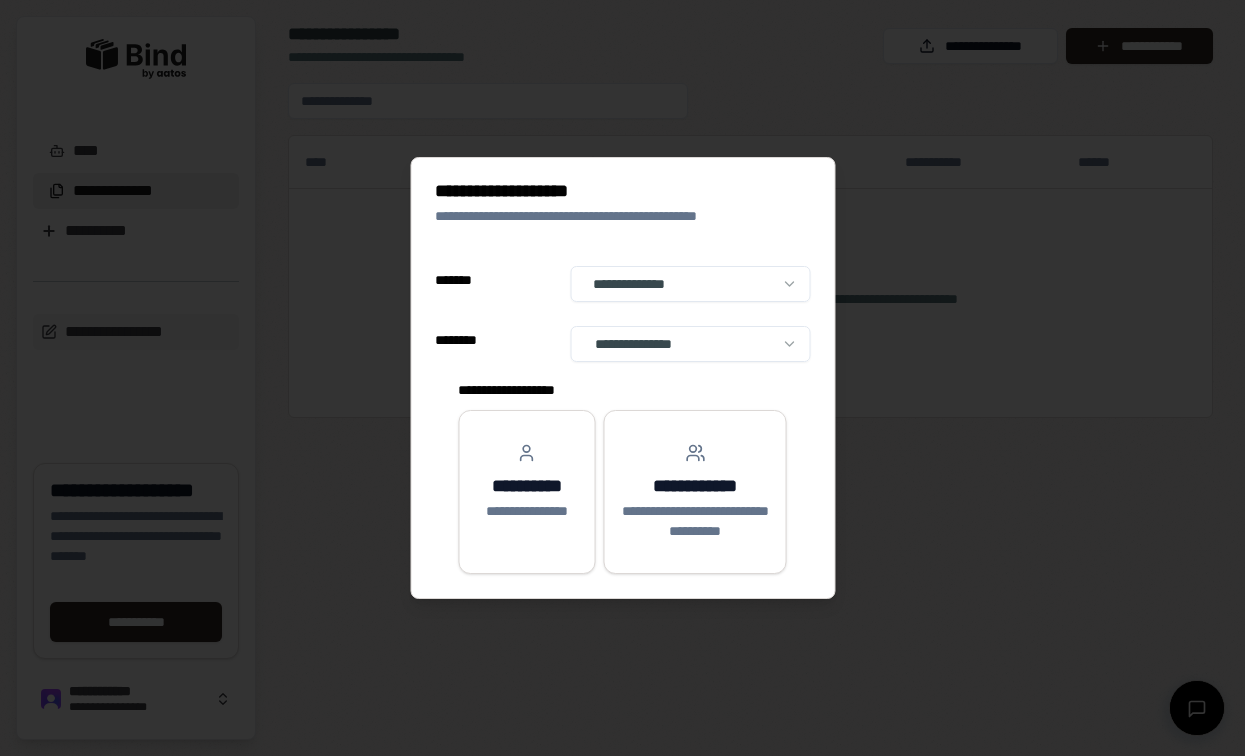 select on "**" 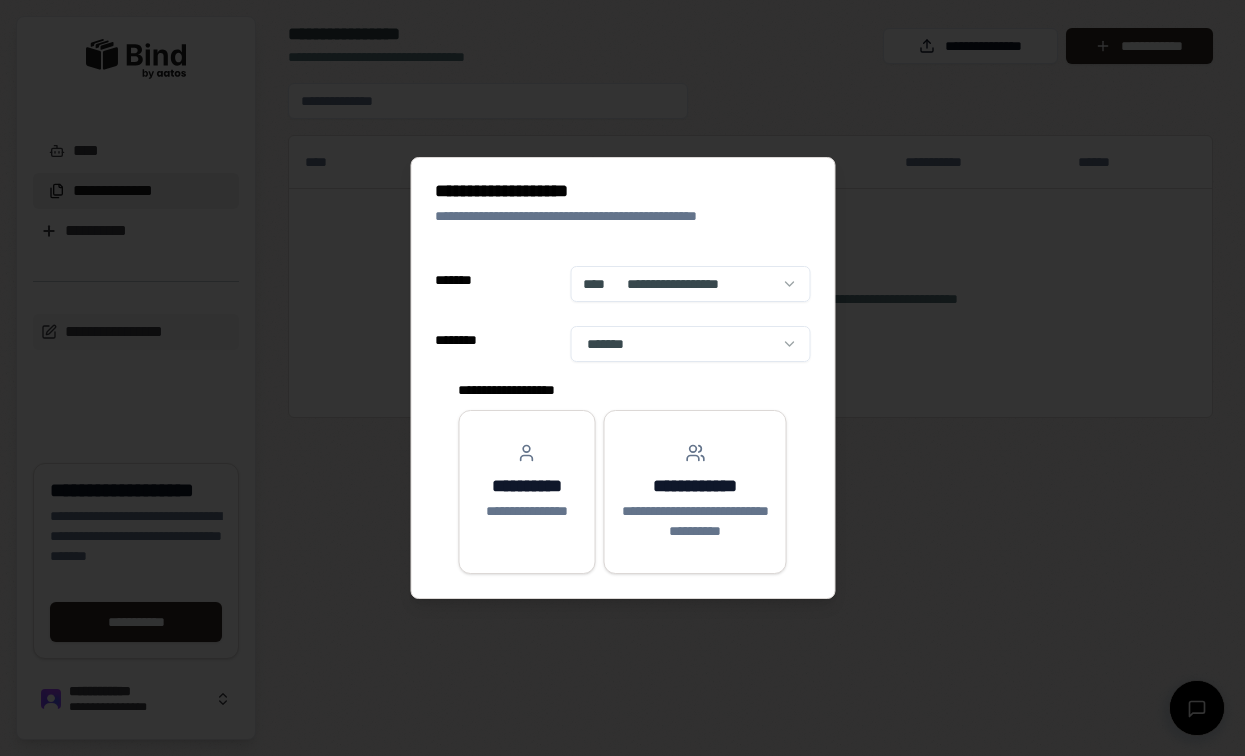 click on "**********" at bounding box center [622, 378] 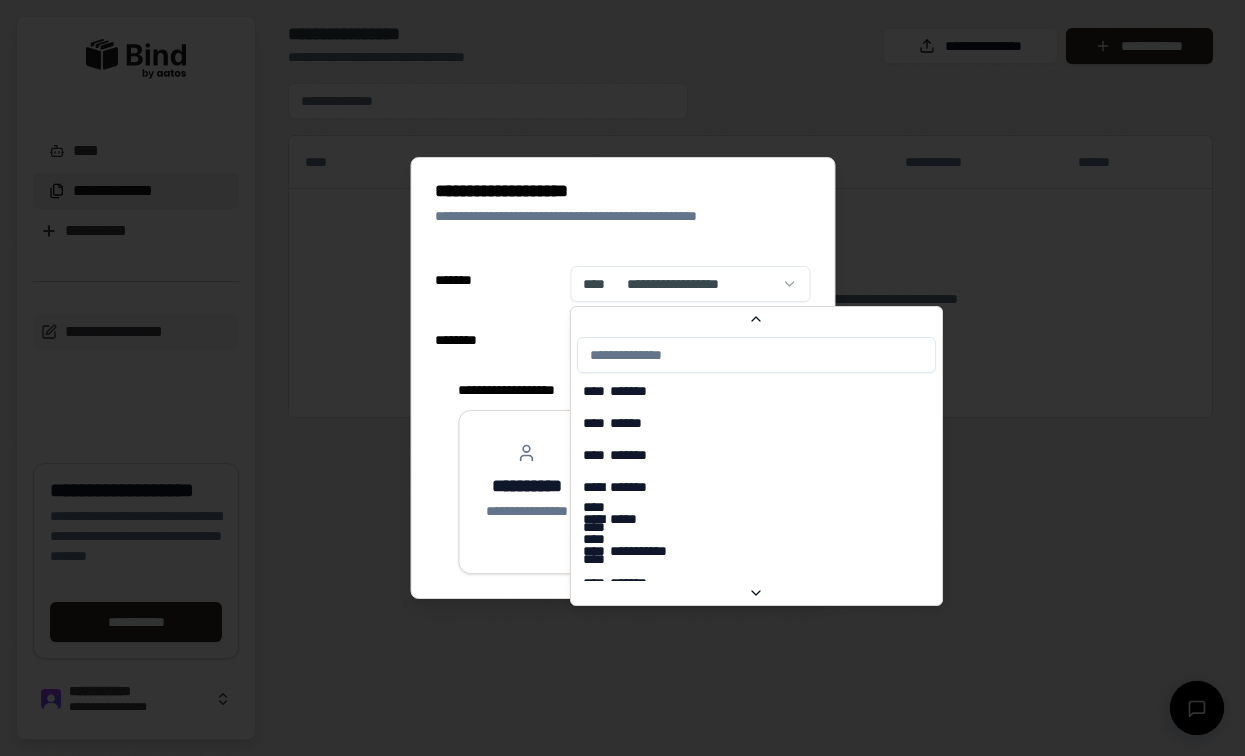 scroll, scrollTop: 1938, scrollLeft: 0, axis: vertical 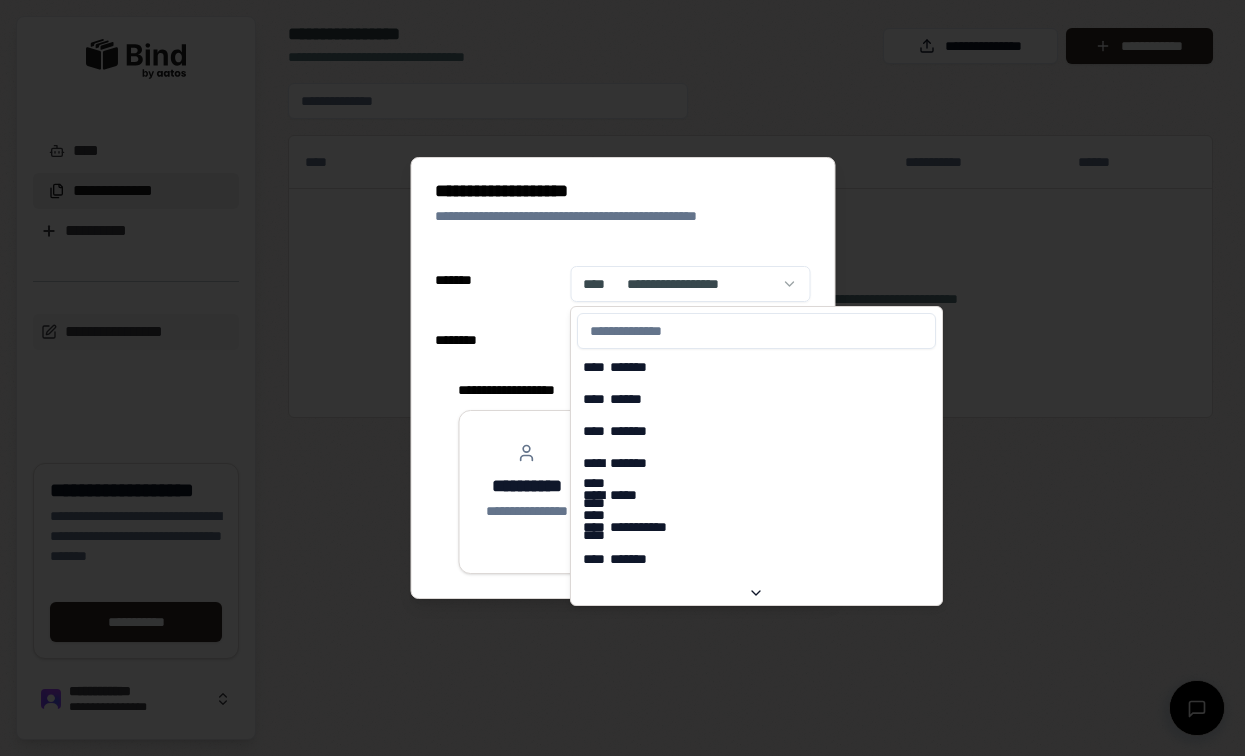 click at bounding box center [756, 331] 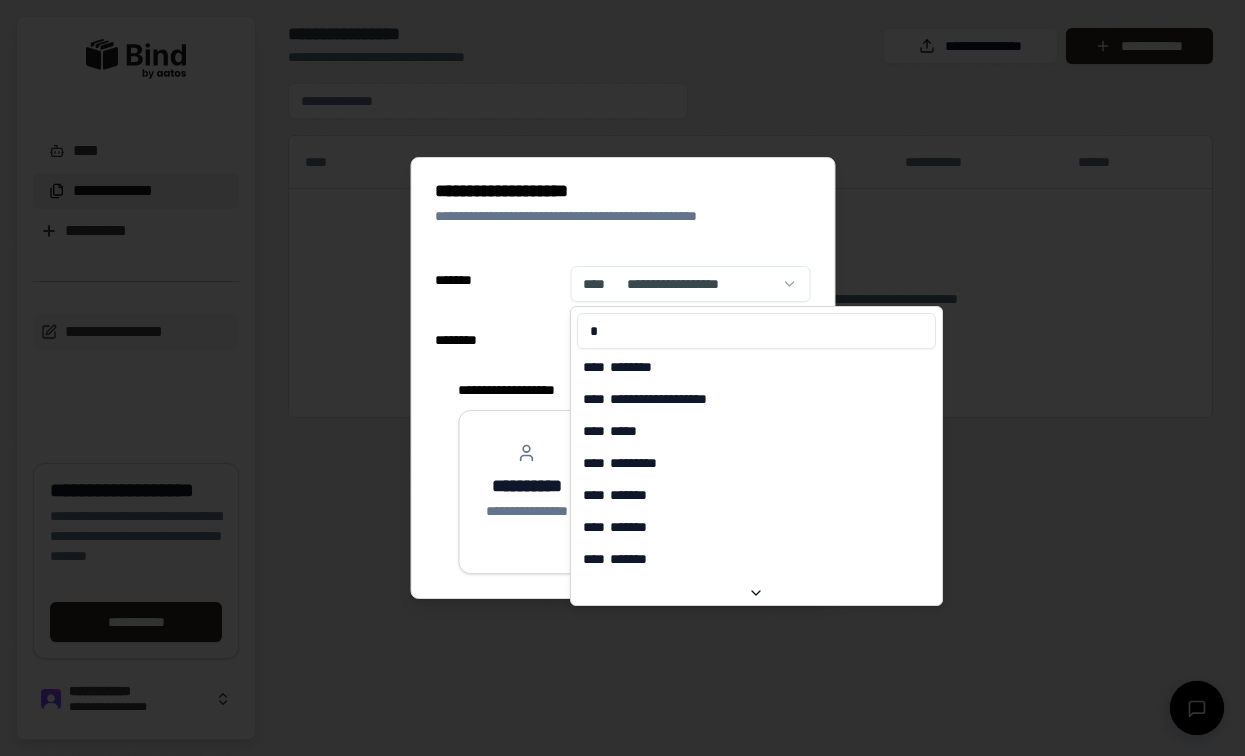 type on "**" 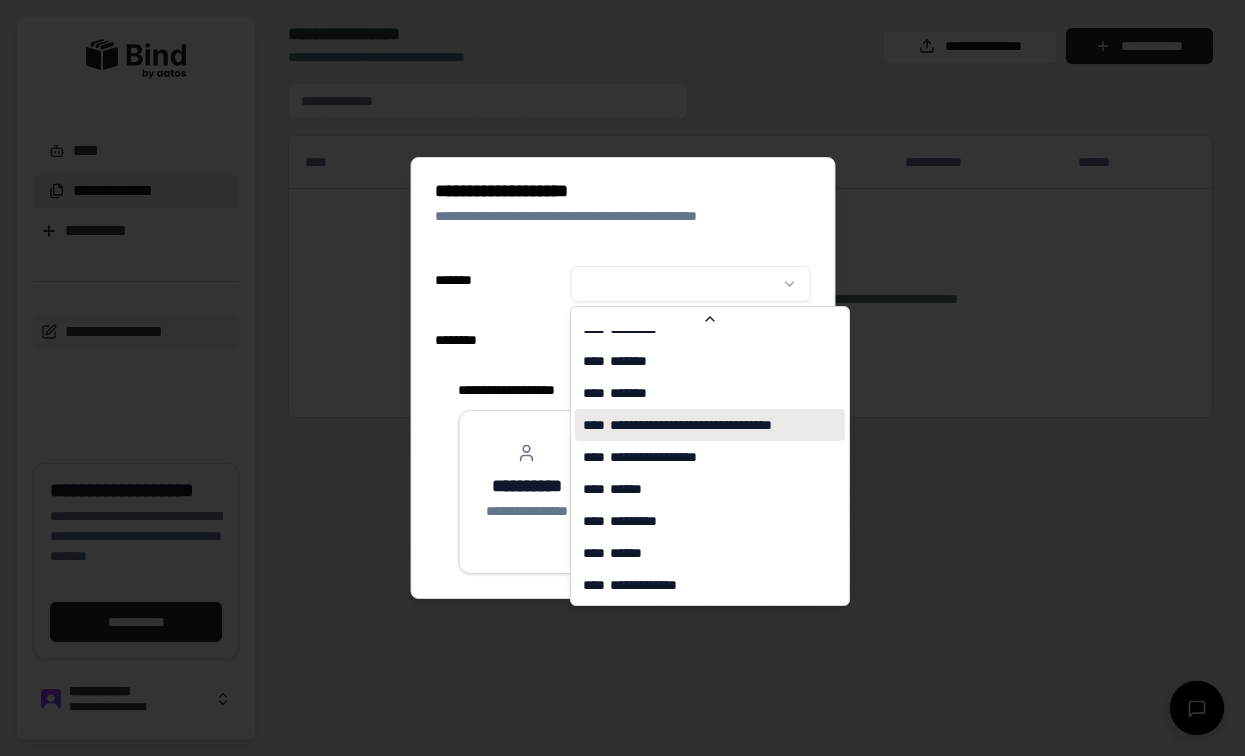 scroll, scrollTop: 62, scrollLeft: 0, axis: vertical 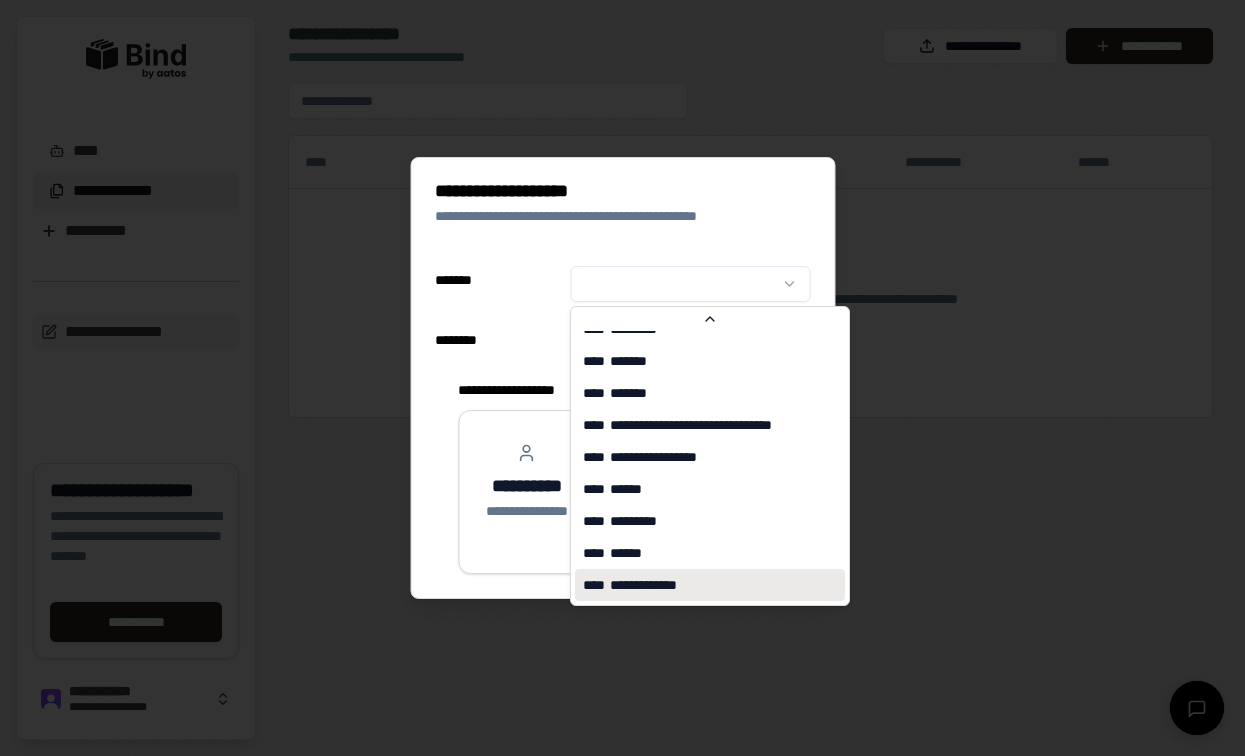 select on "**" 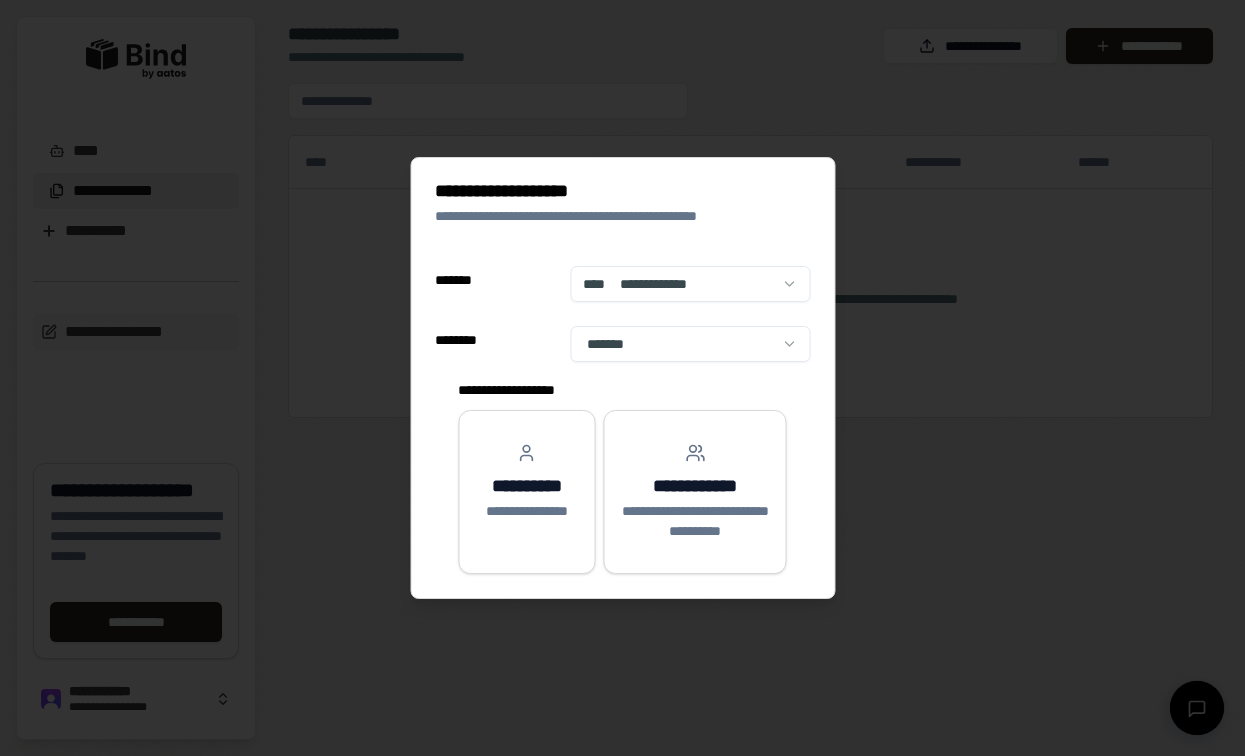 click at bounding box center [622, 378] 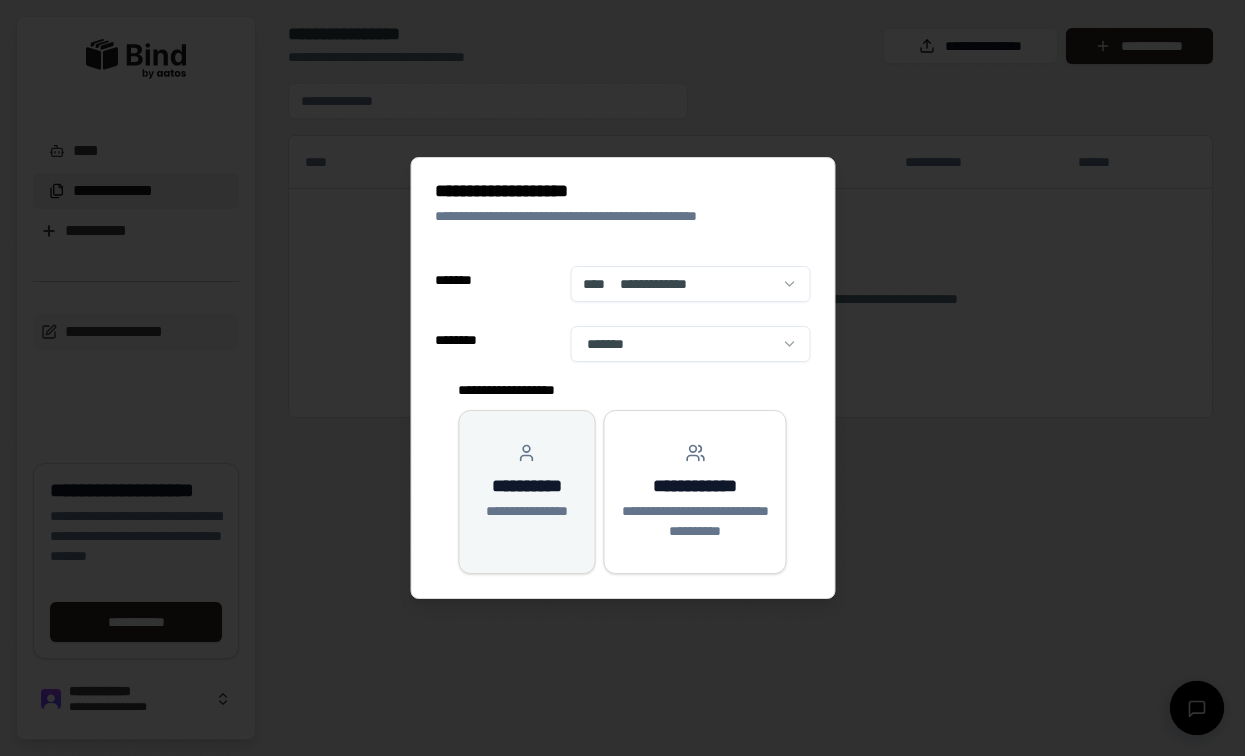 click on "**********" at bounding box center [526, 486] 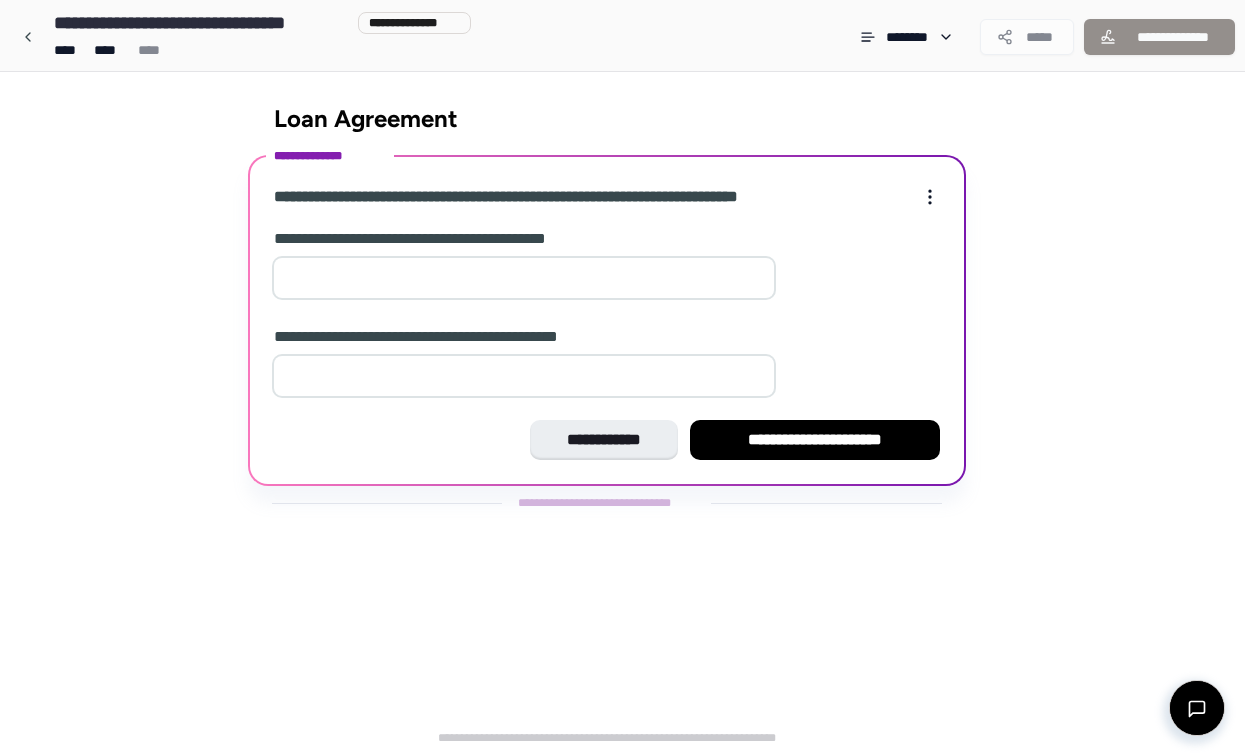 type on "**" 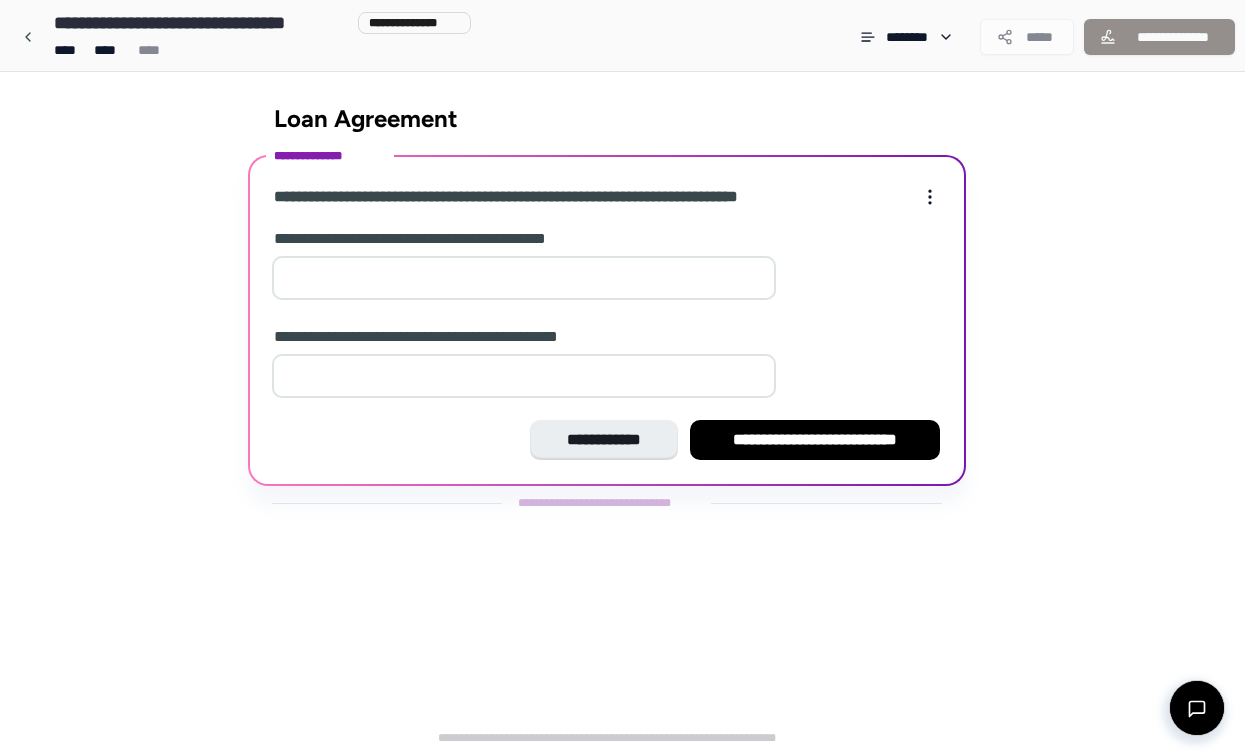 click on "**" at bounding box center [524, 278] 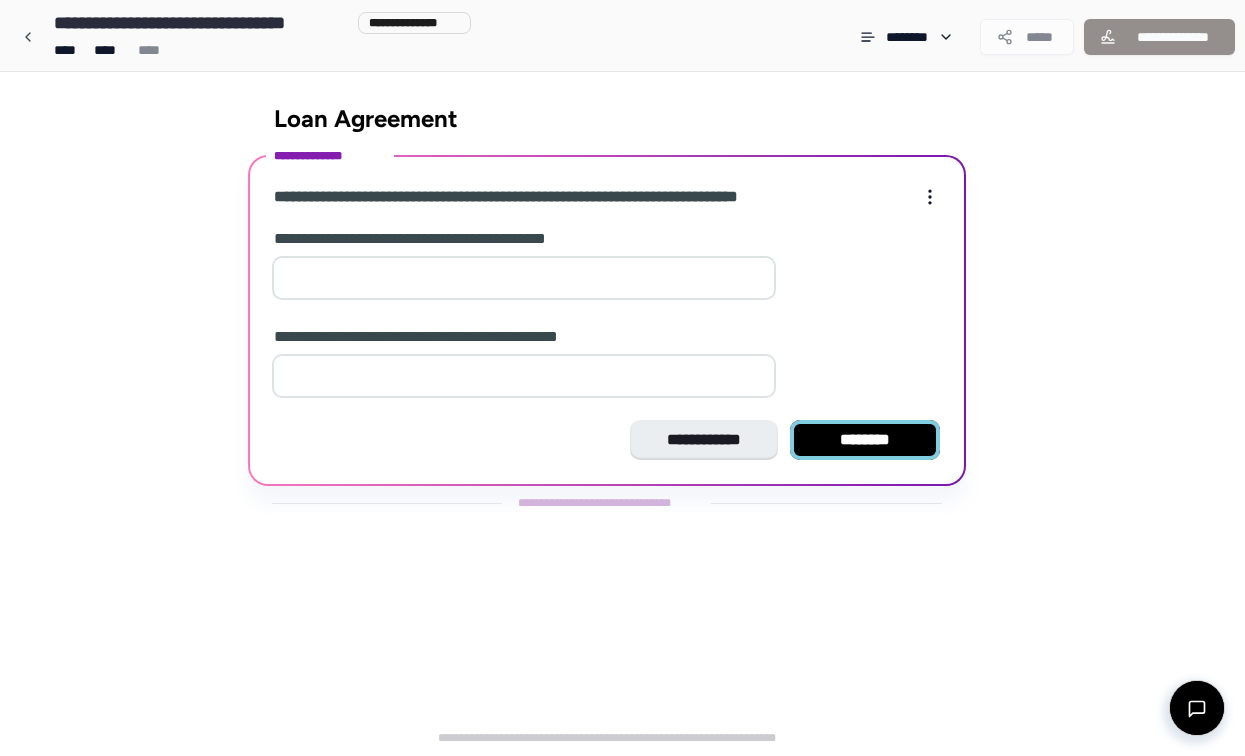 click on "********" at bounding box center (865, 440) 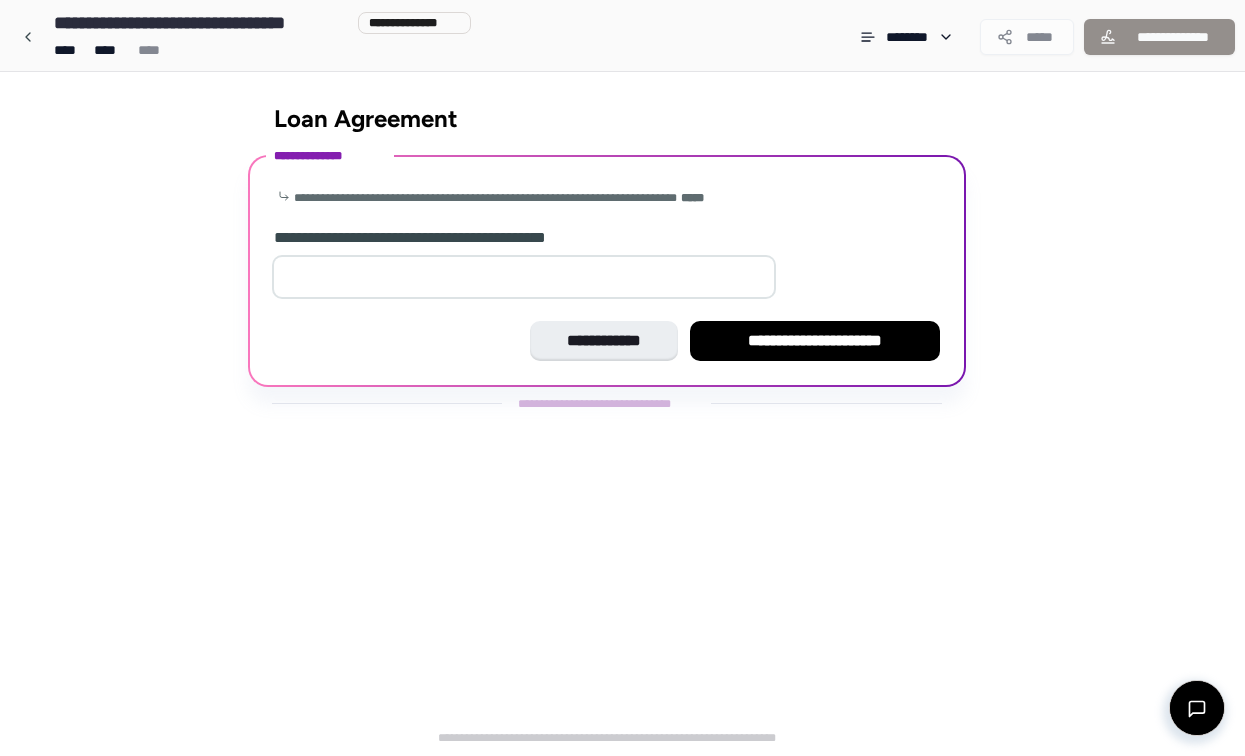 click at bounding box center (524, 277) 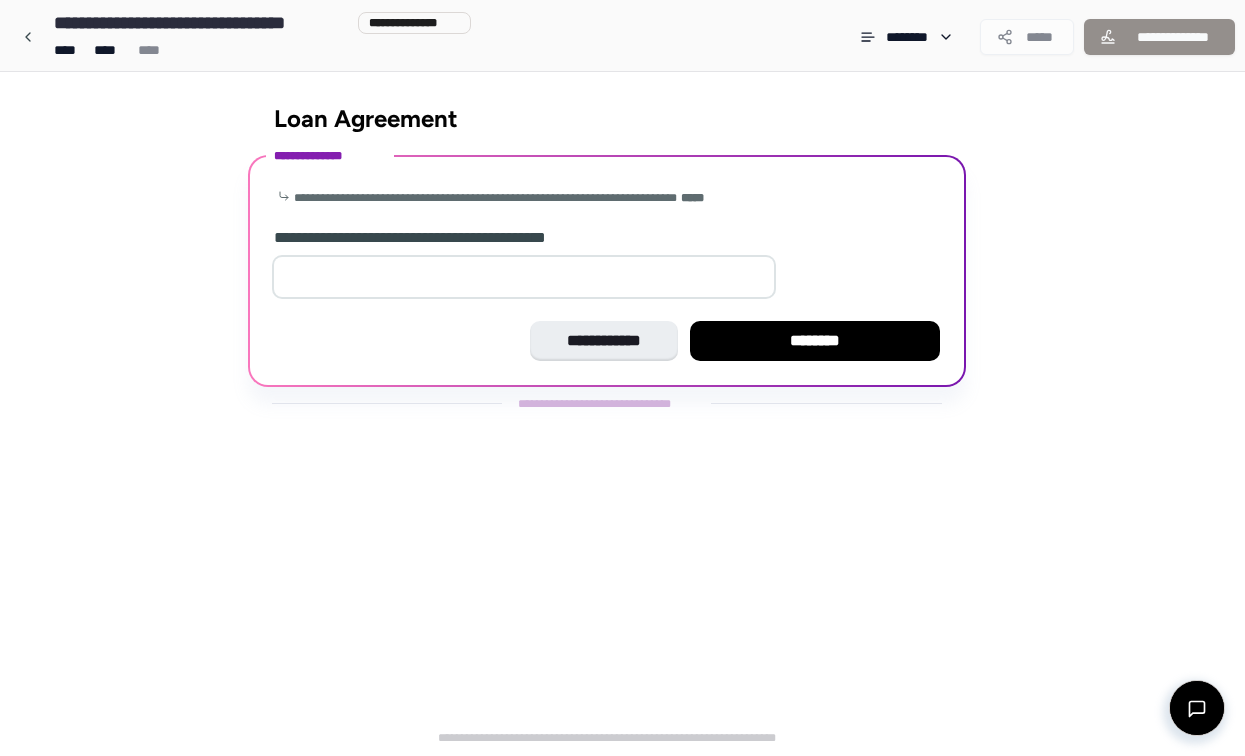 click on "*" at bounding box center [524, 277] 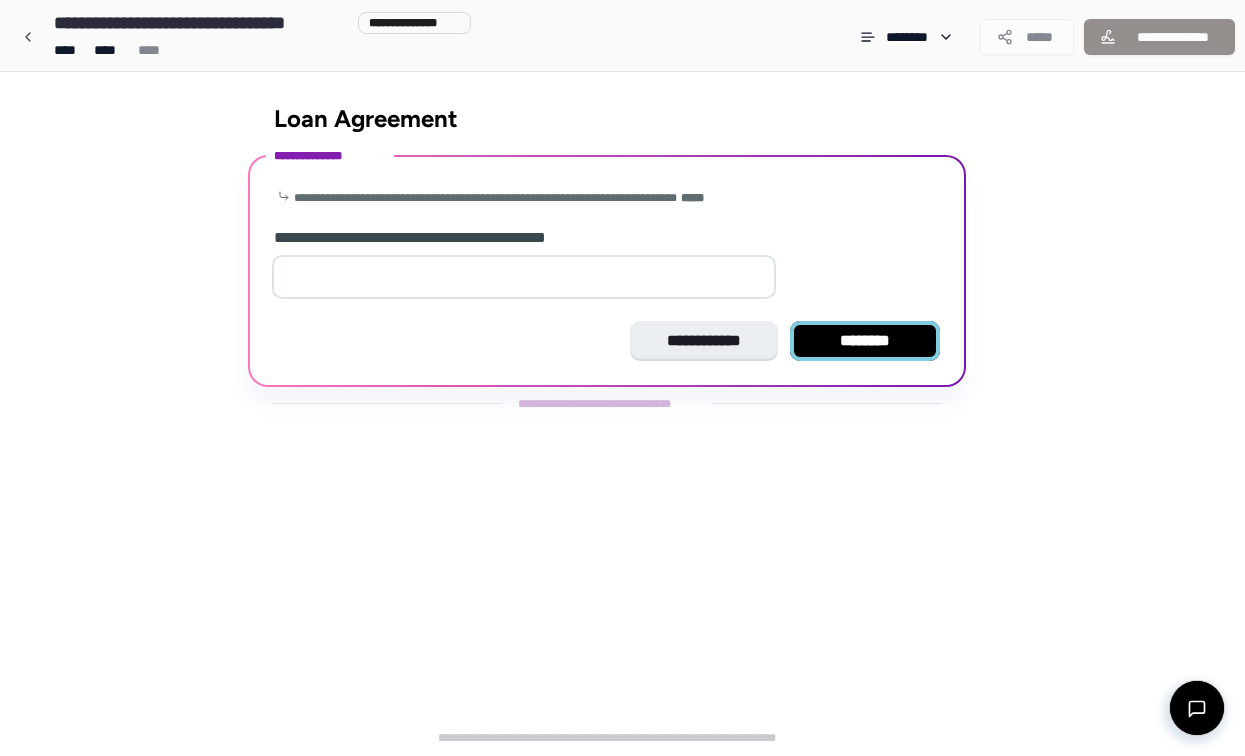 click on "********" at bounding box center [865, 341] 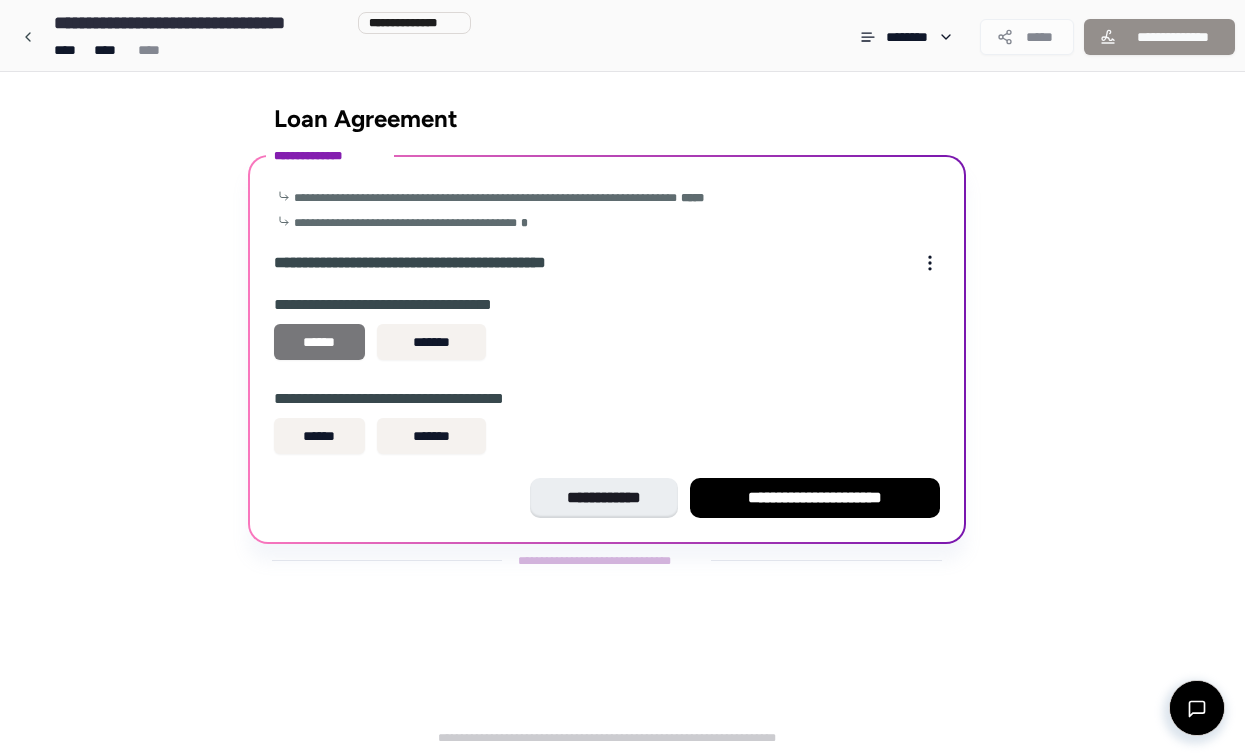 click on "******" at bounding box center [319, 342] 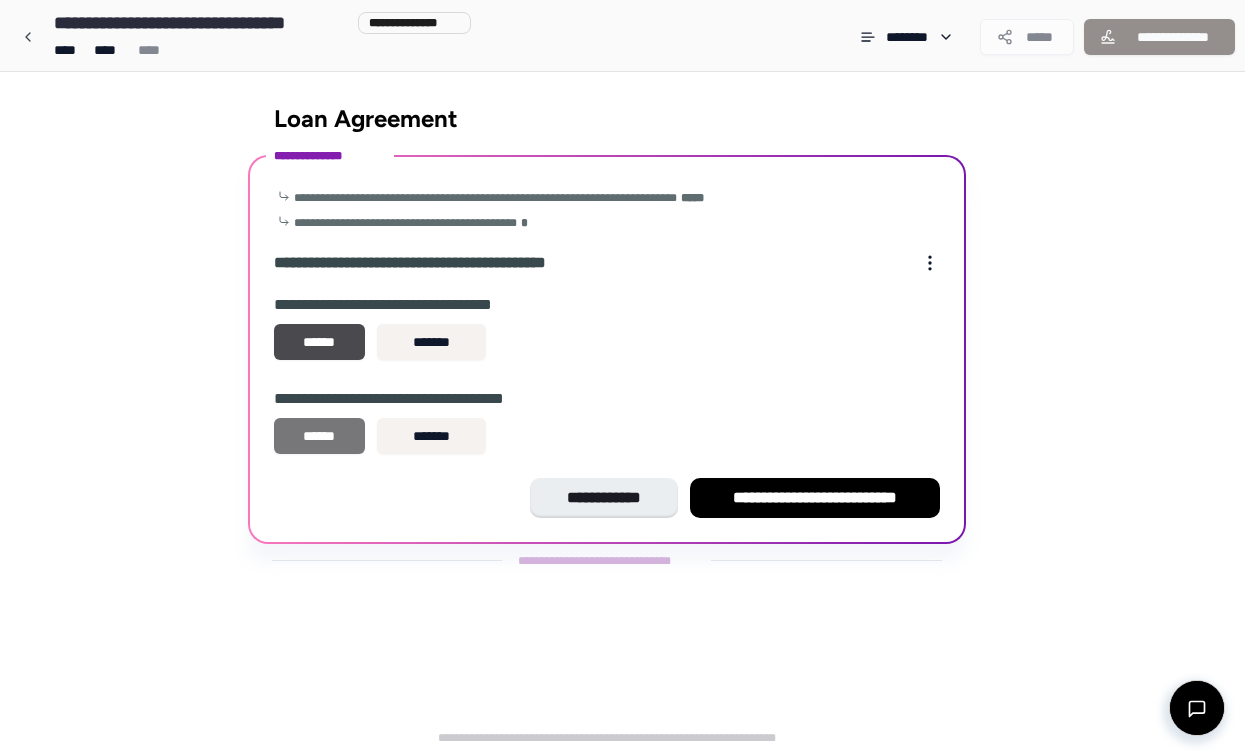 click on "******" at bounding box center [319, 436] 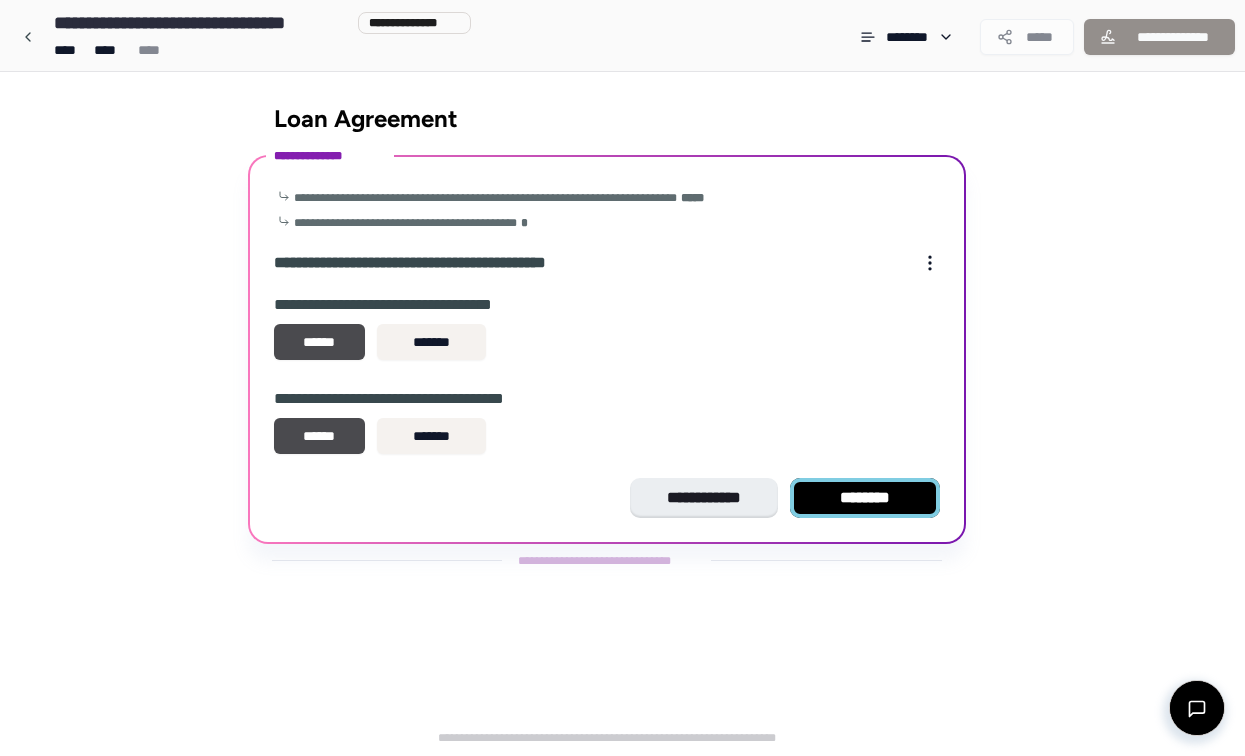 click on "********" at bounding box center (865, 498) 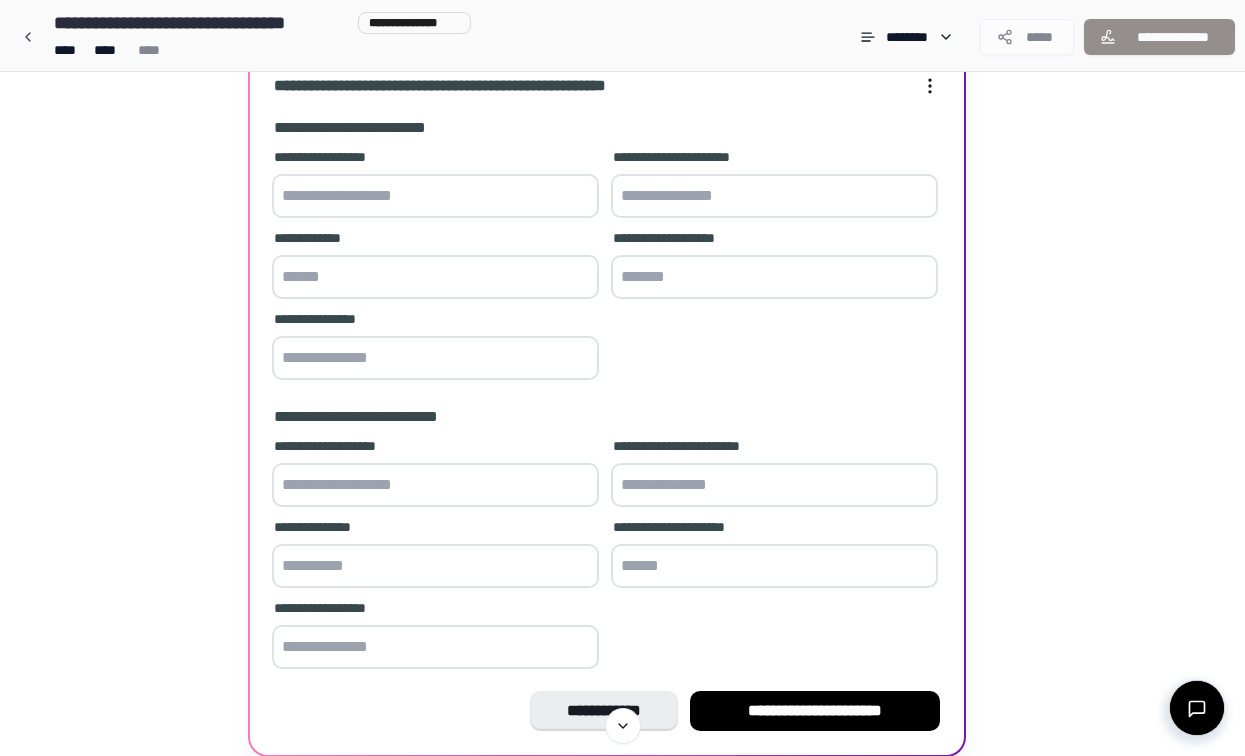 scroll, scrollTop: 200, scrollLeft: 0, axis: vertical 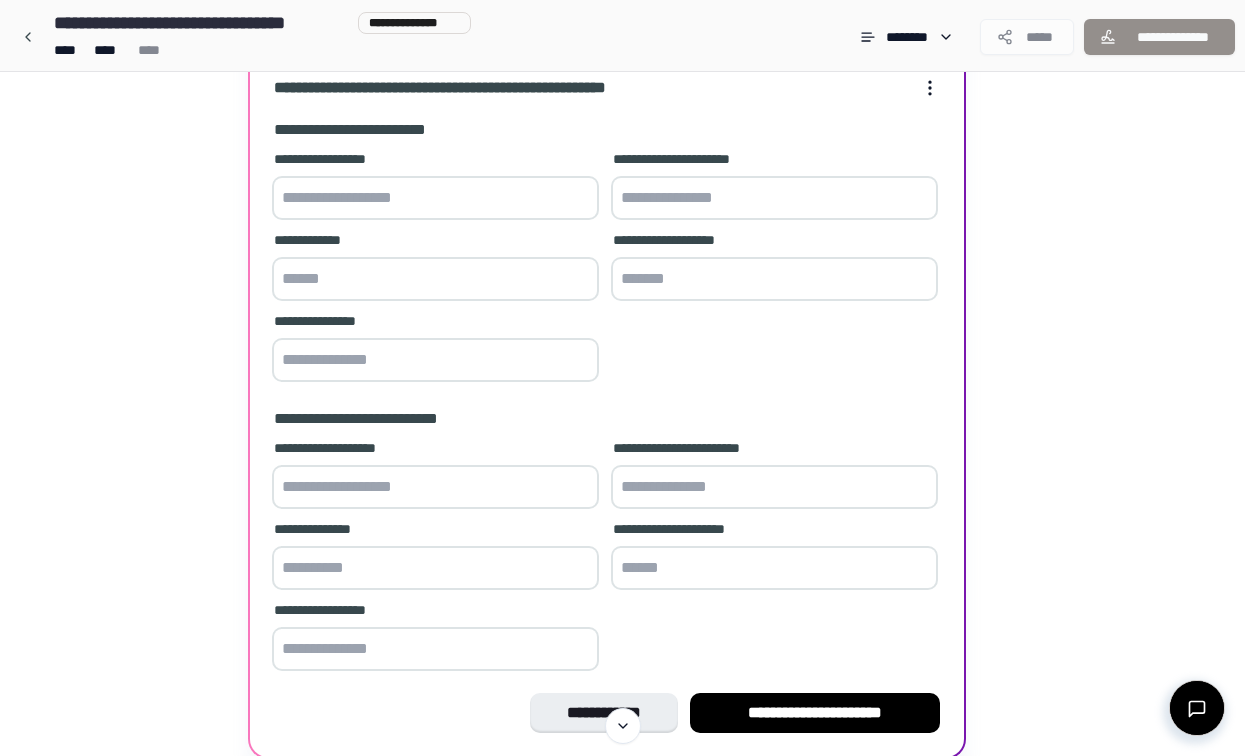 click at bounding box center (435, 198) 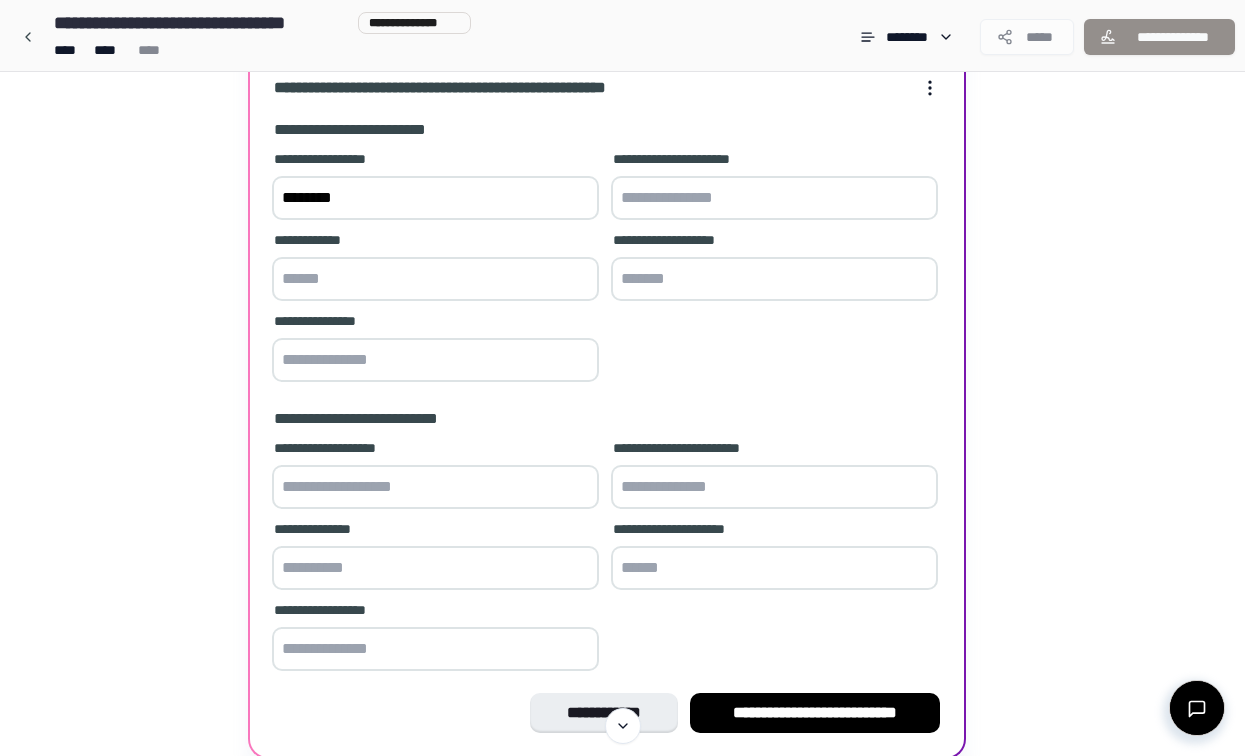 click on "********" at bounding box center (435, 198) 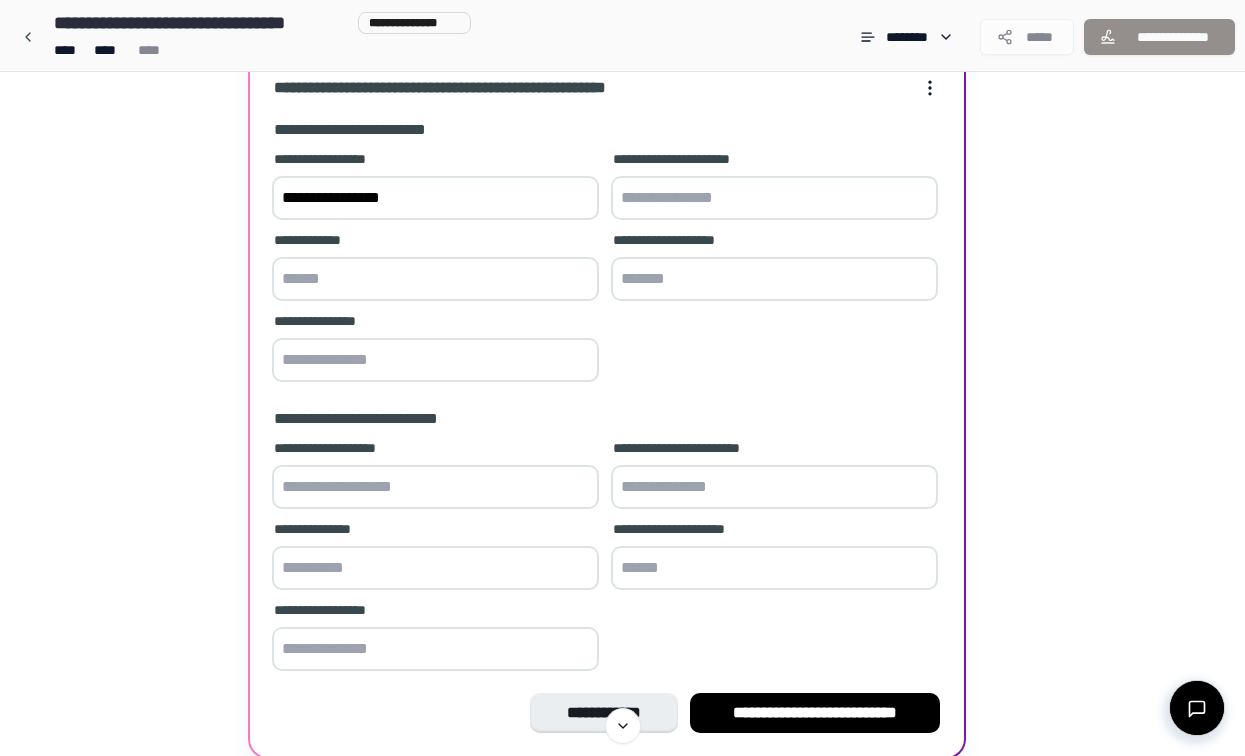 type on "**********" 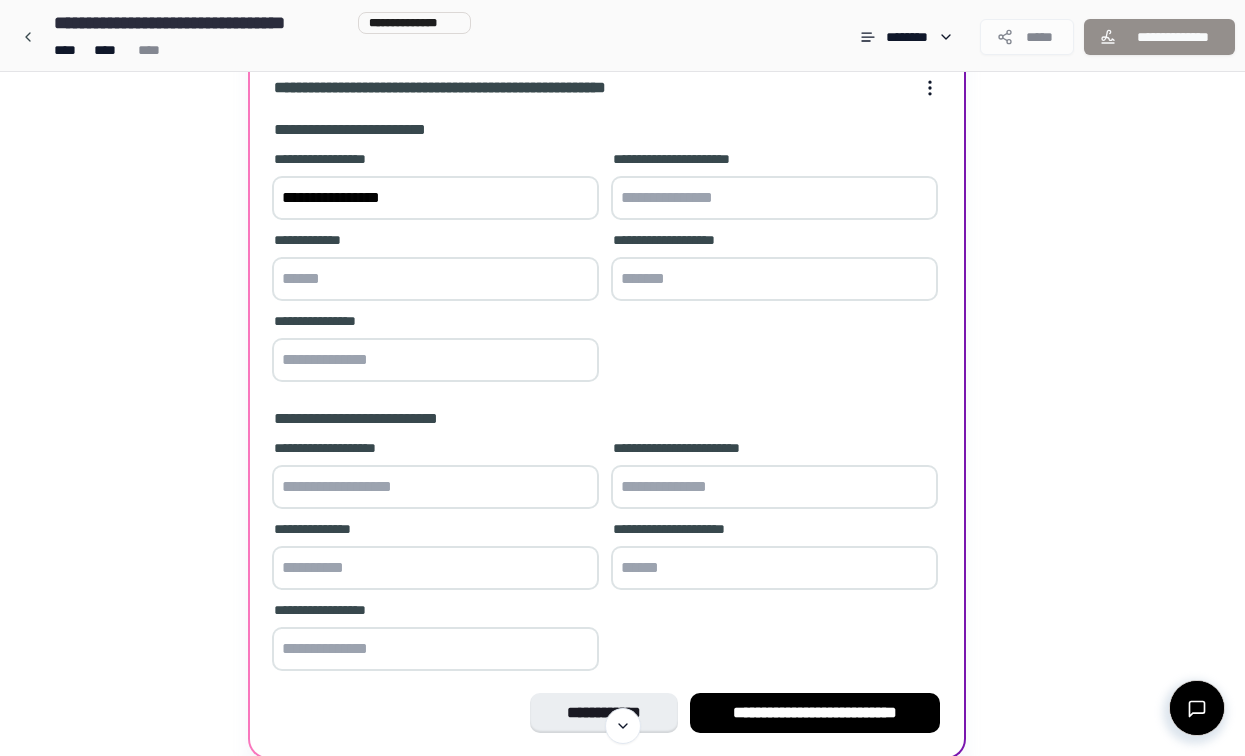 click at bounding box center [435, 360] 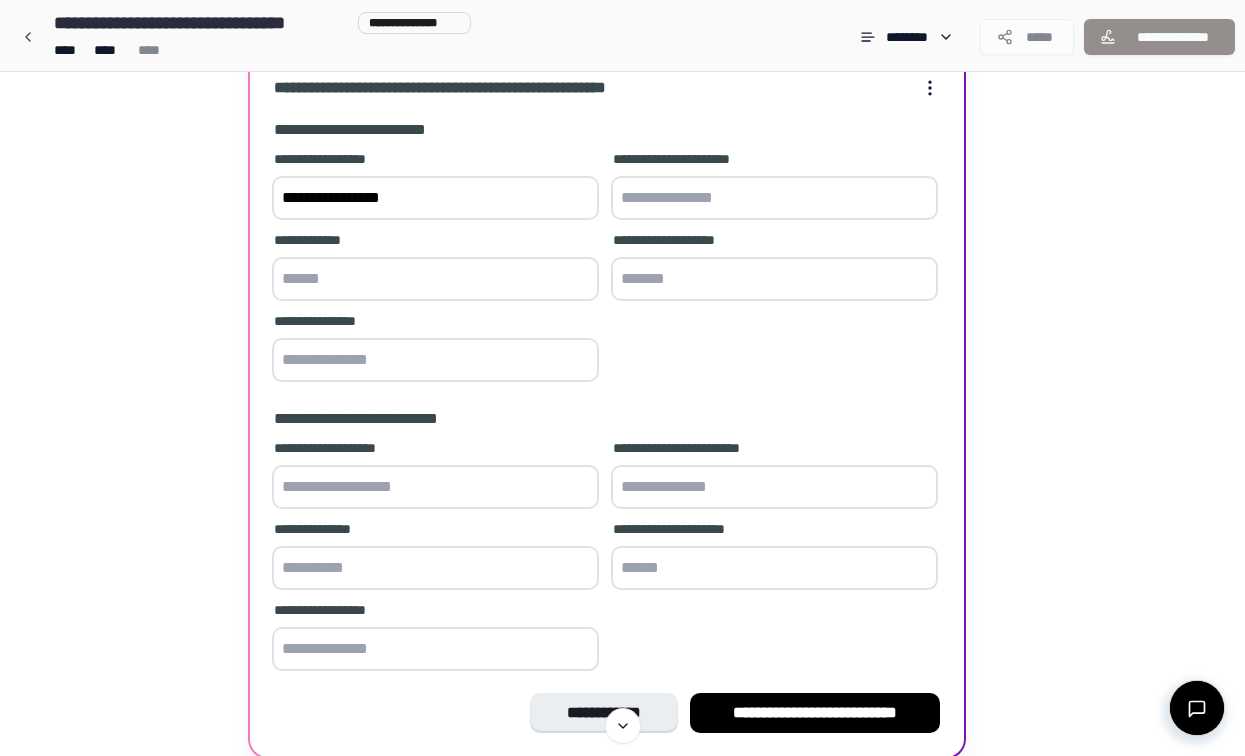 type on "*" 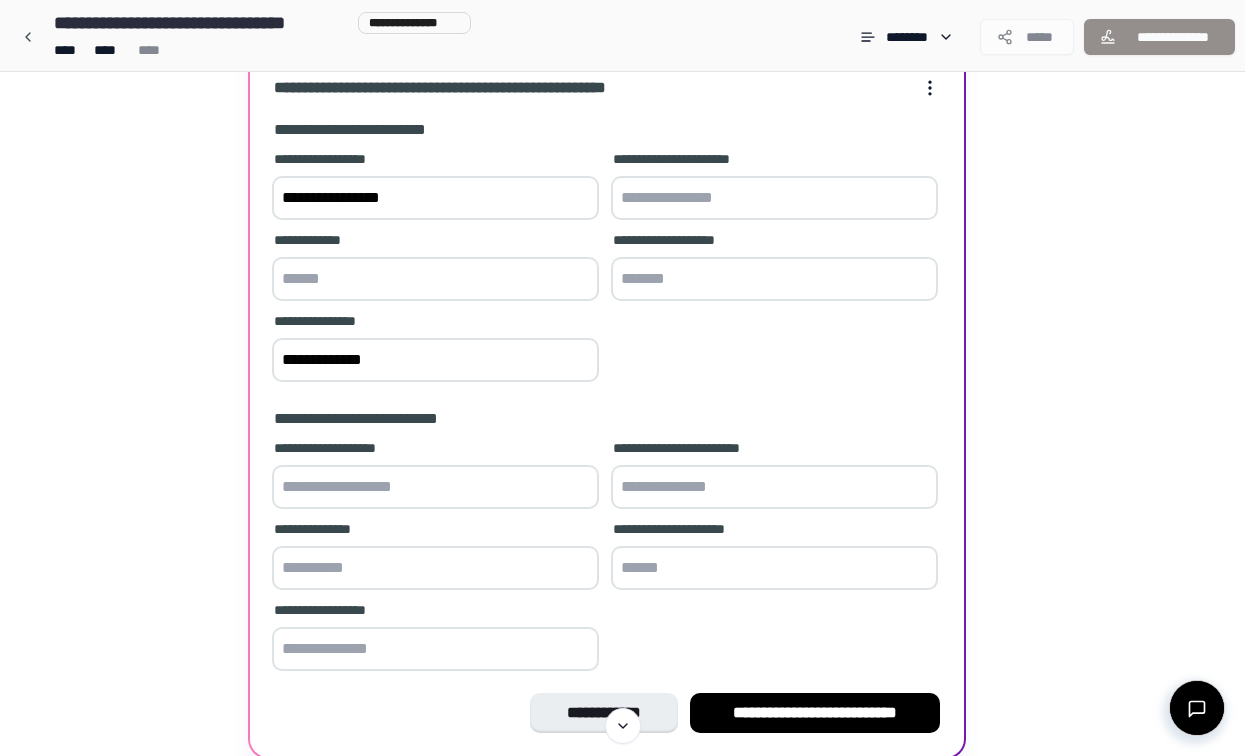 type on "**********" 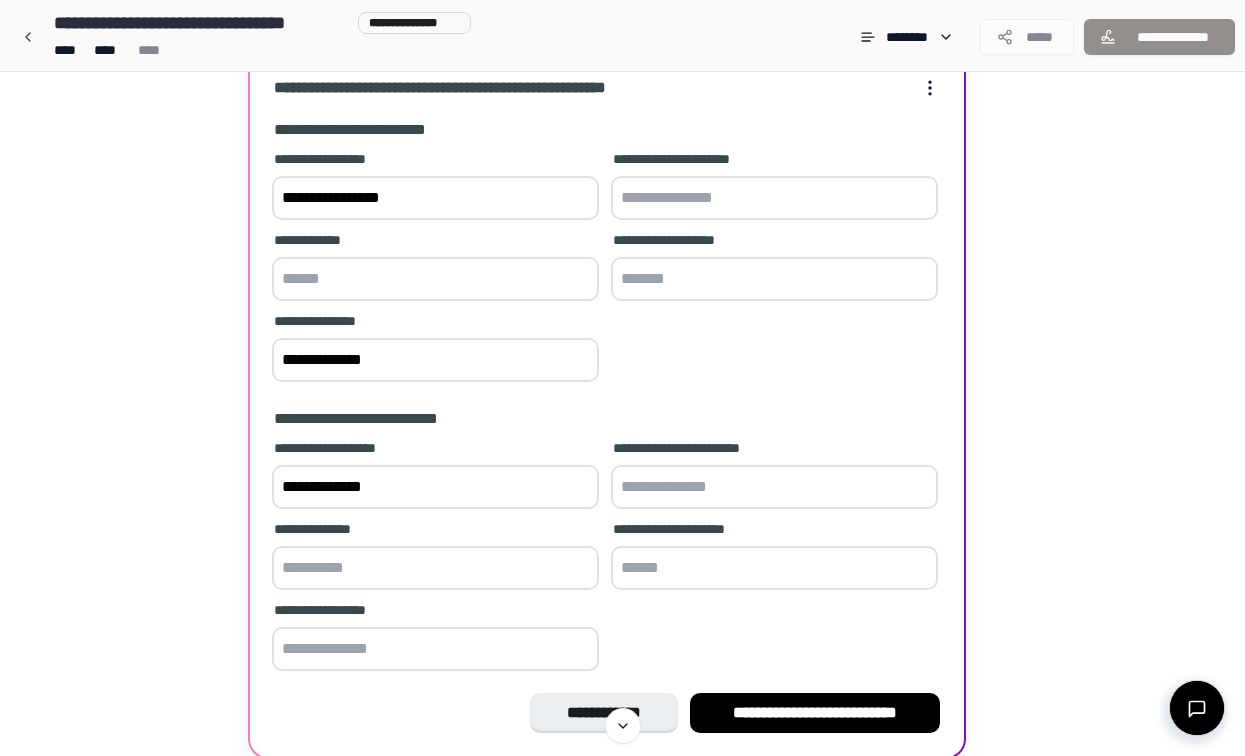 type on "**********" 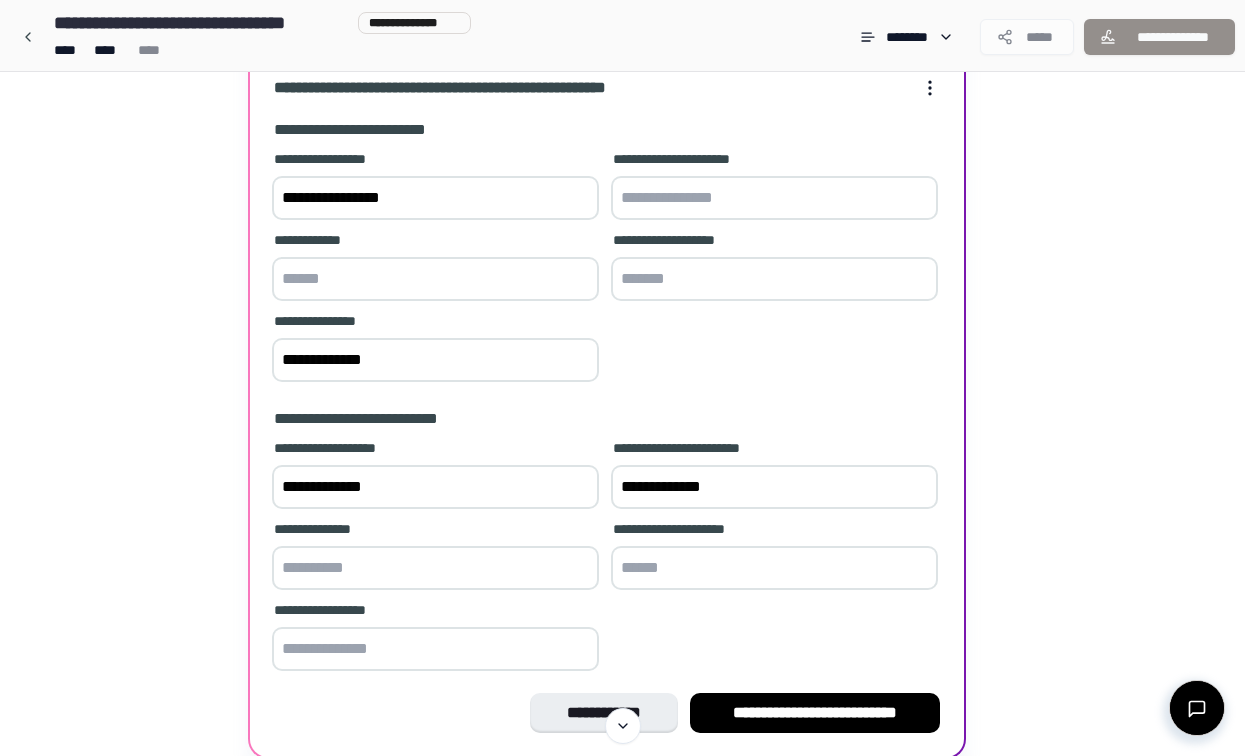 type on "**********" 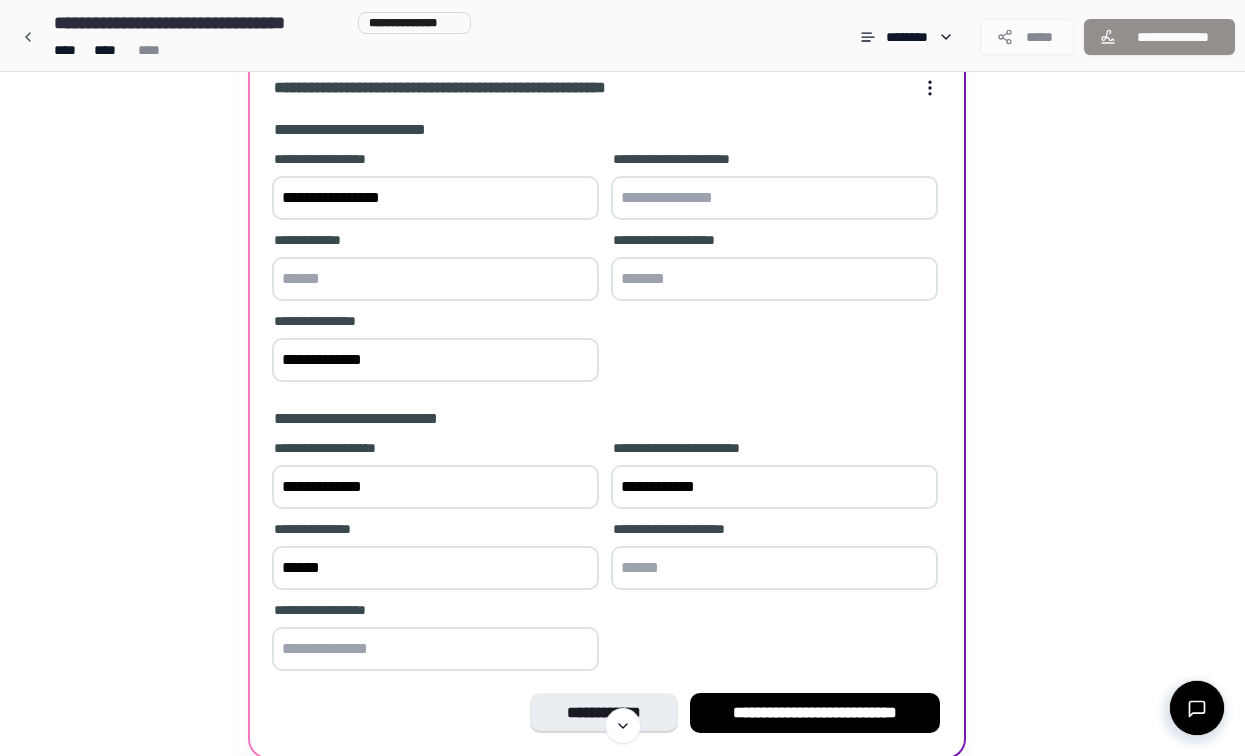 type on "******" 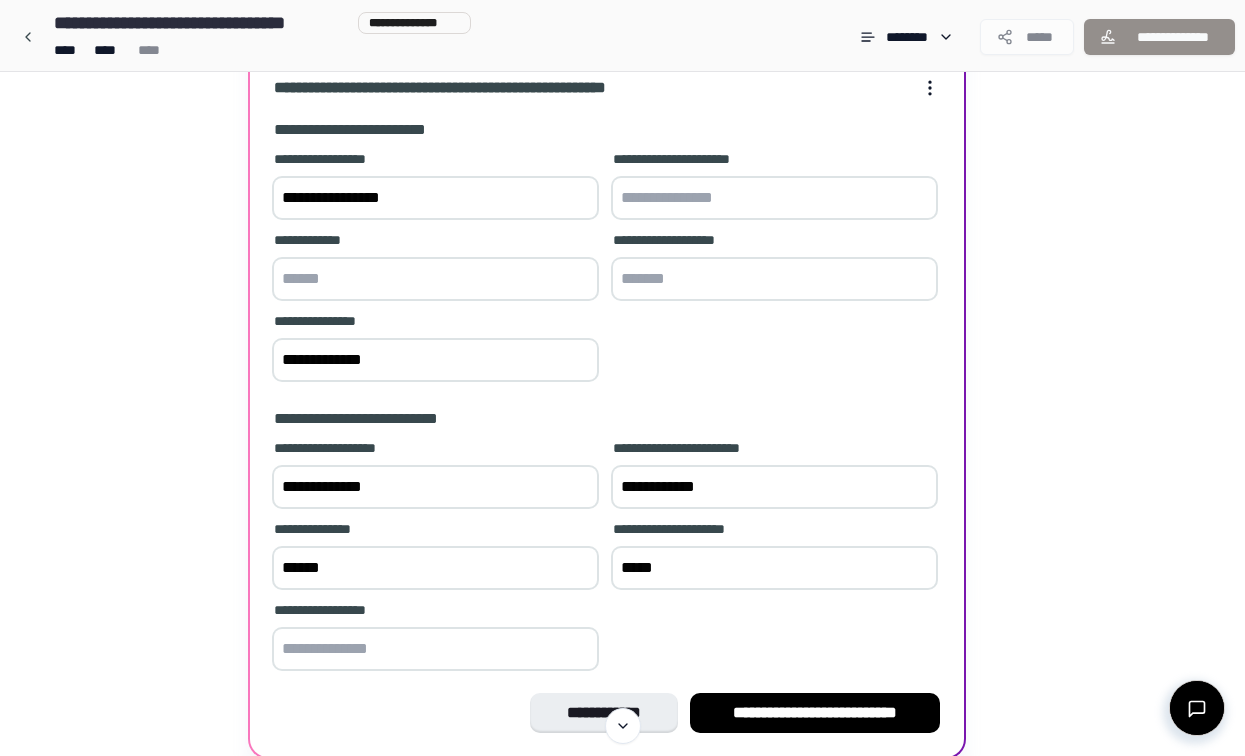 type on "*****" 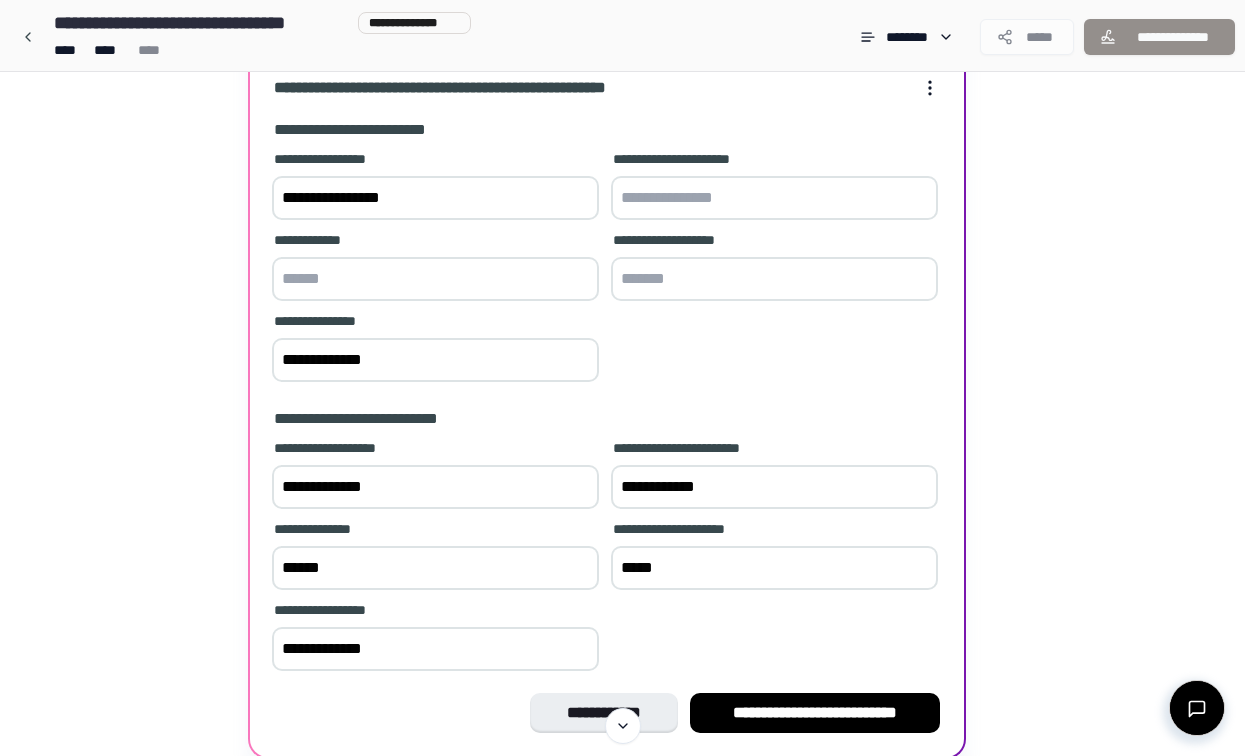 type on "**********" 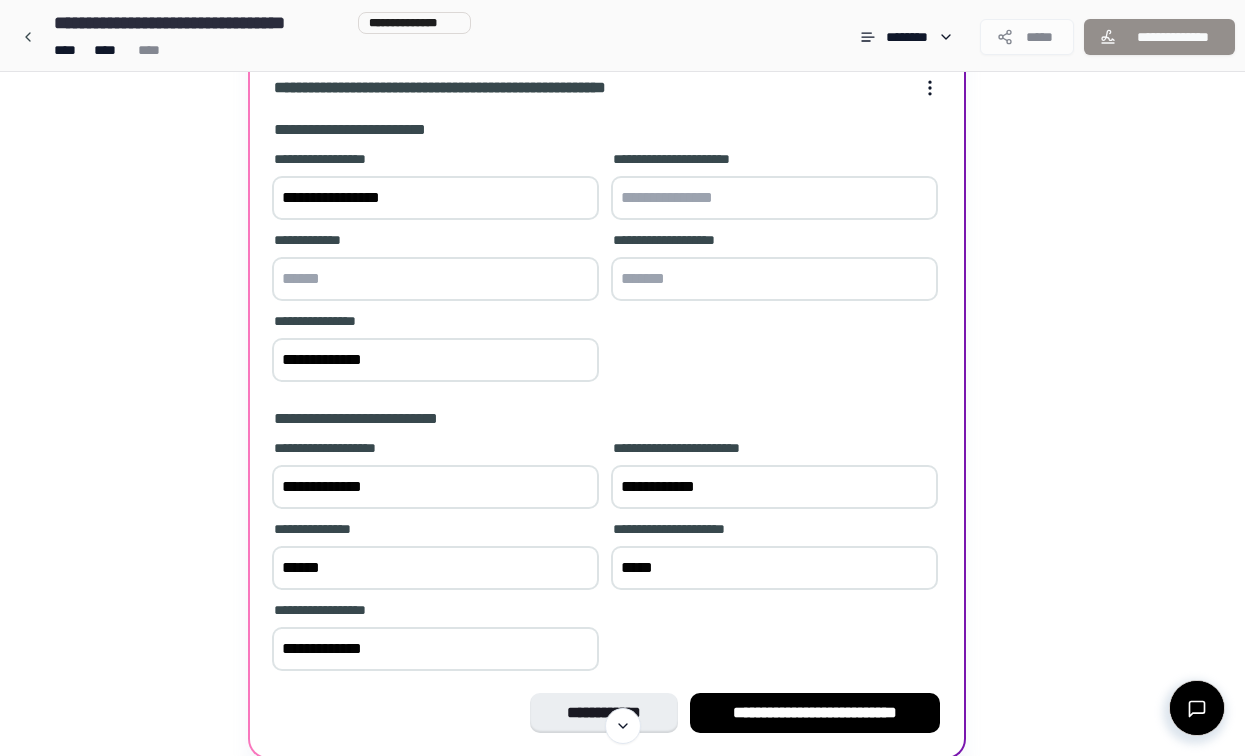 click at bounding box center [774, 198] 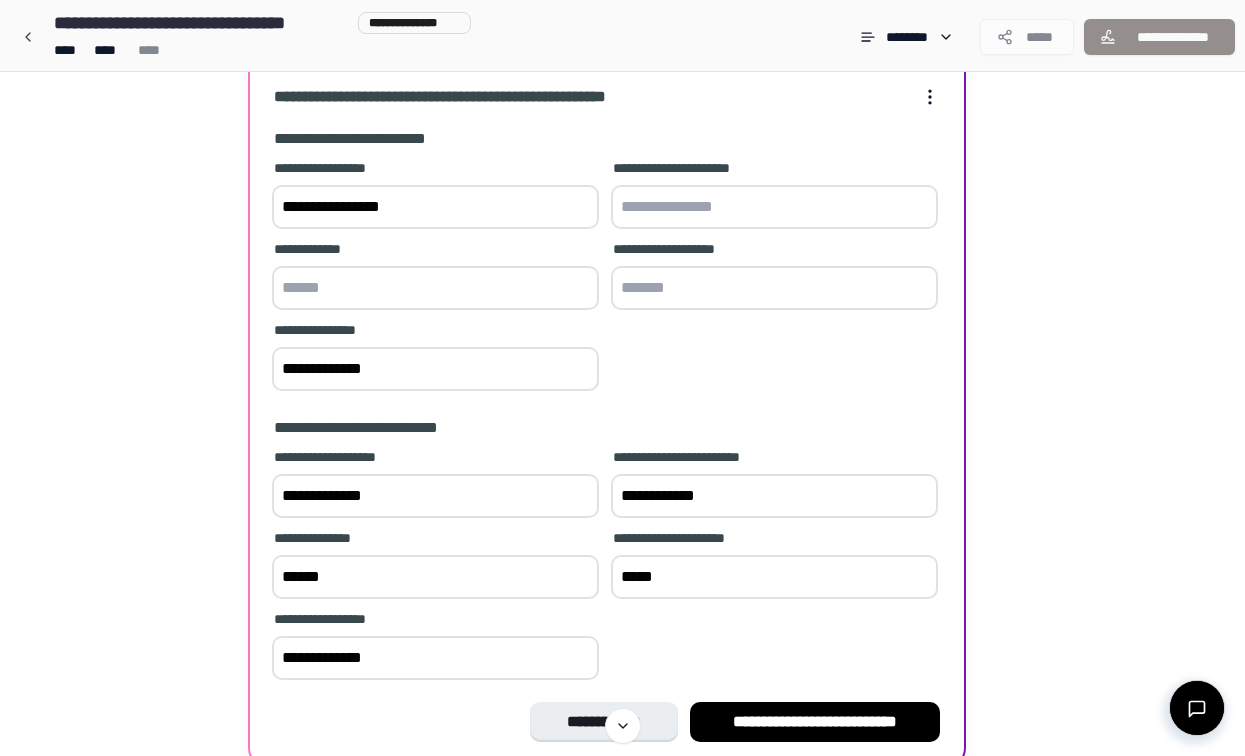 scroll, scrollTop: 191, scrollLeft: 0, axis: vertical 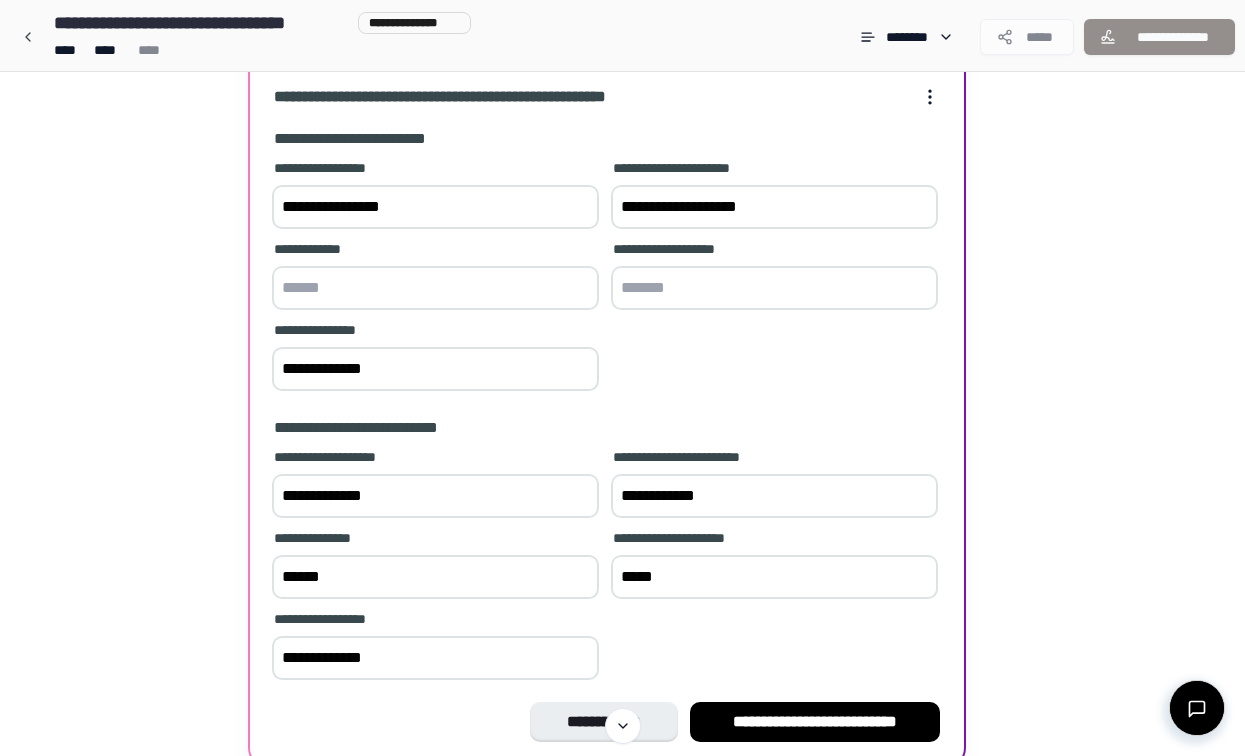 type on "**********" 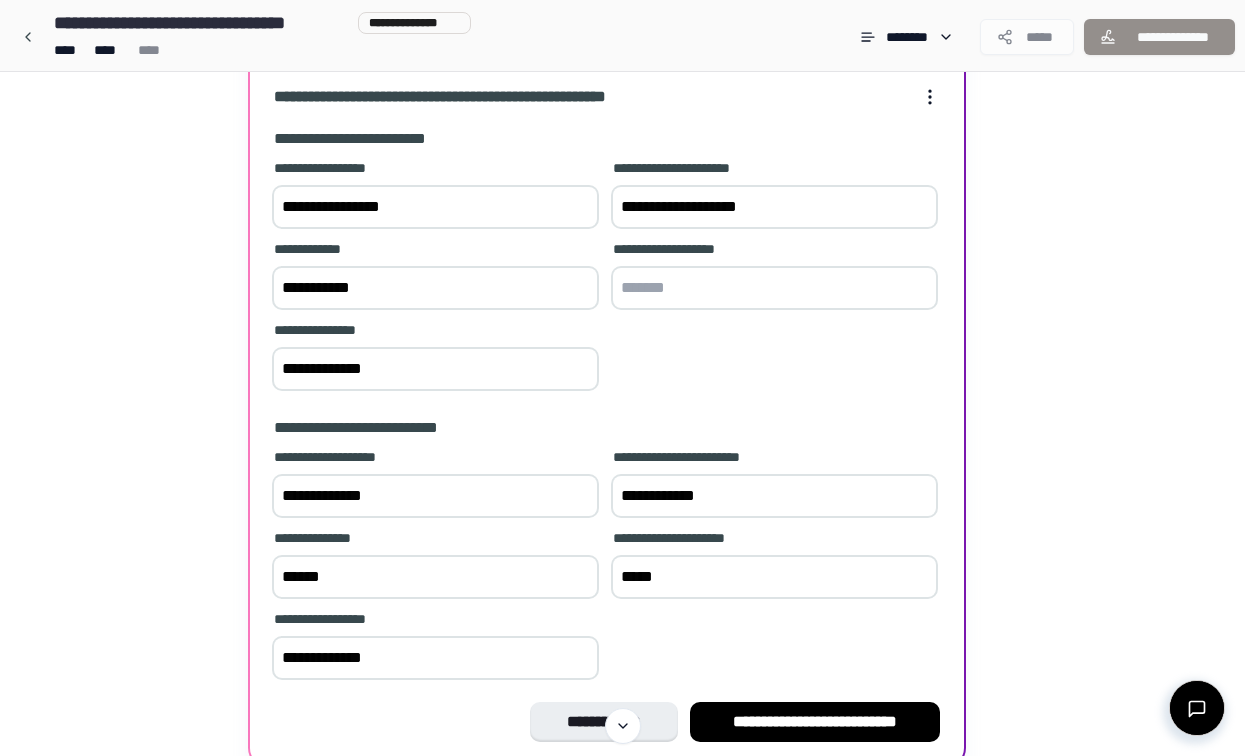 type on "**********" 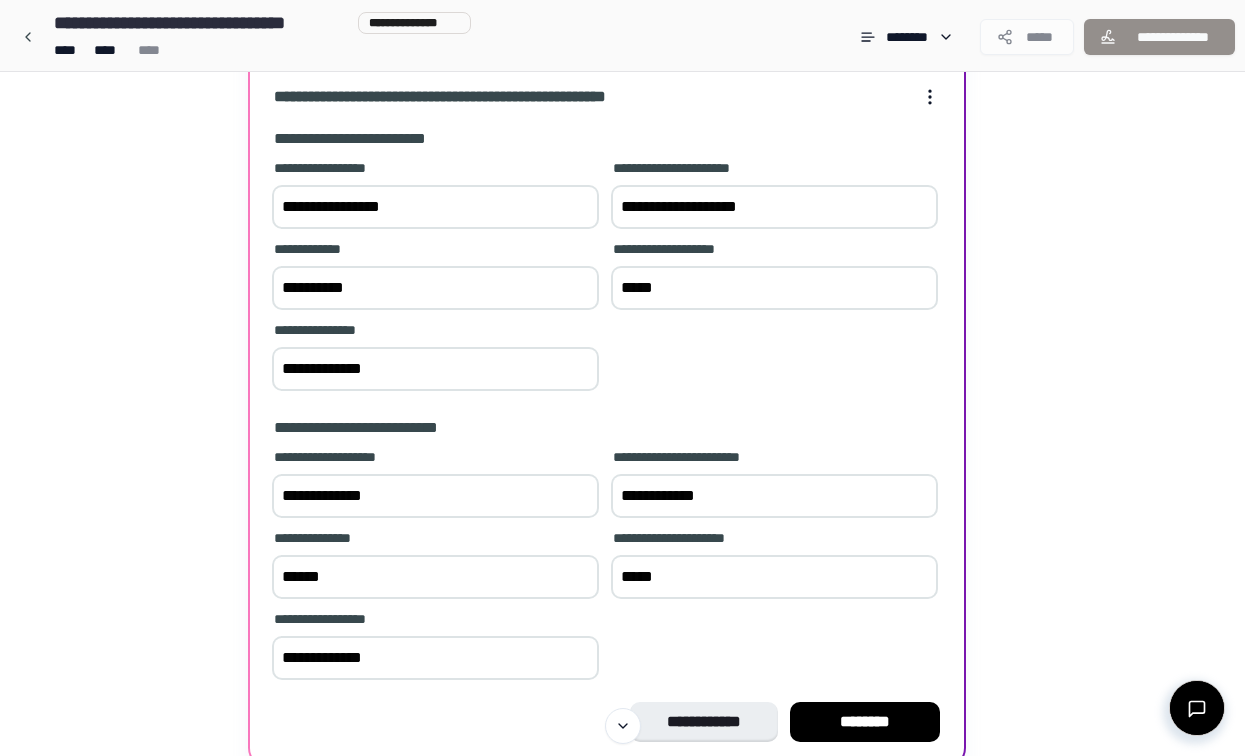 type on "*****" 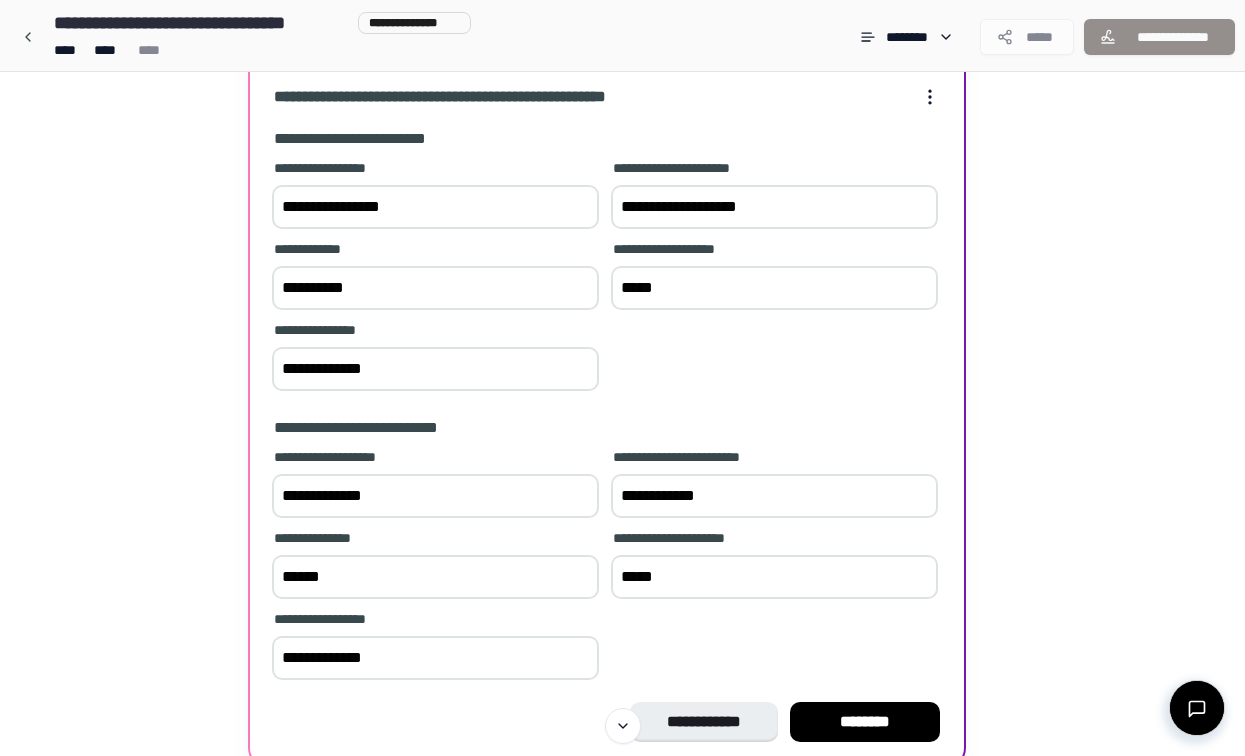 click on "**********" at bounding box center [607, 277] 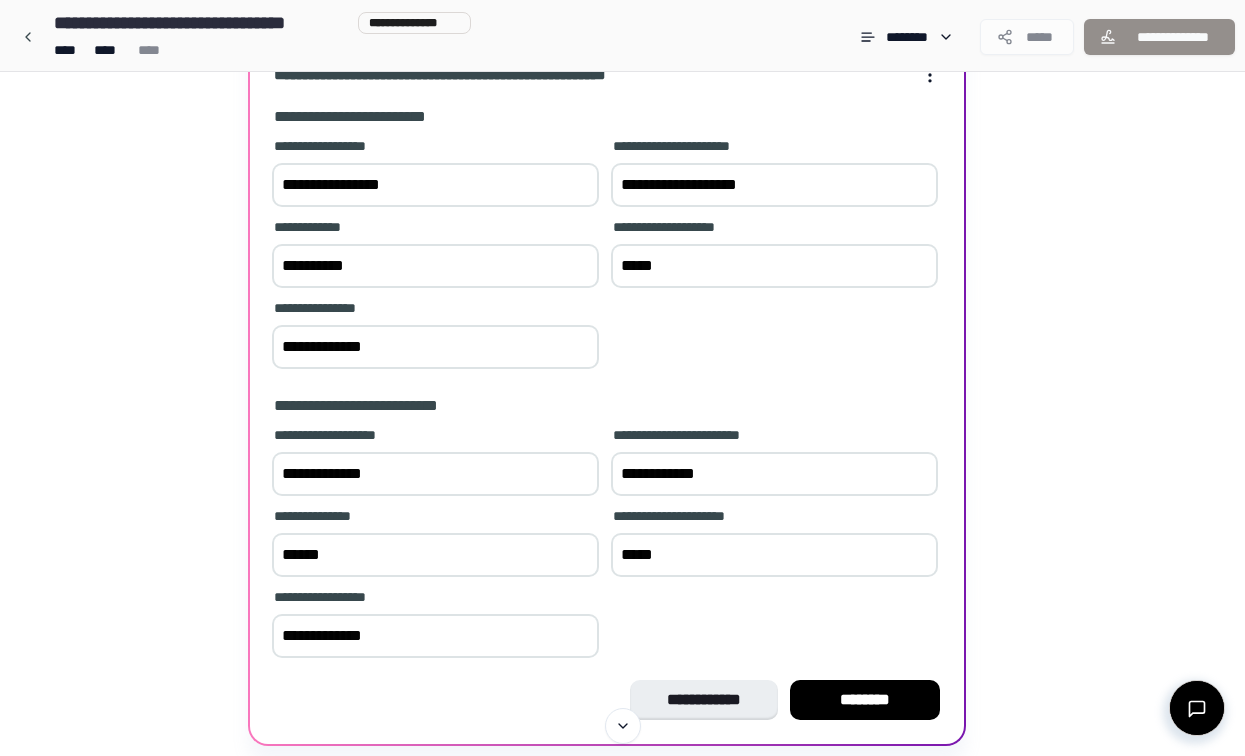 scroll, scrollTop: 215, scrollLeft: 0, axis: vertical 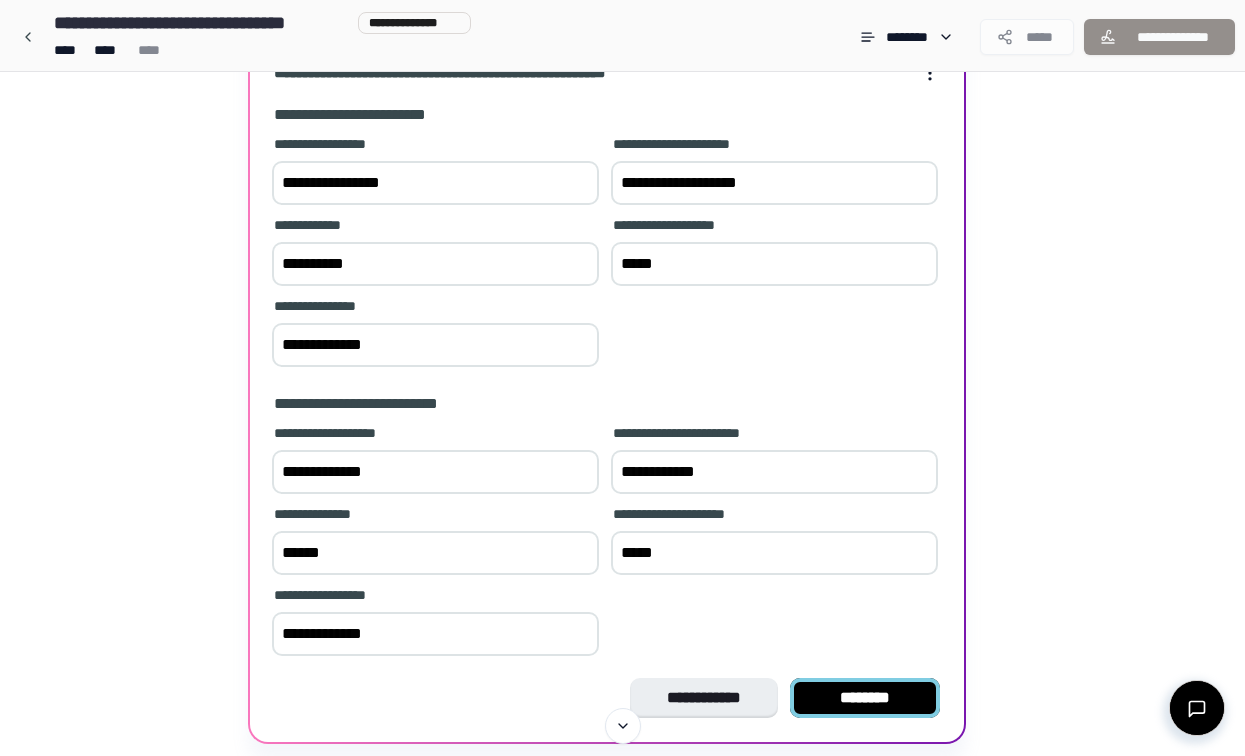 click on "********" at bounding box center (865, 698) 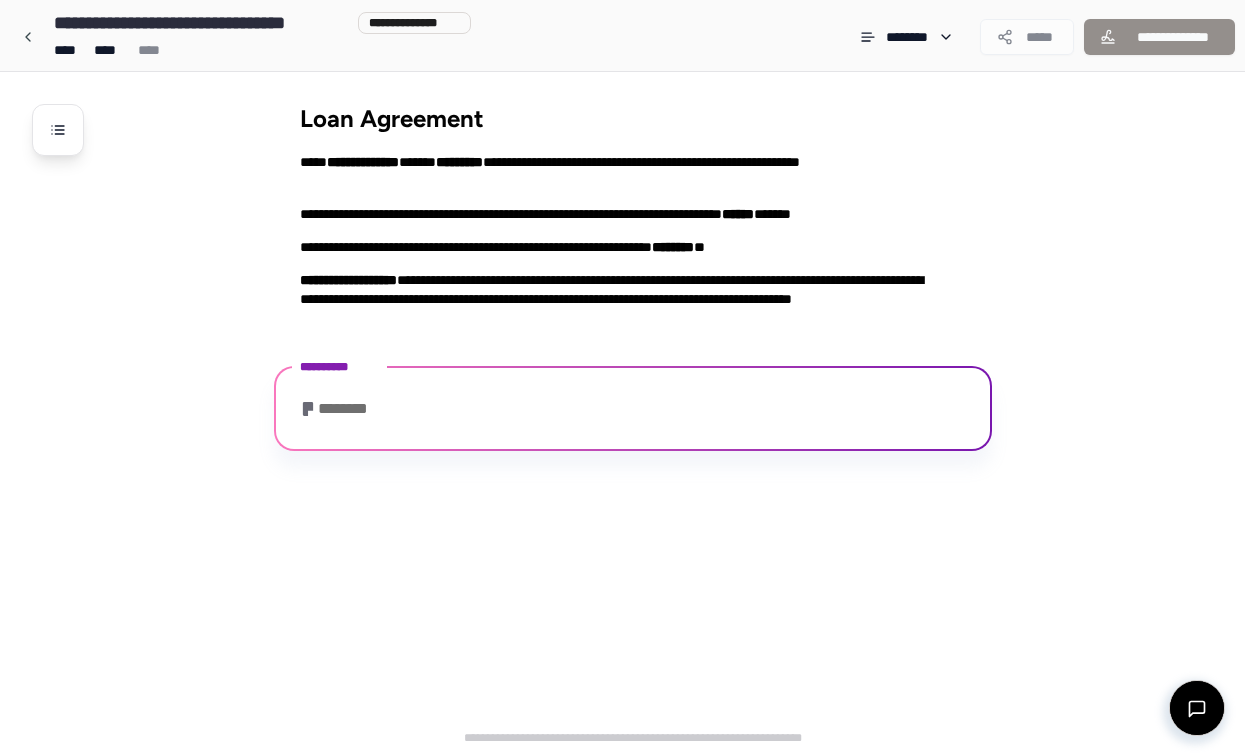scroll, scrollTop: 206, scrollLeft: 0, axis: vertical 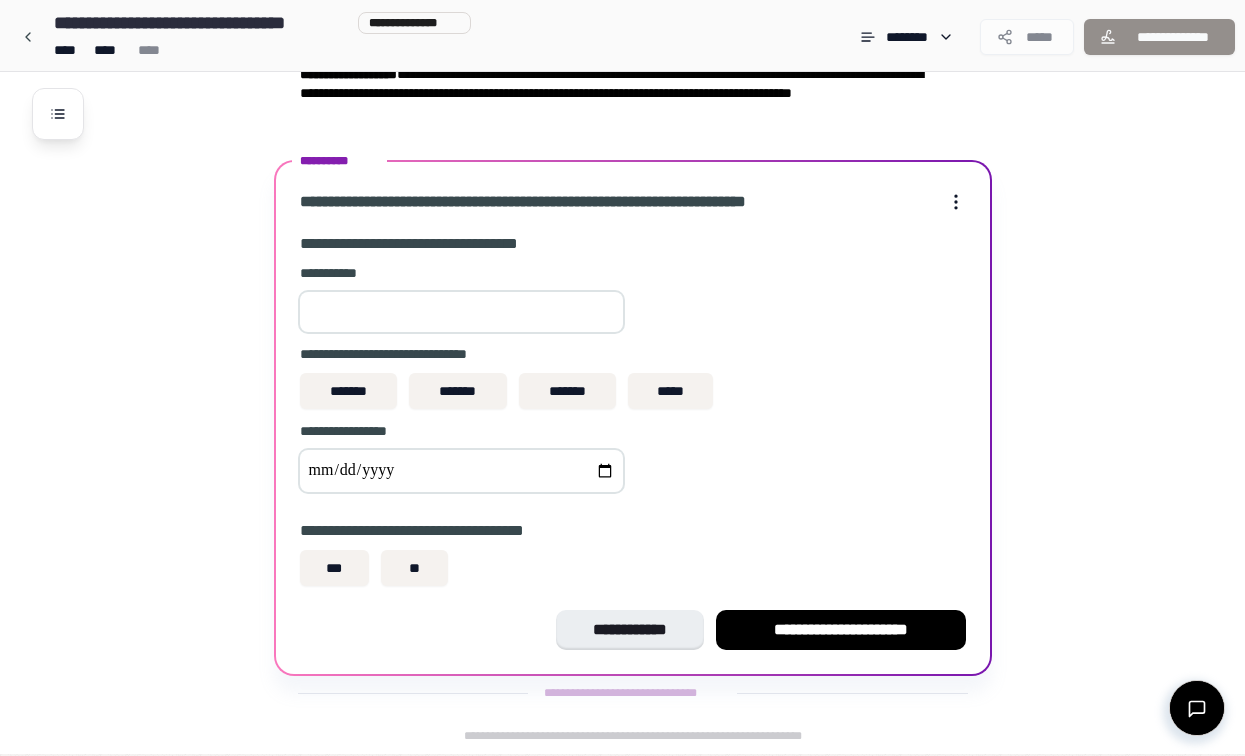 click at bounding box center (461, 312) 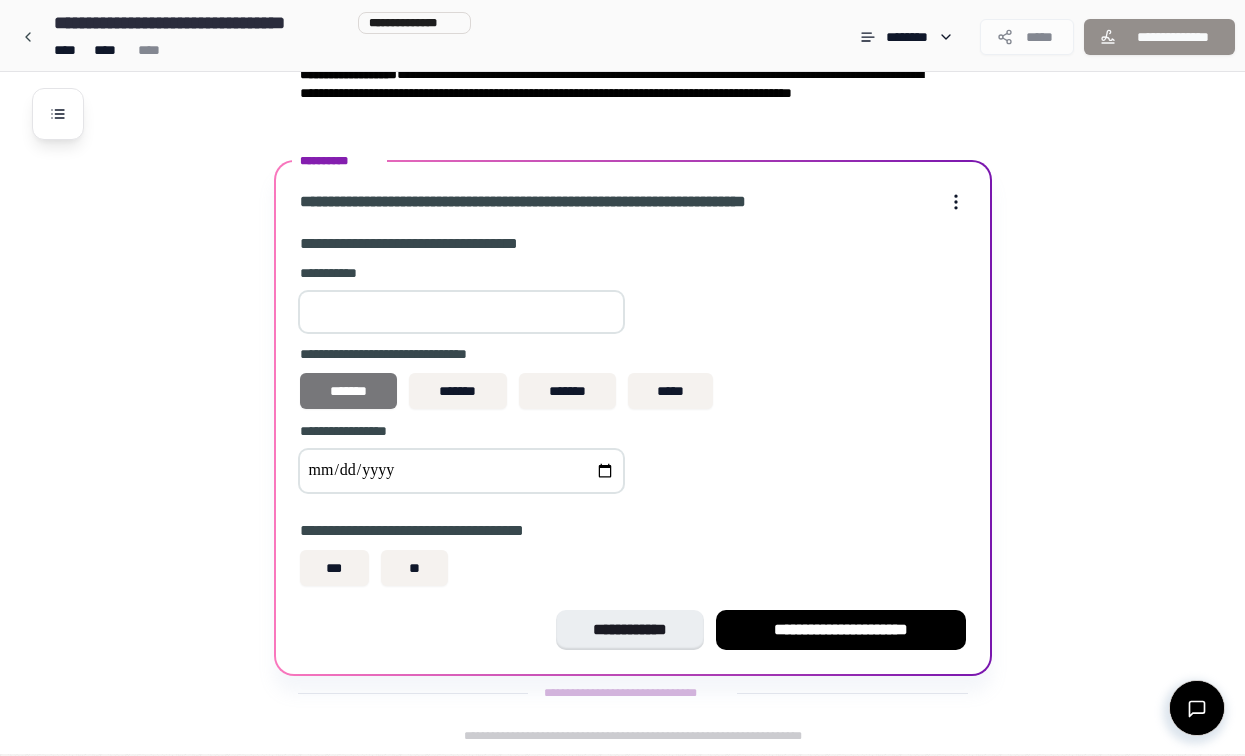 click on "*******" at bounding box center (349, 391) 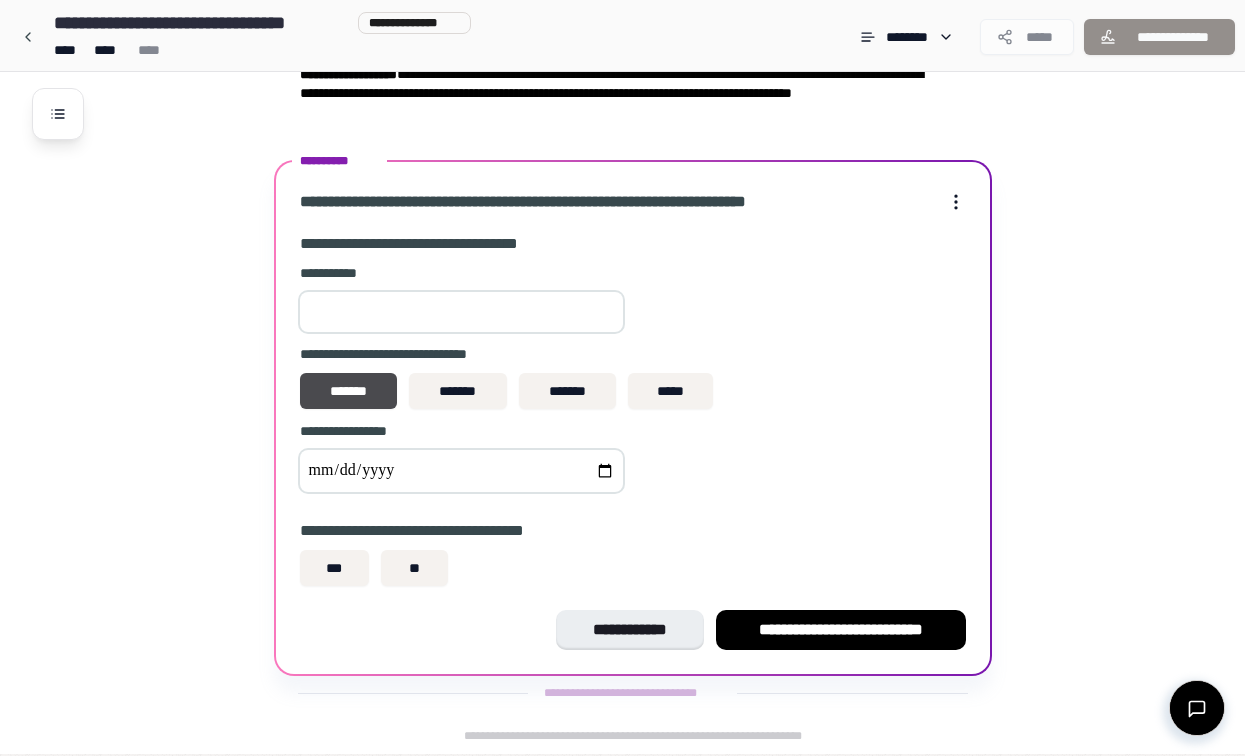 click at bounding box center [461, 312] 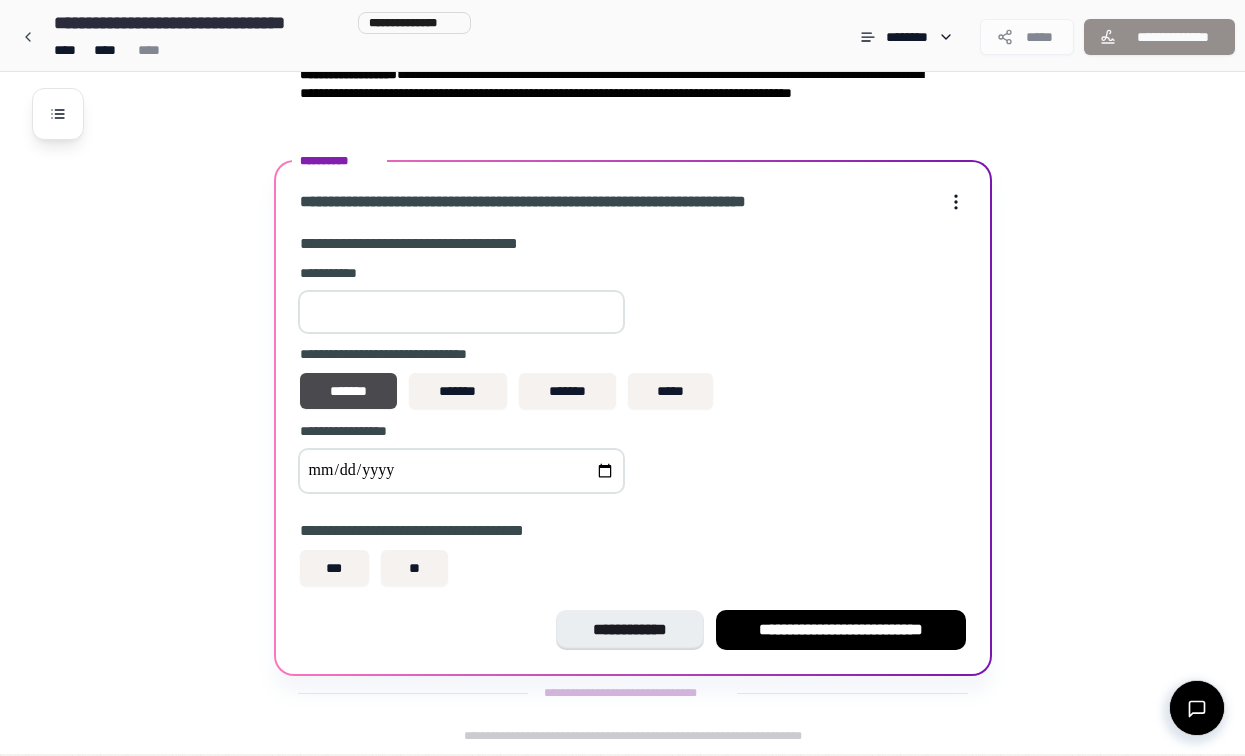 type on "**" 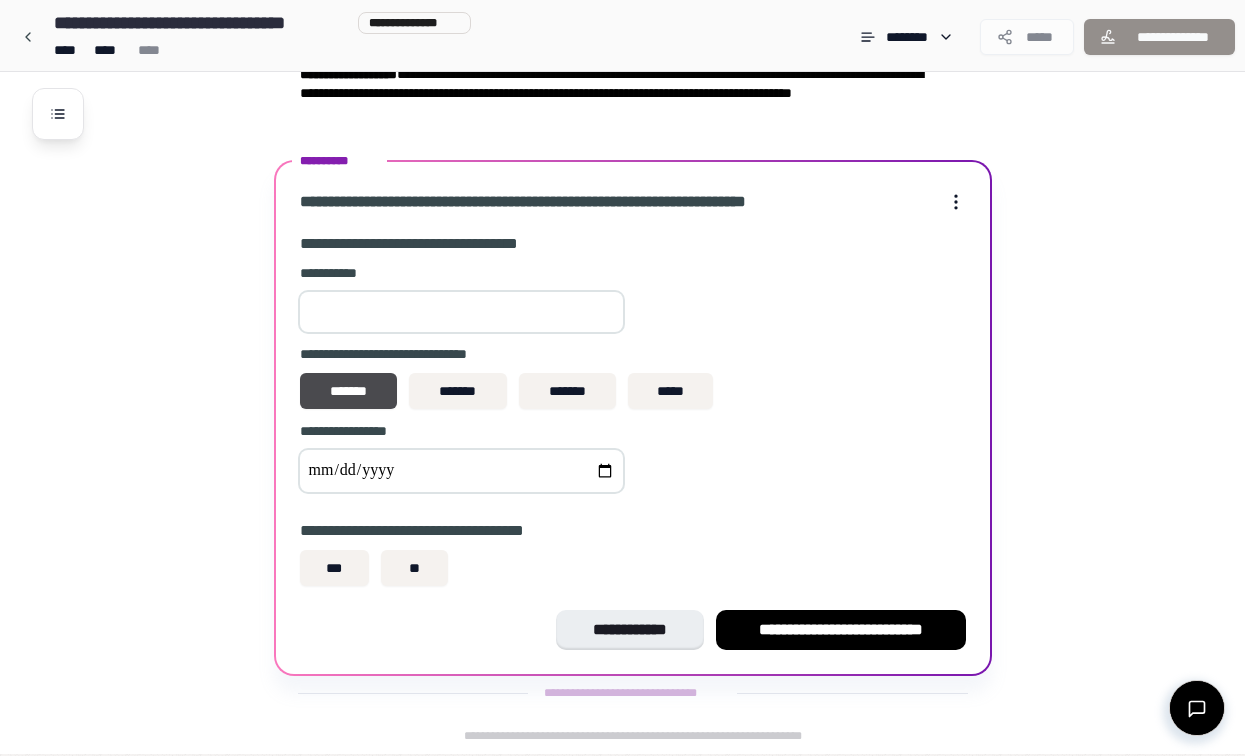 click at bounding box center [461, 471] 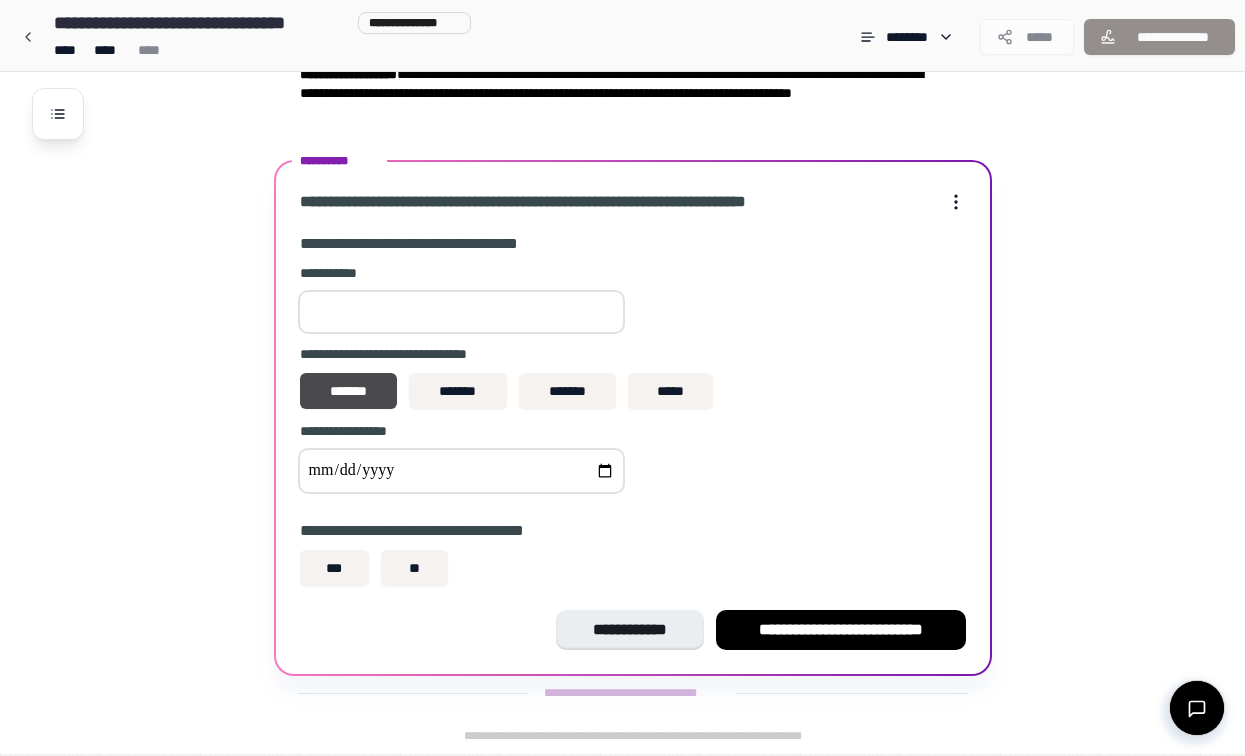 click on "*" at bounding box center (461, 312) 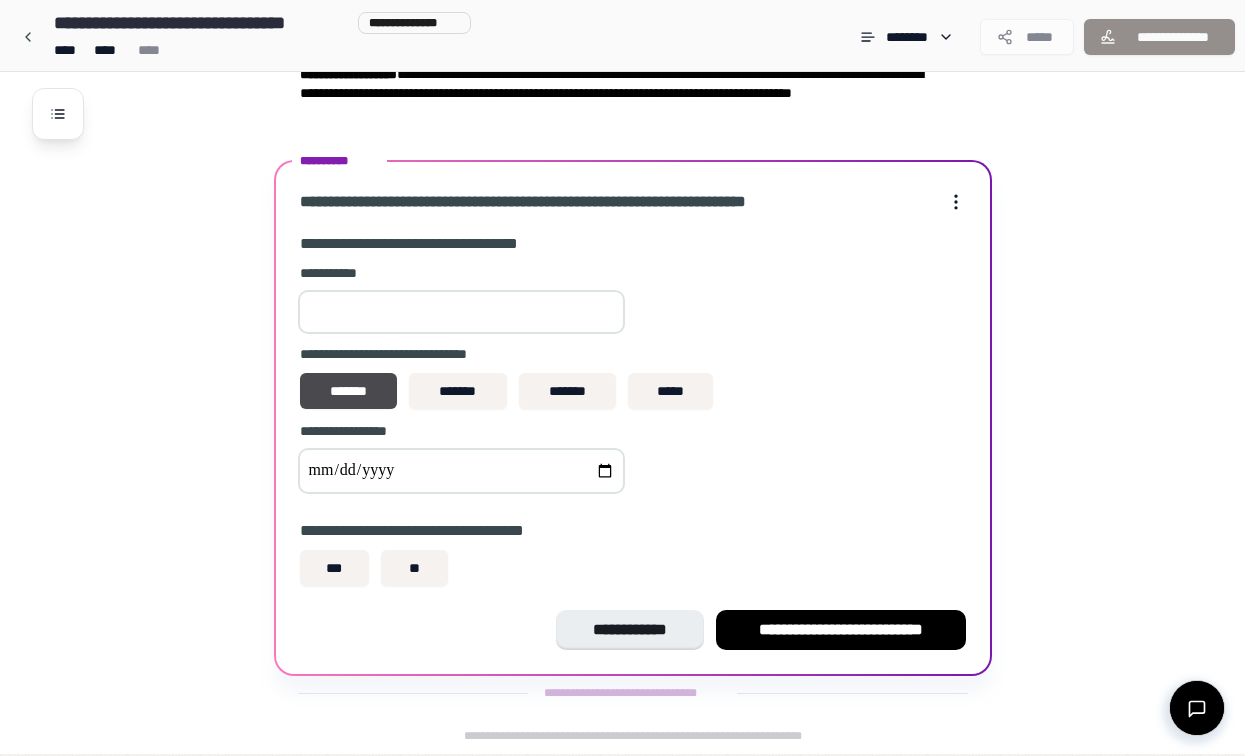 click on "*" at bounding box center [461, 312] 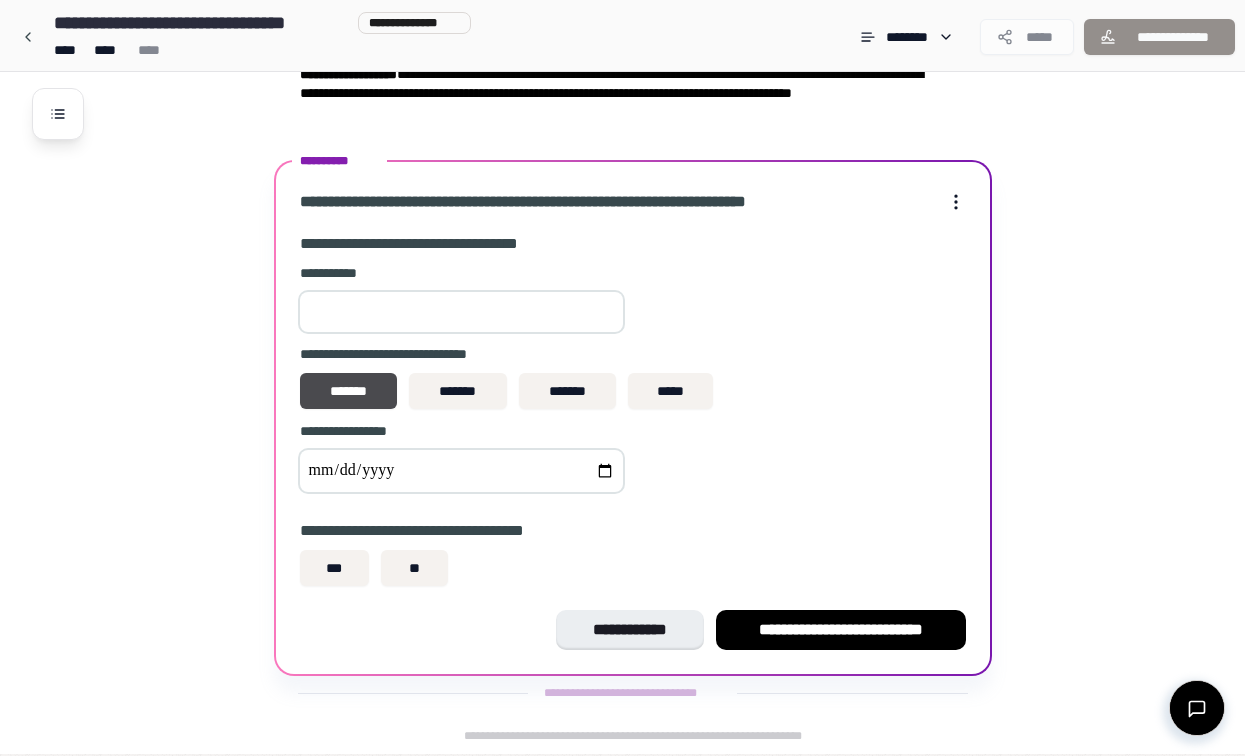 click on "*" at bounding box center [461, 312] 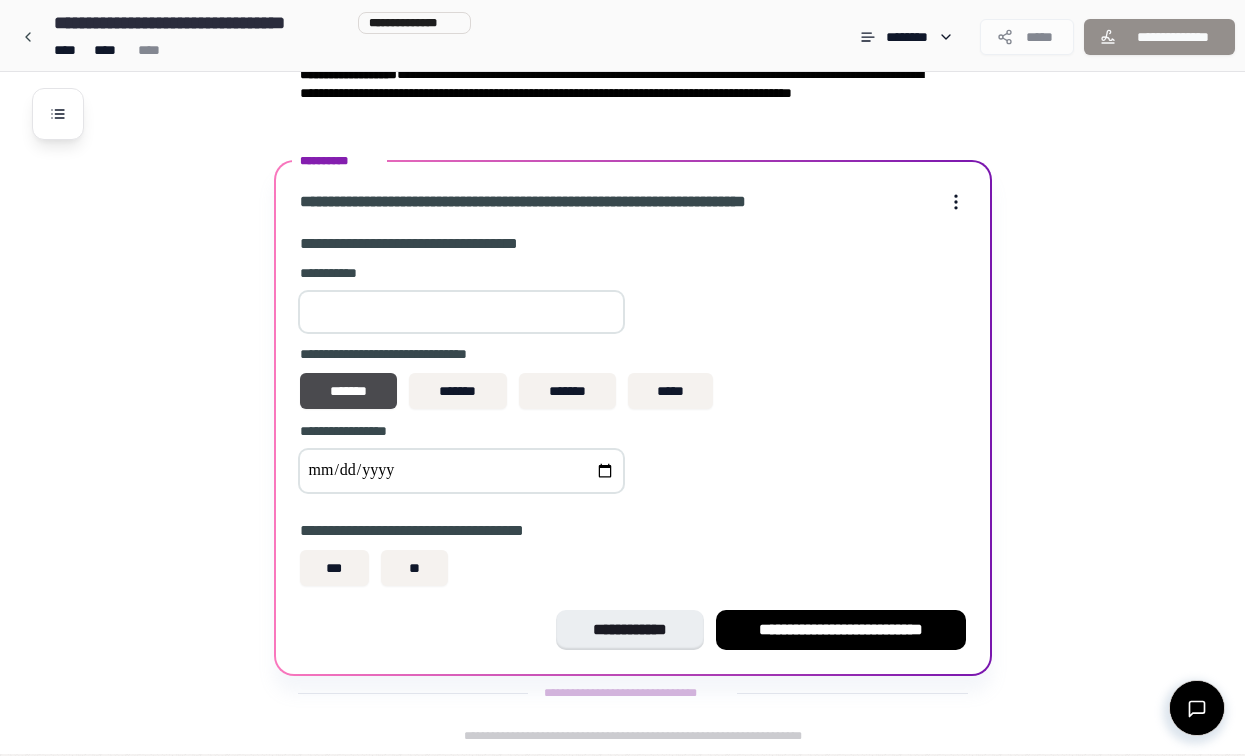 click on "***" at bounding box center [461, 312] 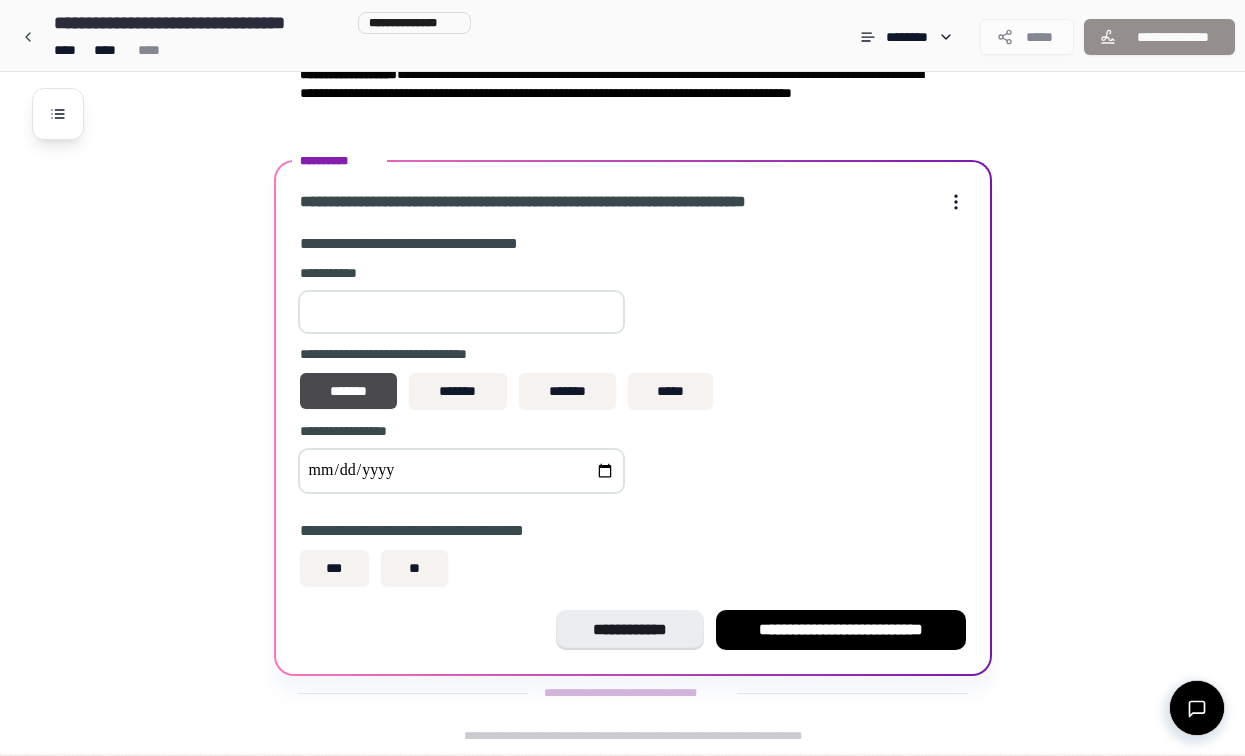 type on "*" 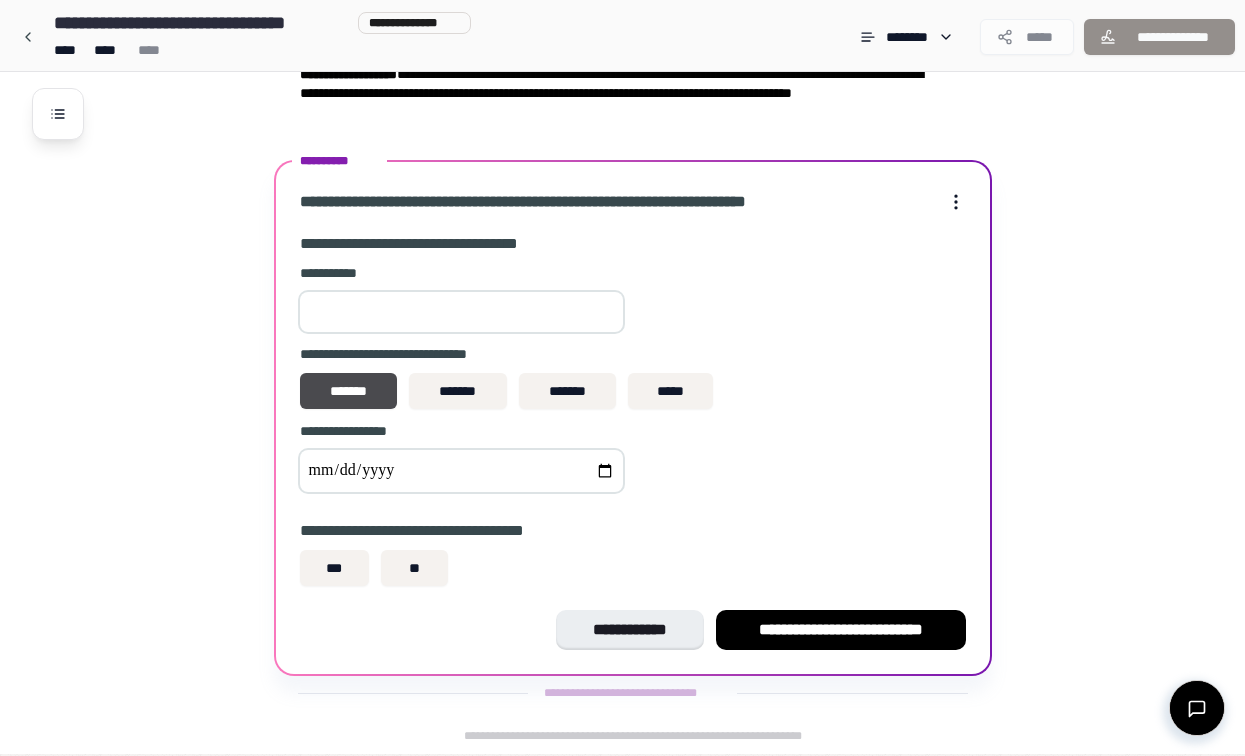type on "*****" 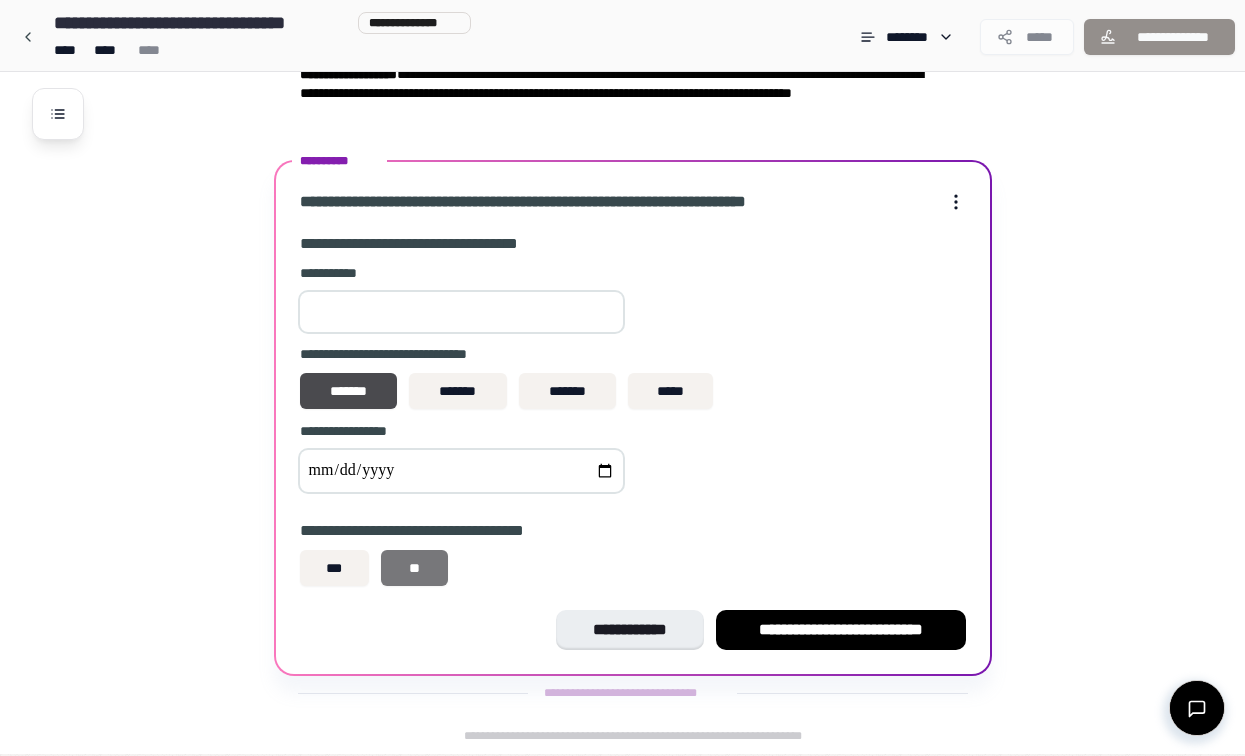 click on "**" at bounding box center [414, 568] 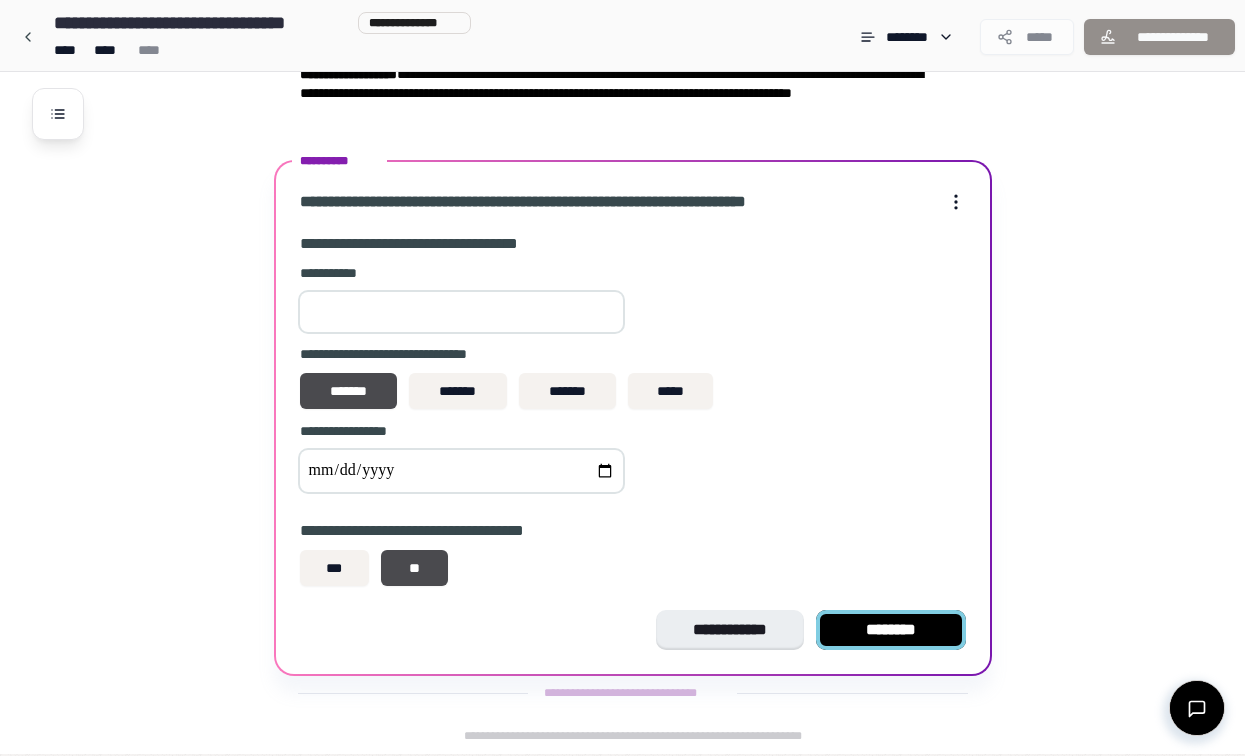 click on "********" at bounding box center (891, 630) 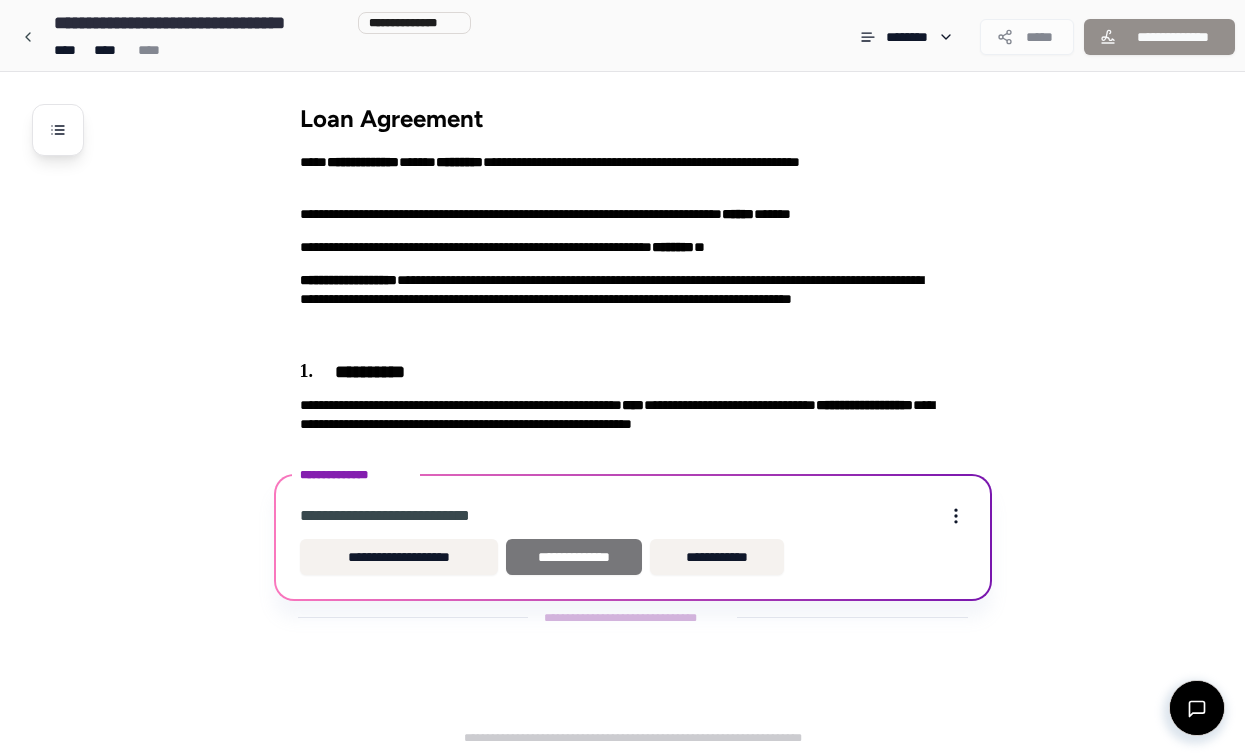 click on "**********" at bounding box center [574, 557] 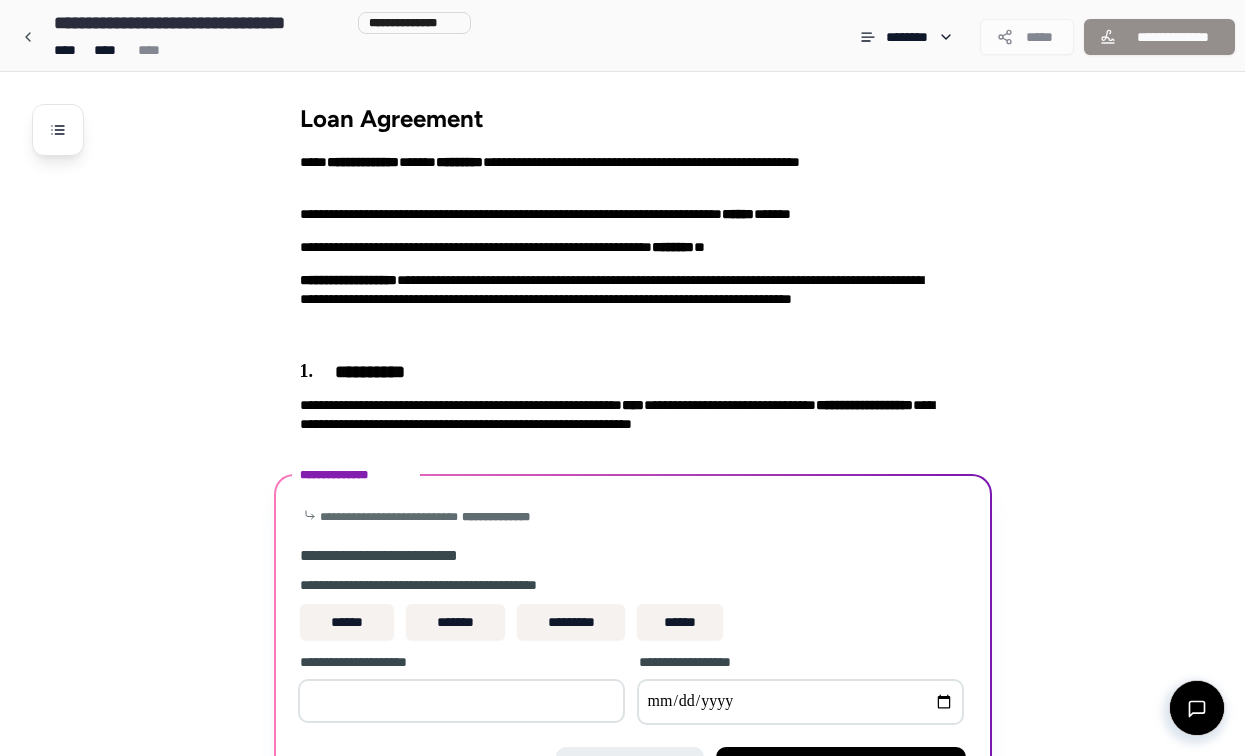 scroll, scrollTop: 138, scrollLeft: 0, axis: vertical 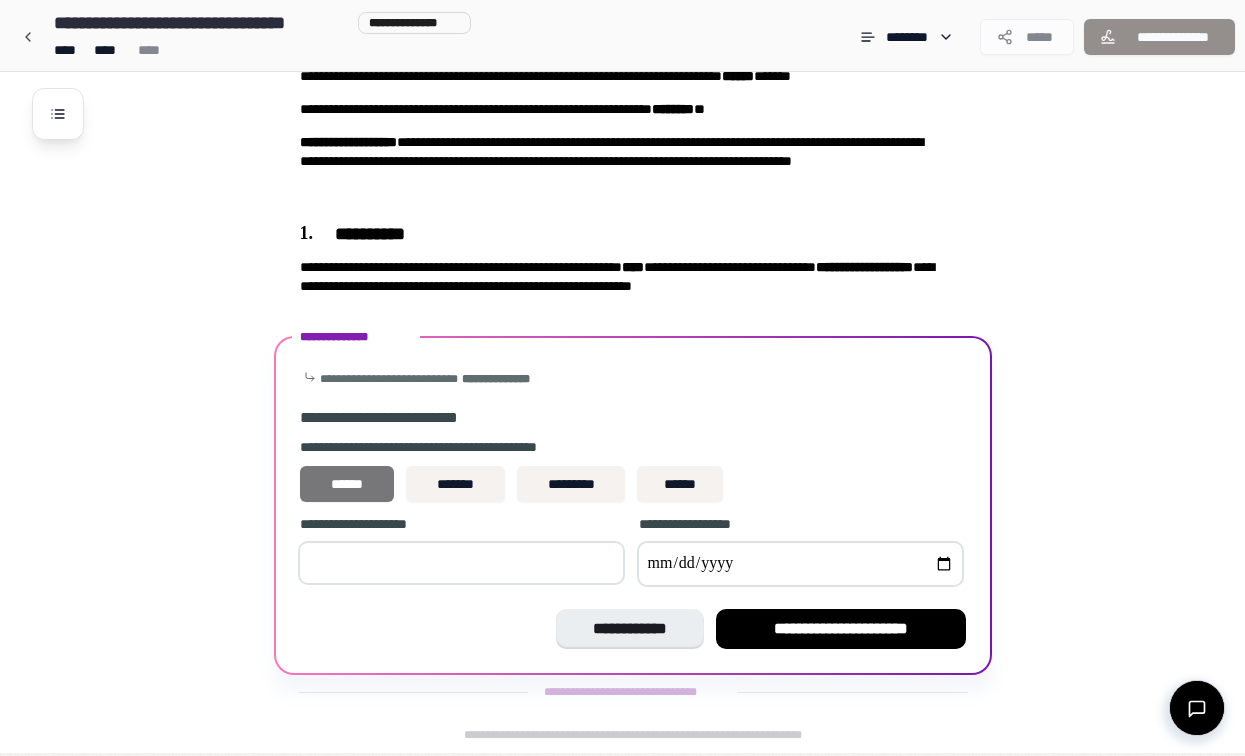 click on "******" at bounding box center (347, 484) 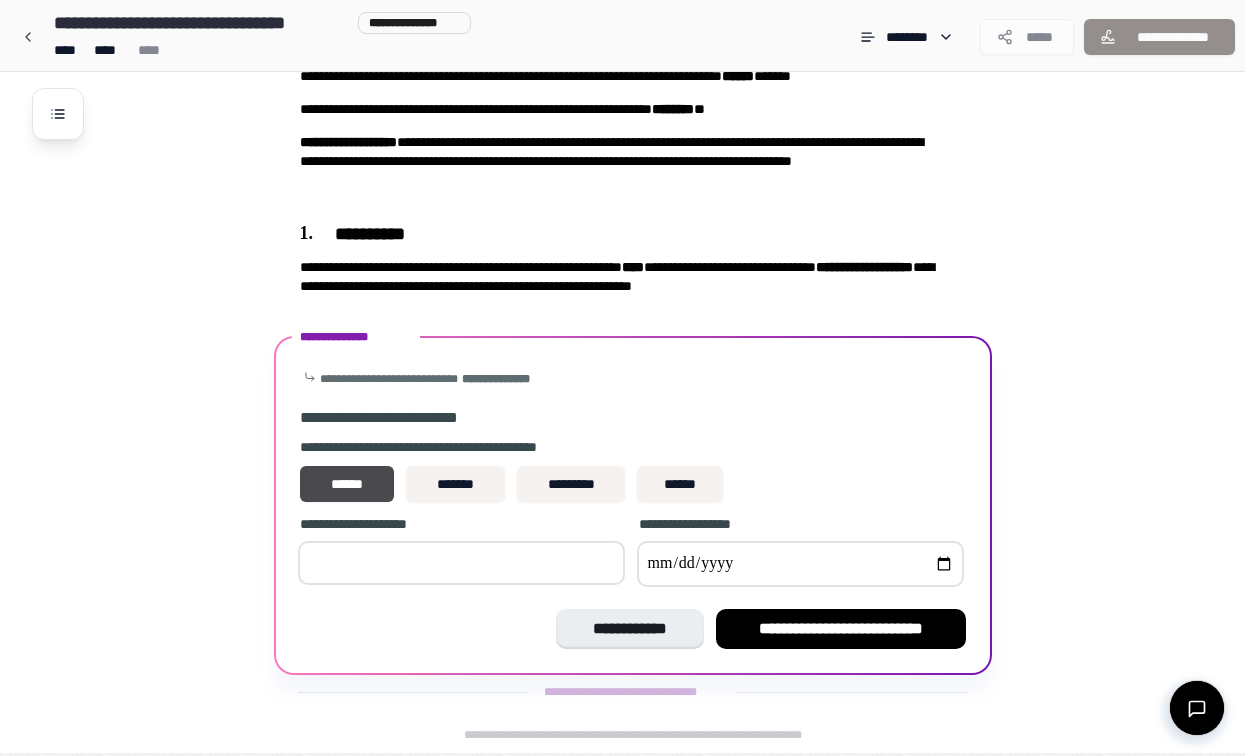 click at bounding box center (461, 563) 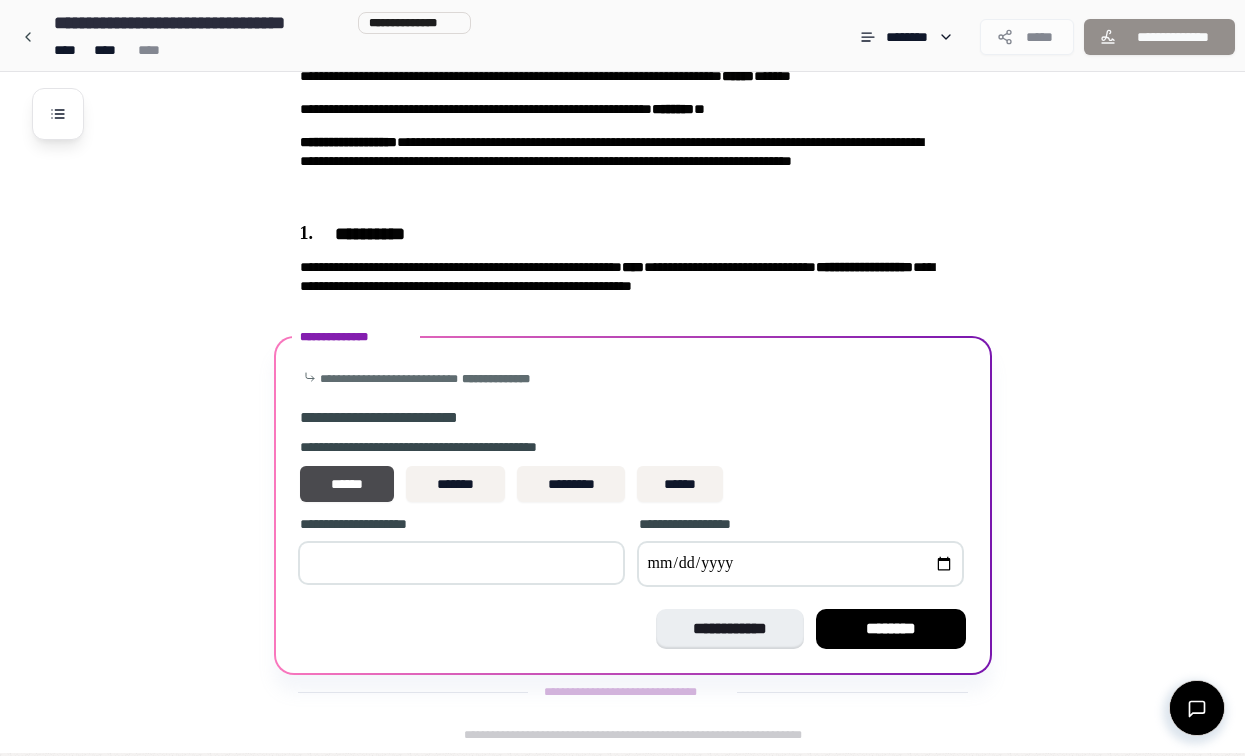 click on "**********" at bounding box center [633, 515] 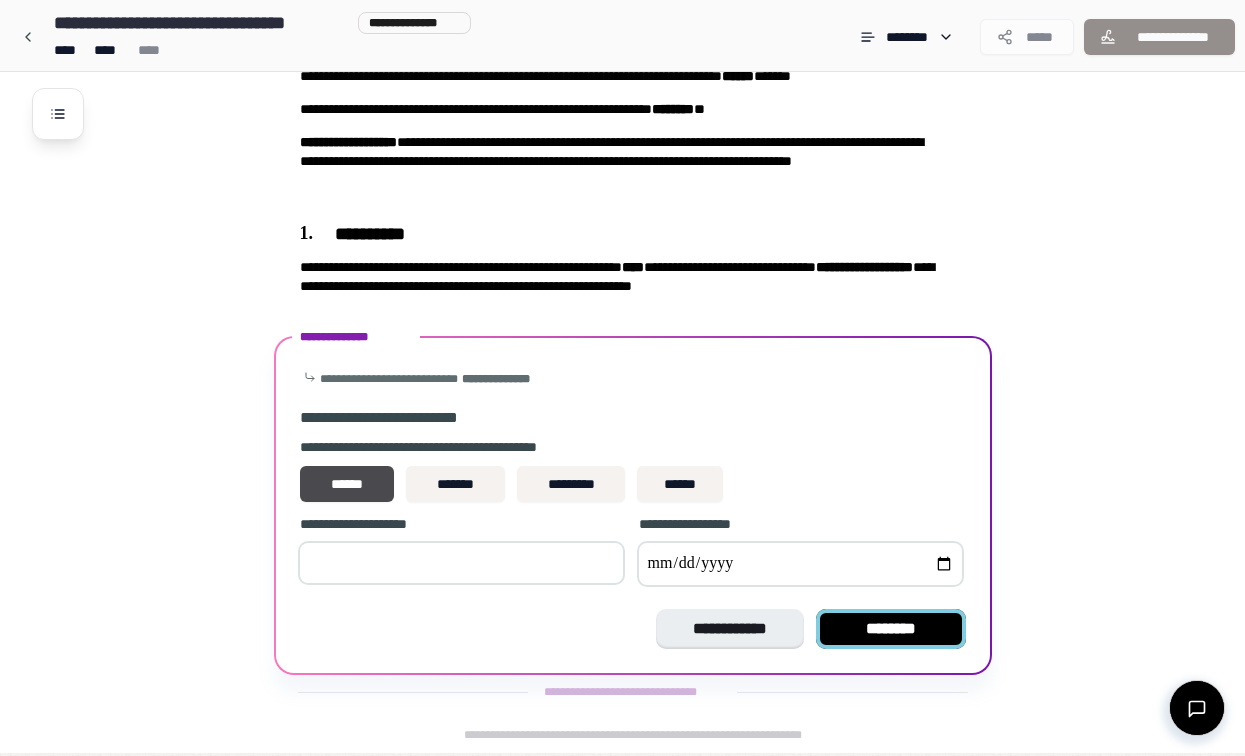 click on "********" at bounding box center (891, 629) 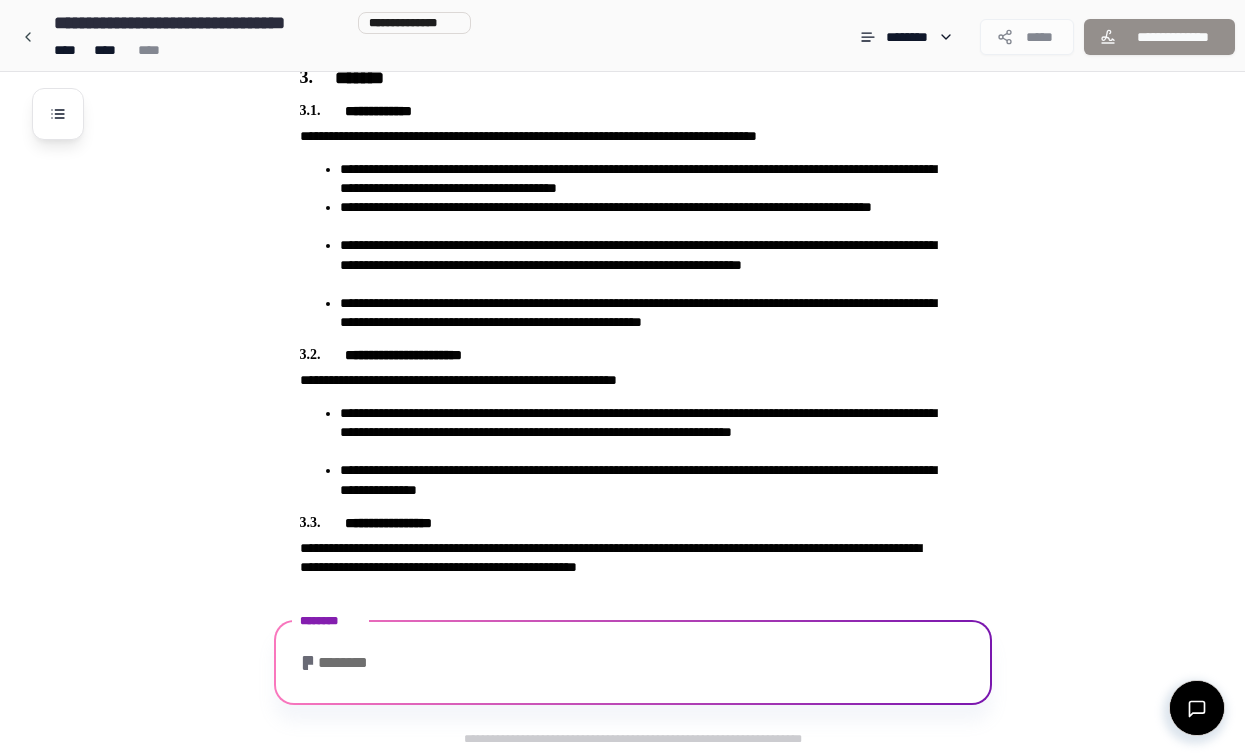 scroll, scrollTop: 810, scrollLeft: 0, axis: vertical 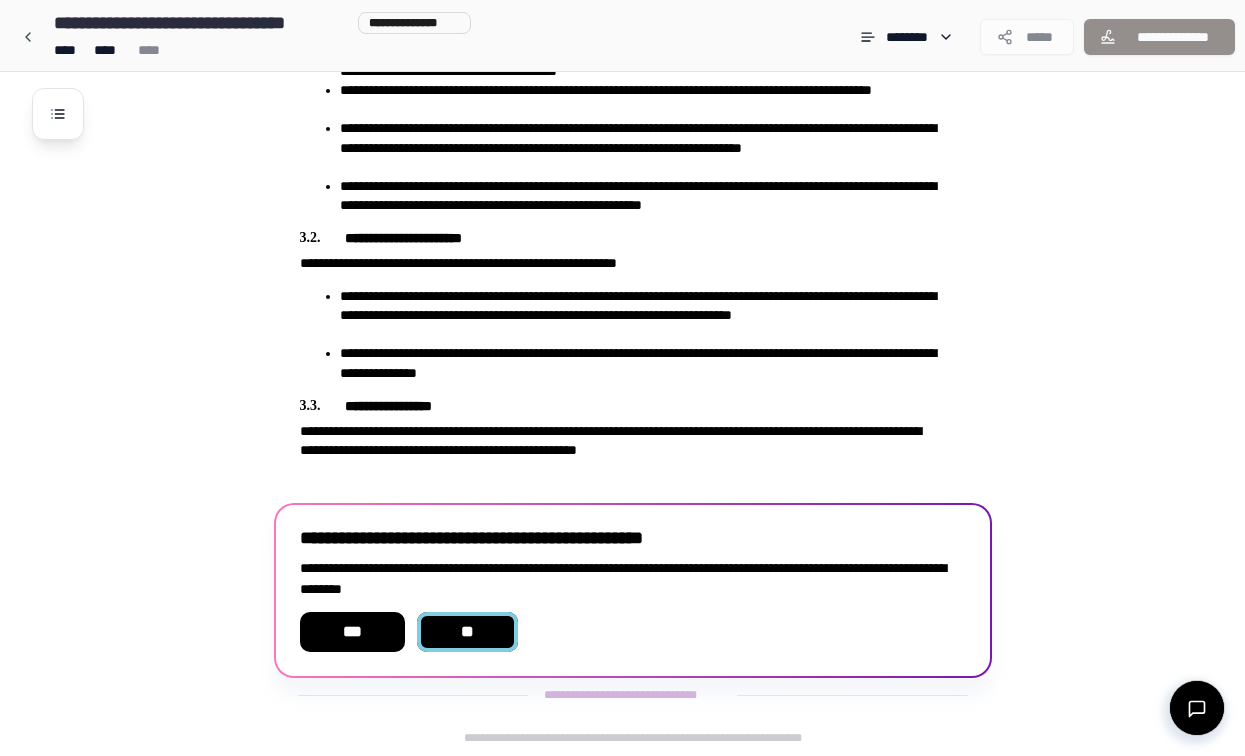click on "**" at bounding box center (468, 632) 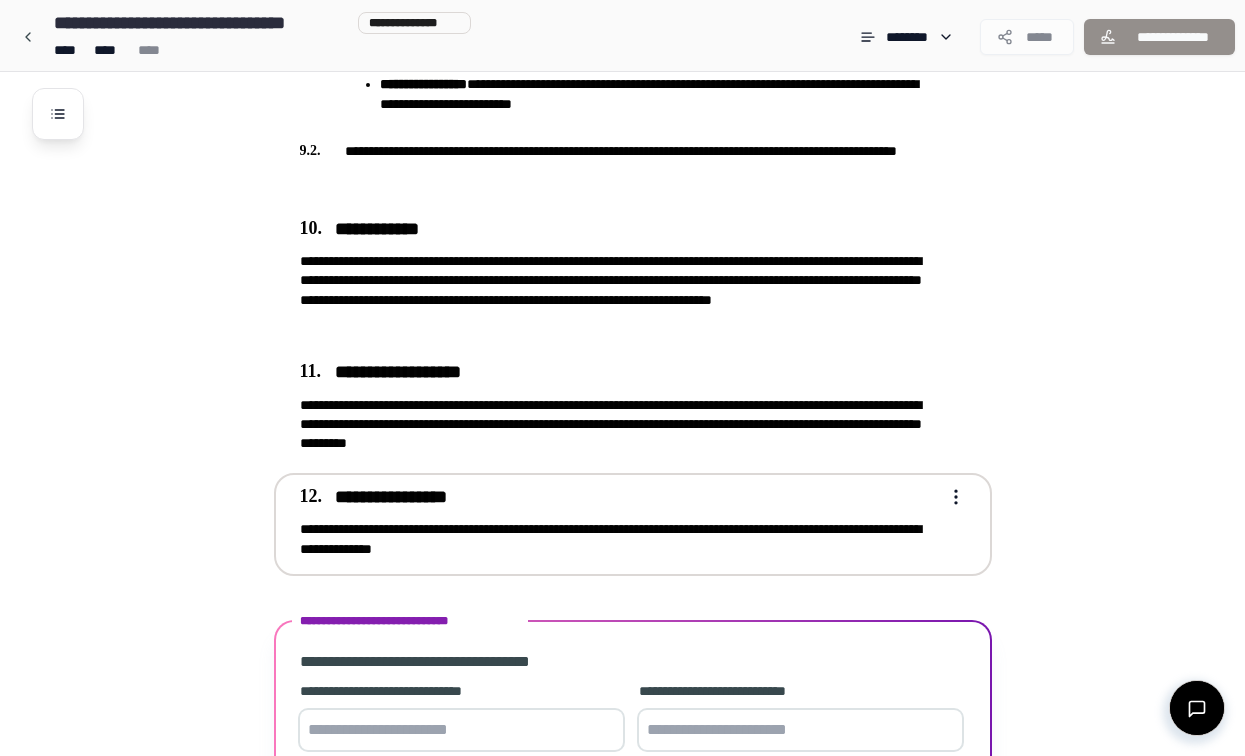 scroll, scrollTop: 2253, scrollLeft: 0, axis: vertical 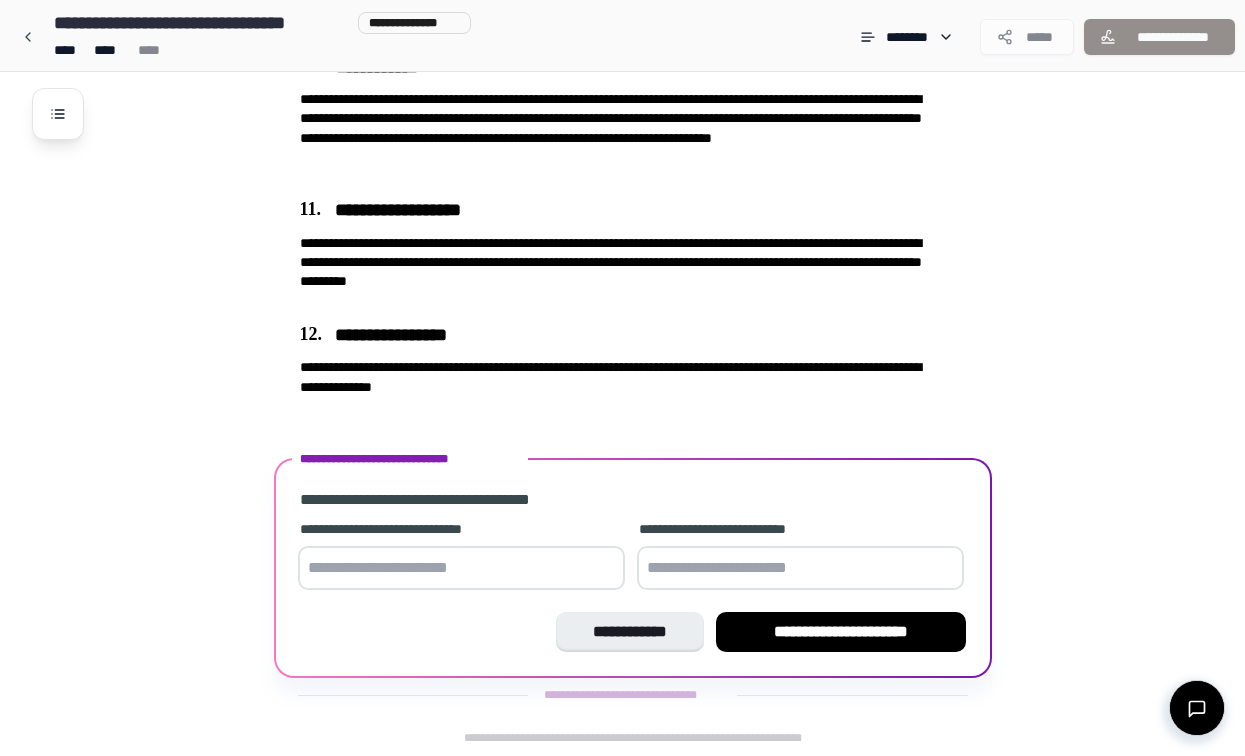 click at bounding box center (461, 568) 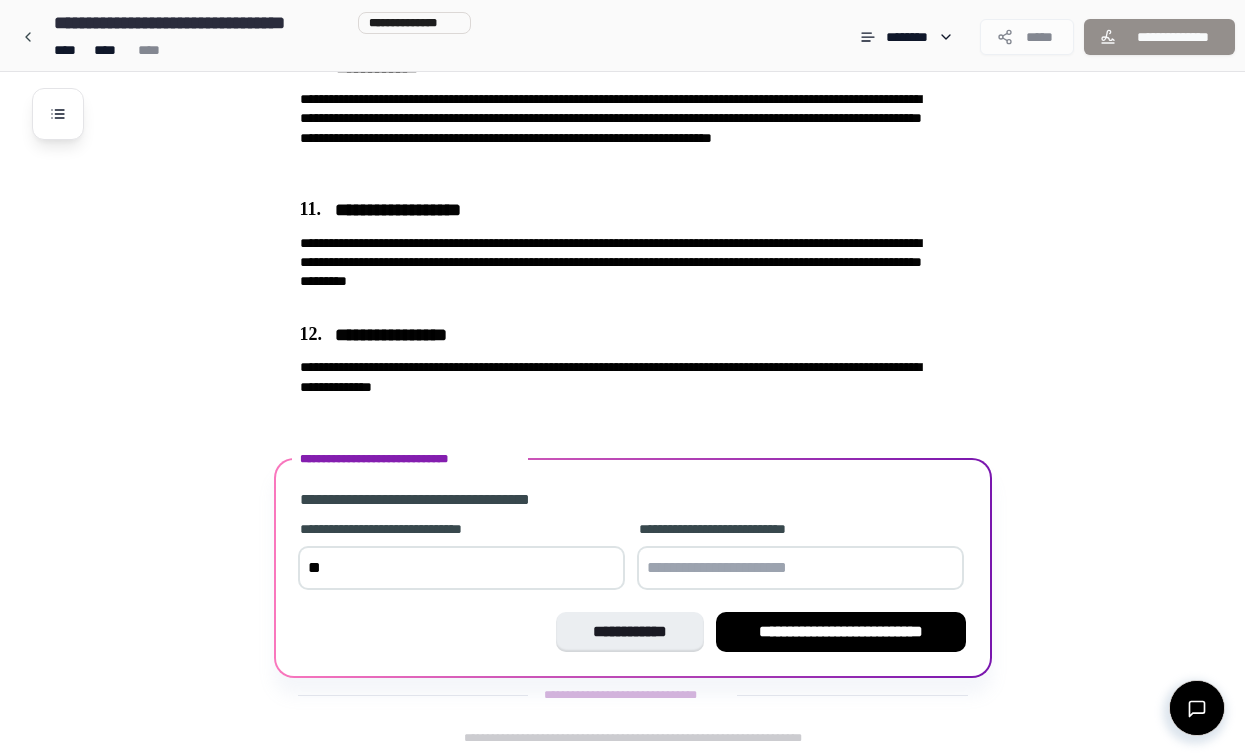 type on "*" 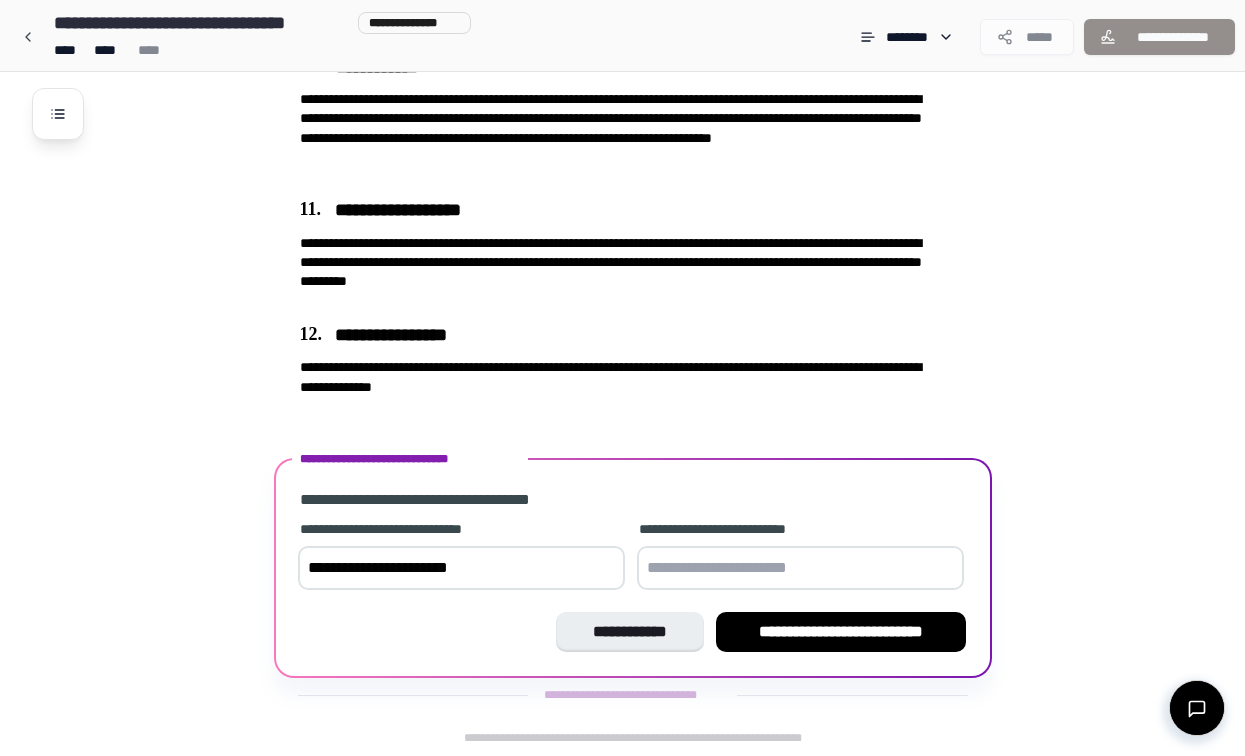 type on "**********" 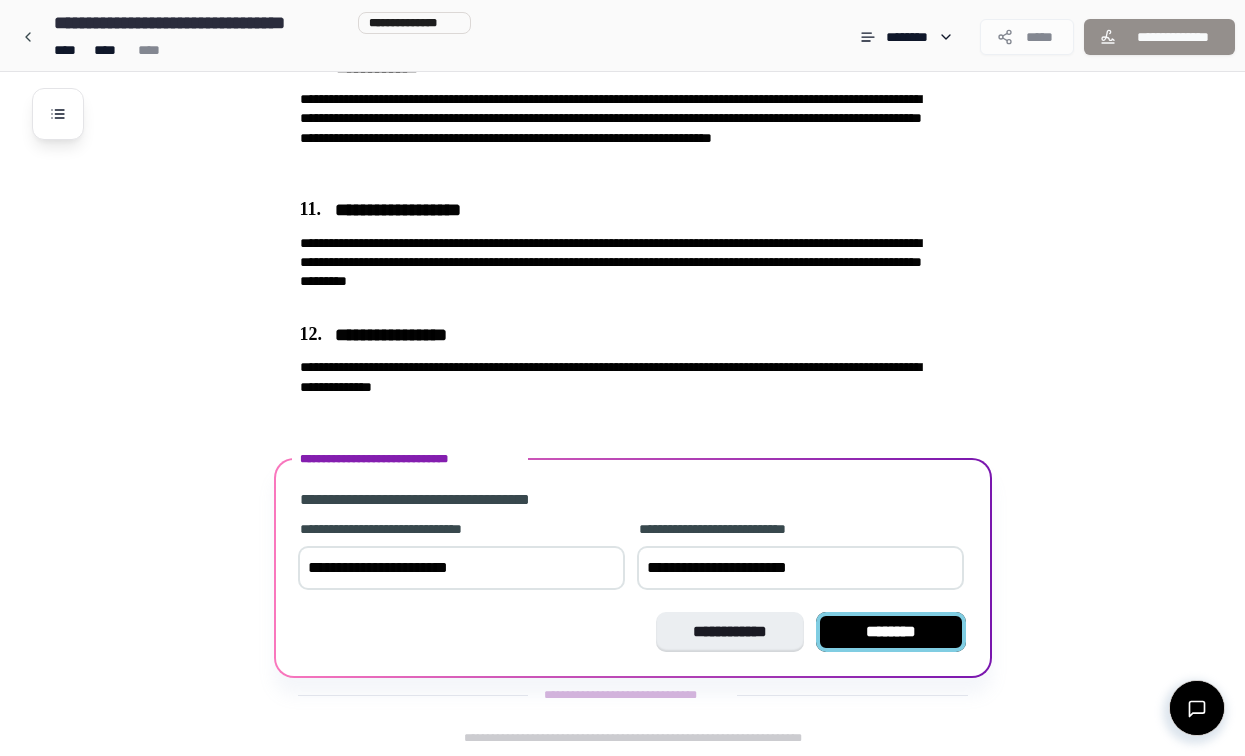type on "**********" 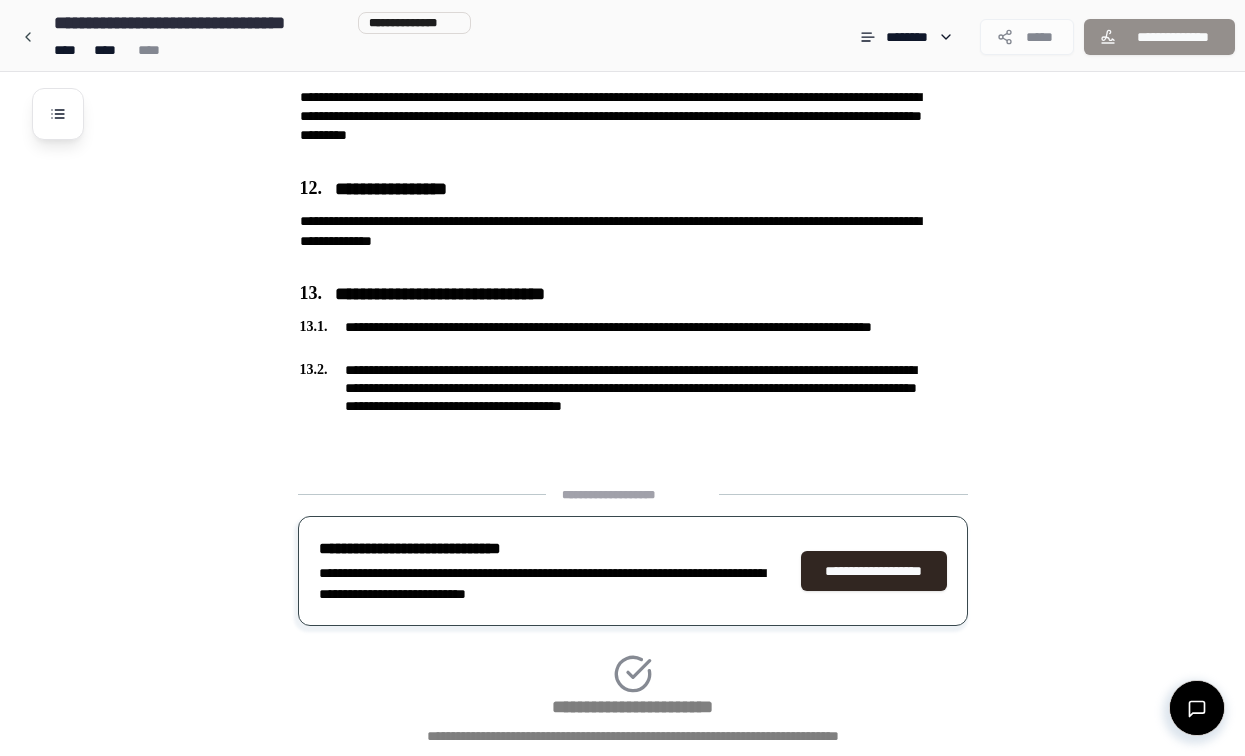 scroll, scrollTop: 2533, scrollLeft: 0, axis: vertical 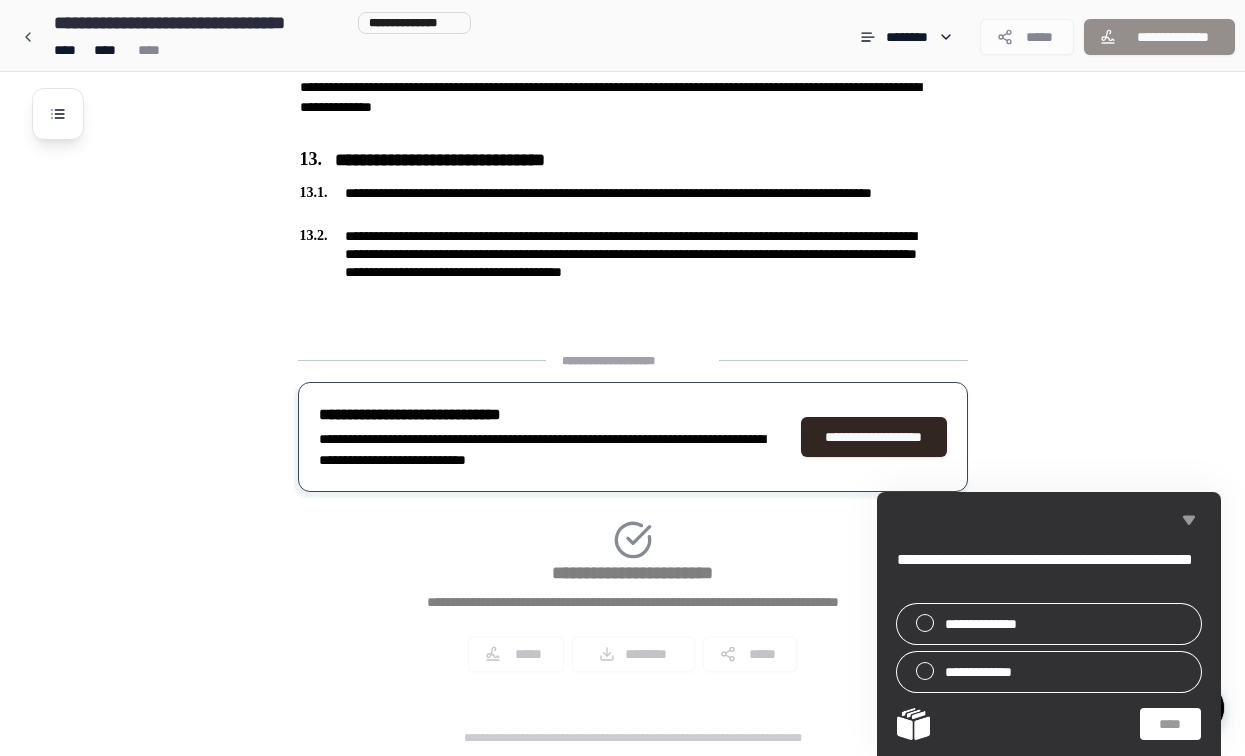 click 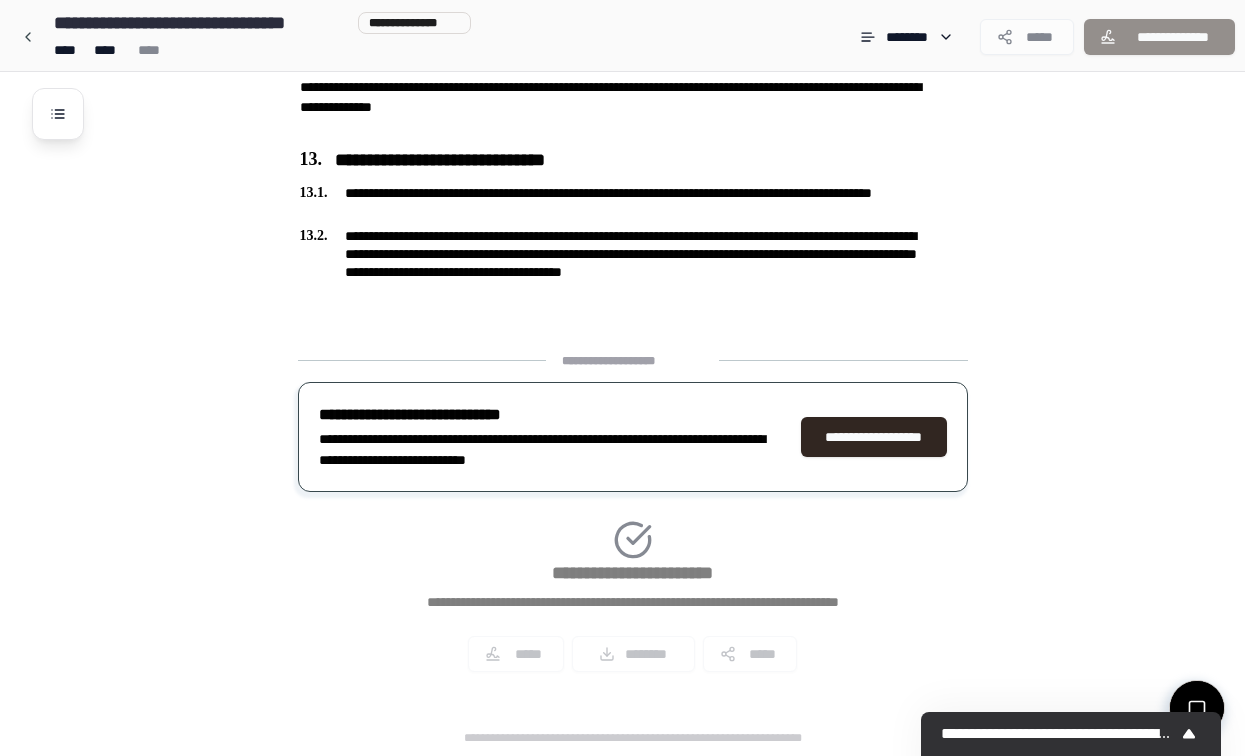 scroll, scrollTop: 2533, scrollLeft: 0, axis: vertical 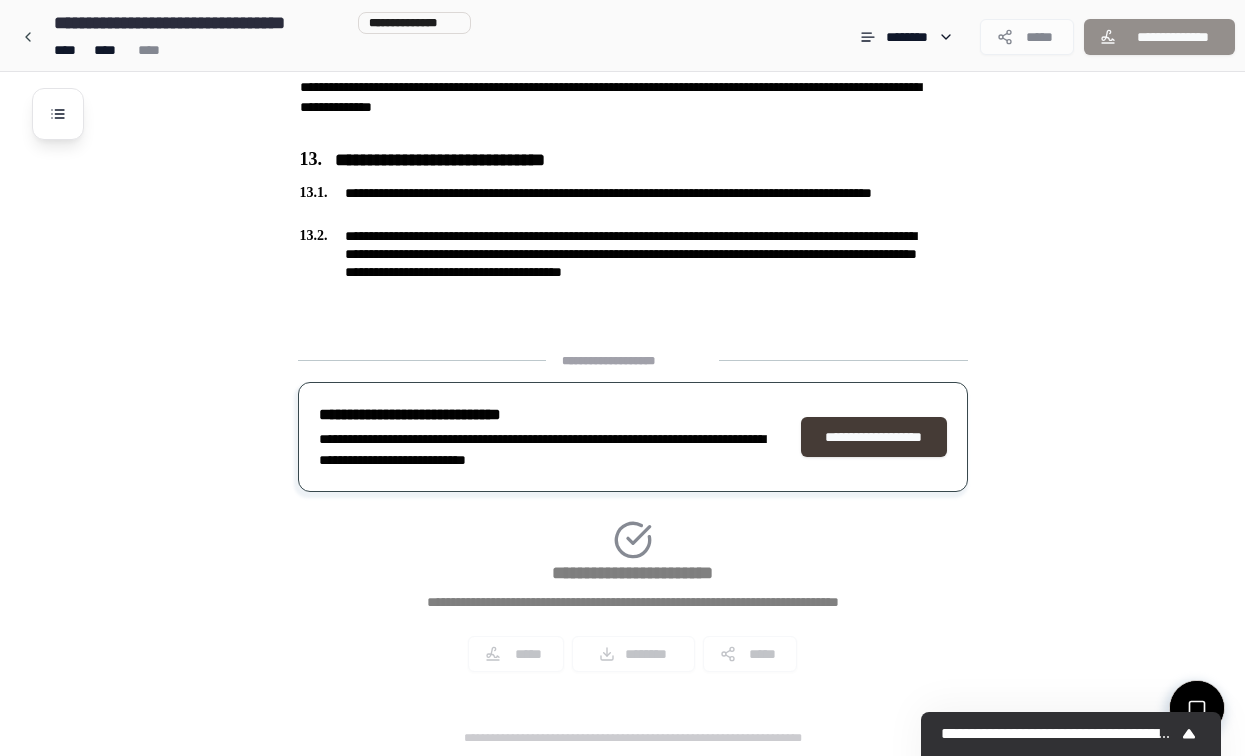 click on "**********" at bounding box center (874, 437) 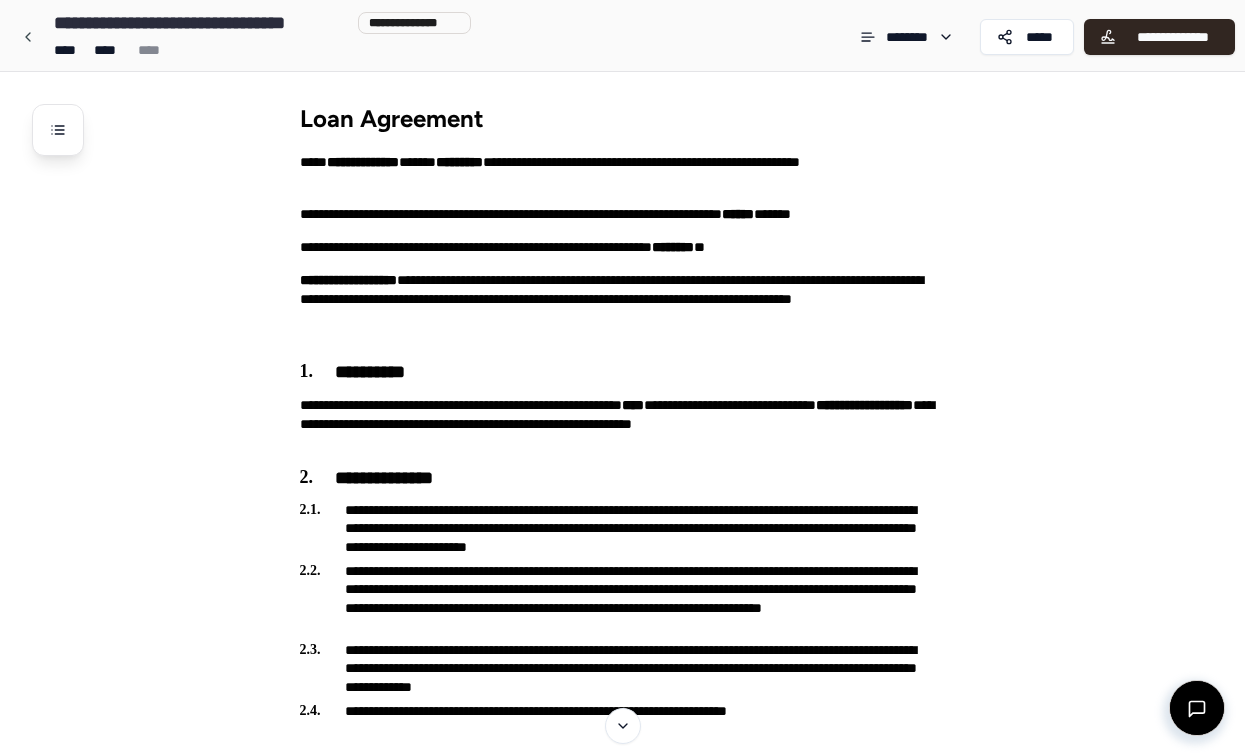 scroll, scrollTop: 0, scrollLeft: 0, axis: both 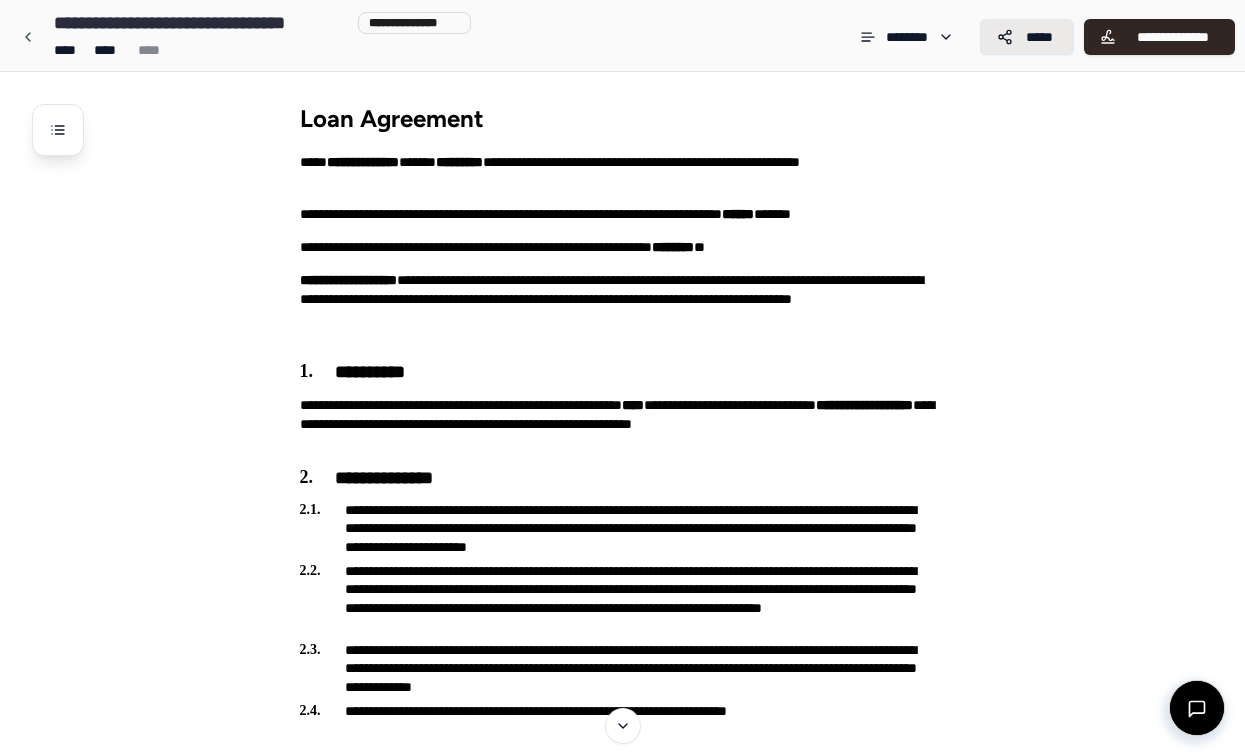 click on "*****" at bounding box center (1027, 37) 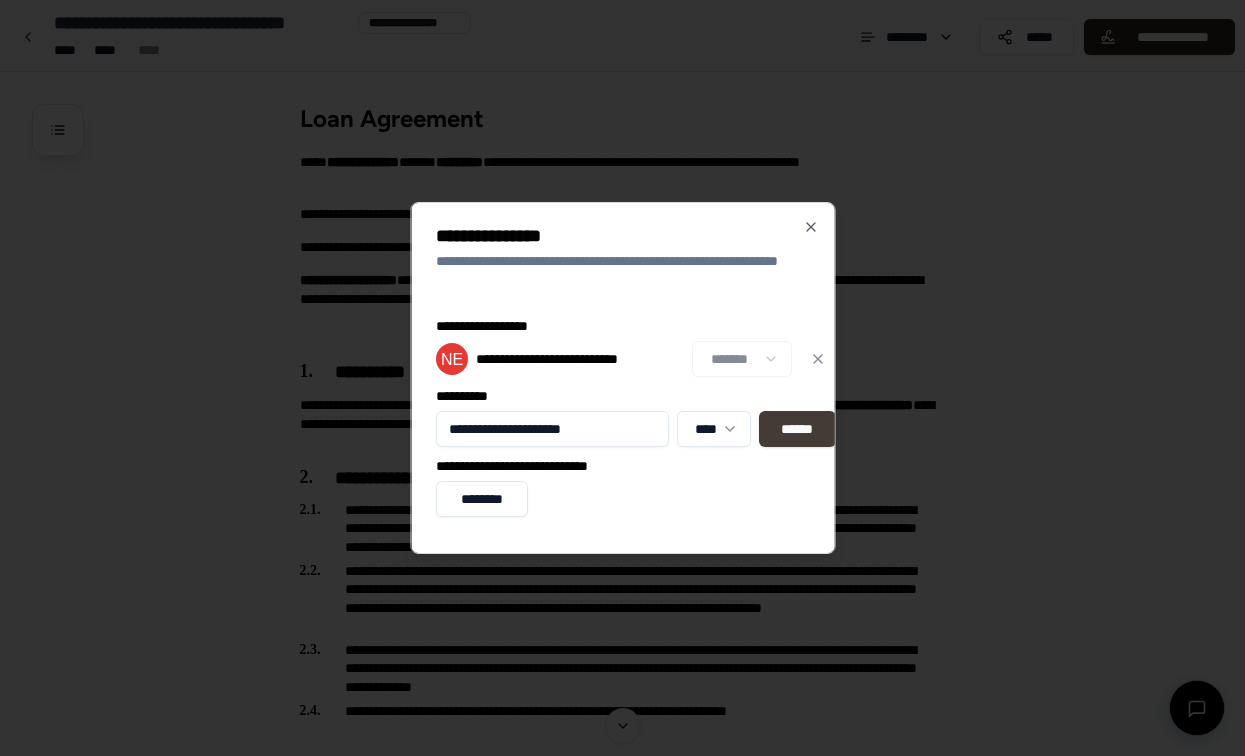 type on "**********" 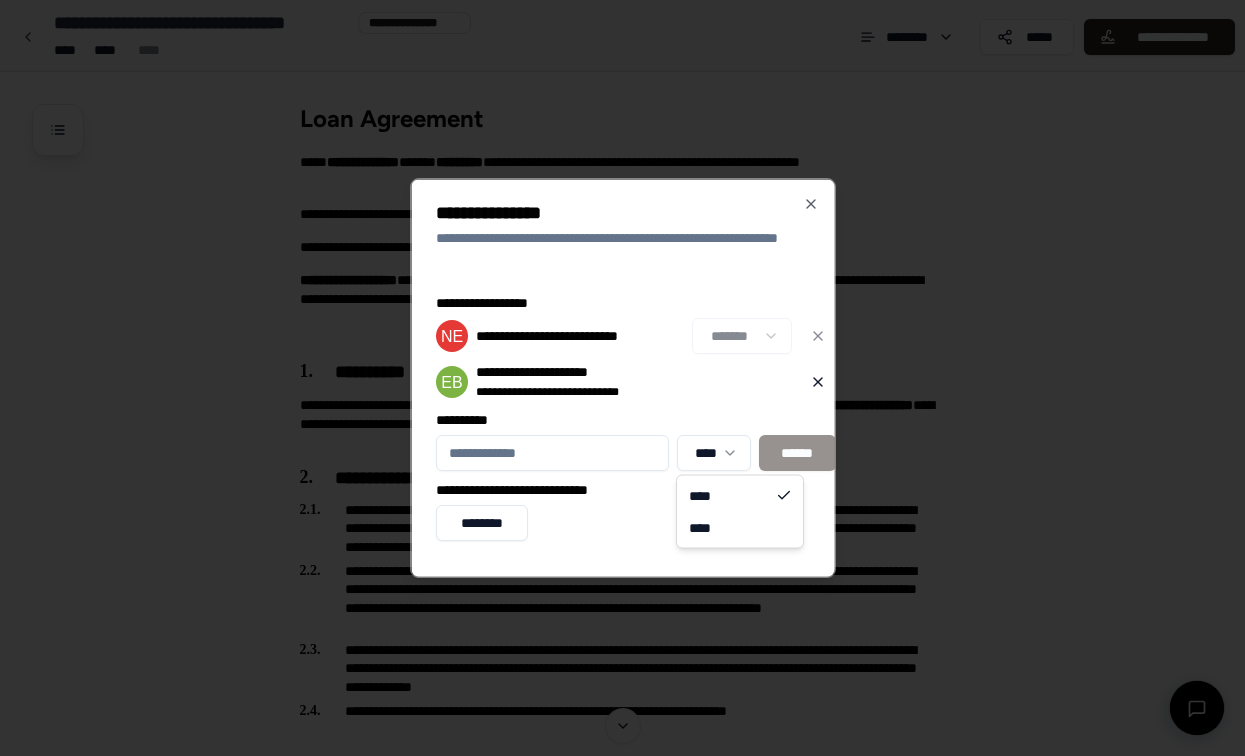 click on "**********" at bounding box center (622, 1577) 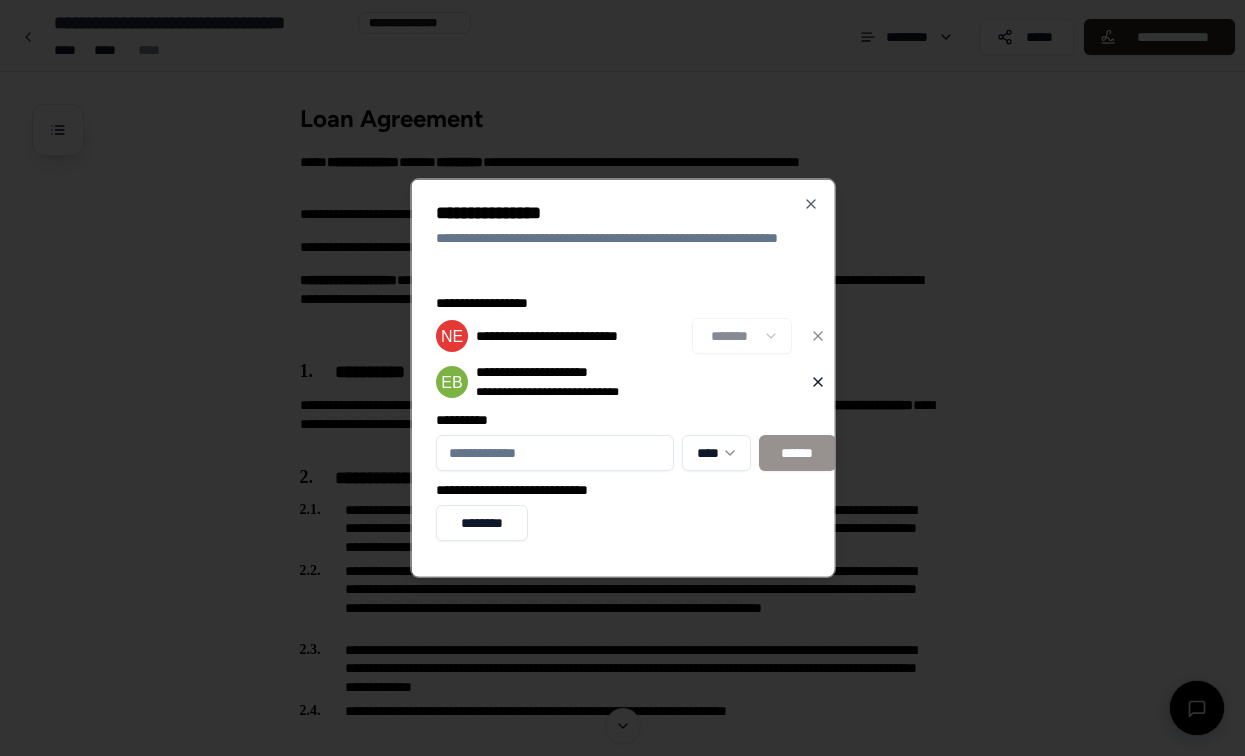 click on "**********" at bounding box center [554, 453] 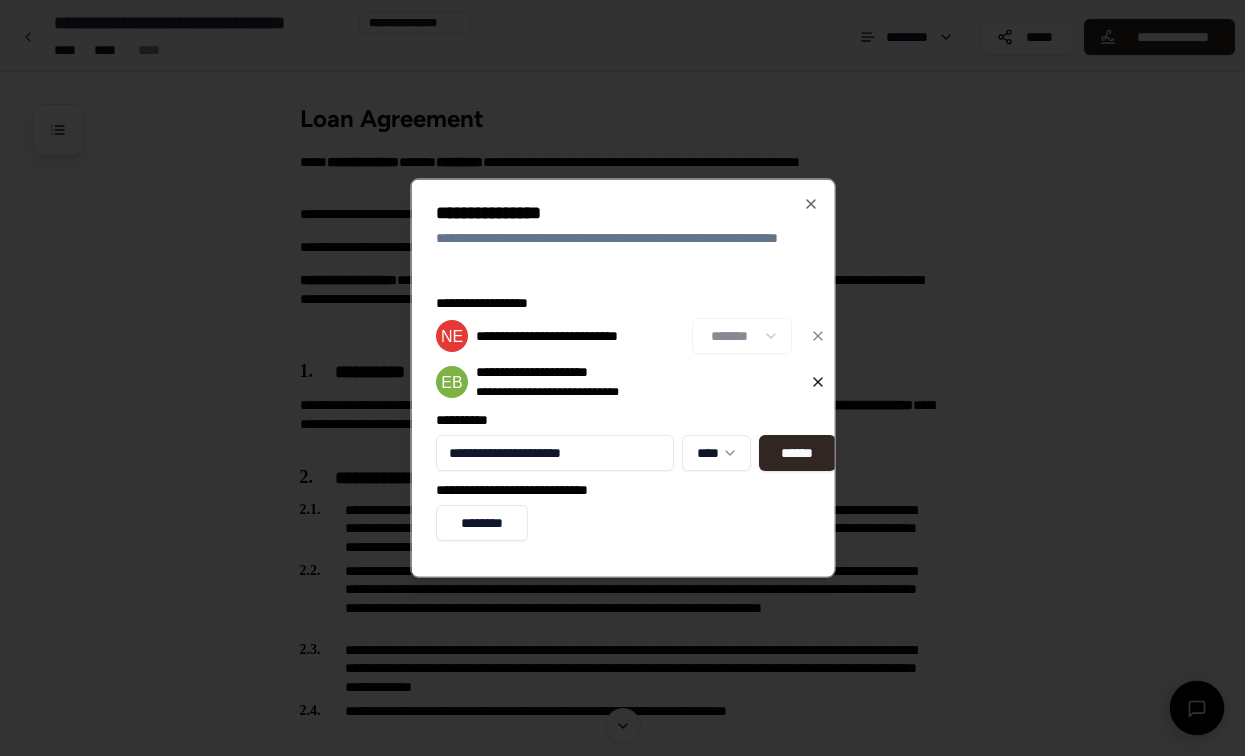 type on "**********" 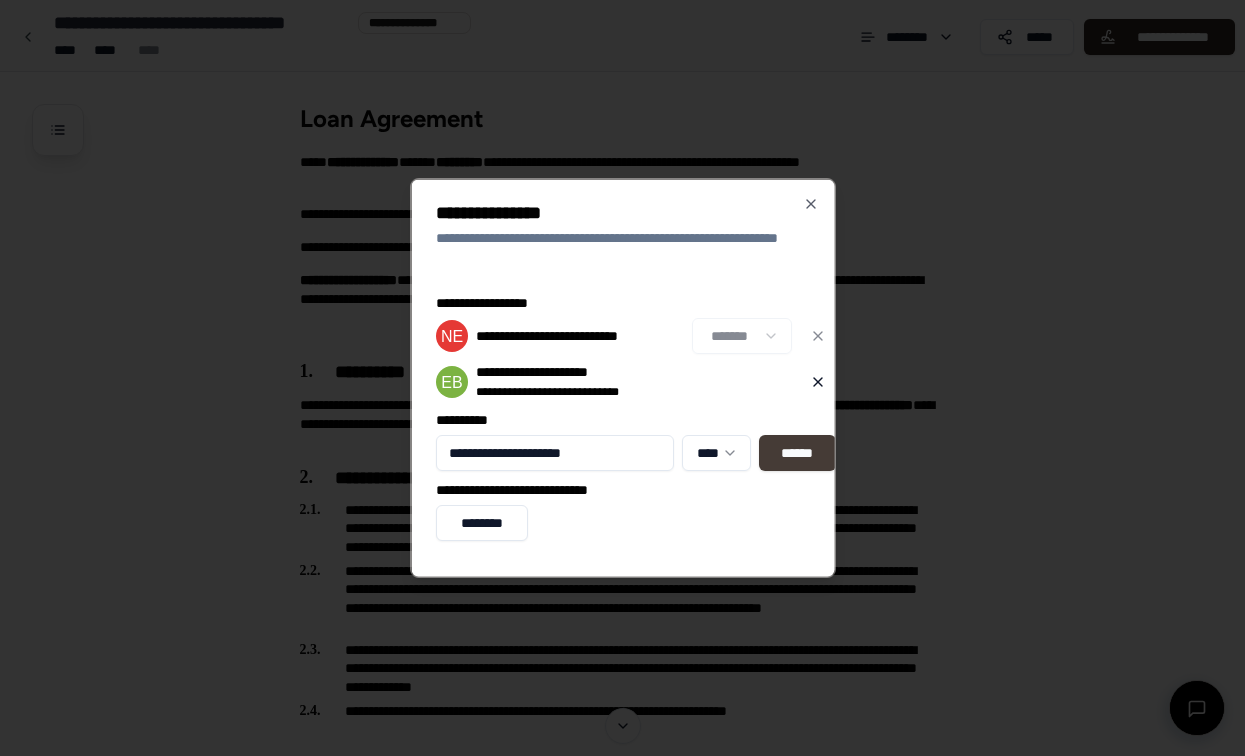 click on "******" at bounding box center (796, 453) 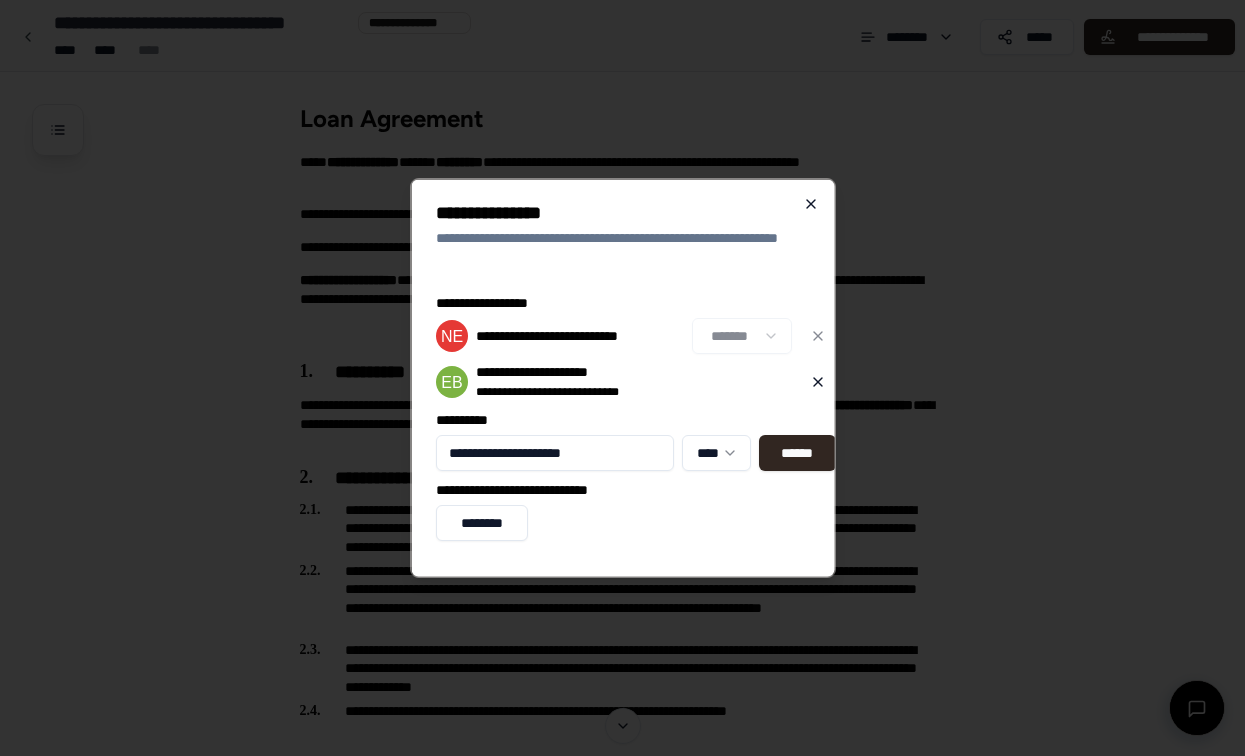 click 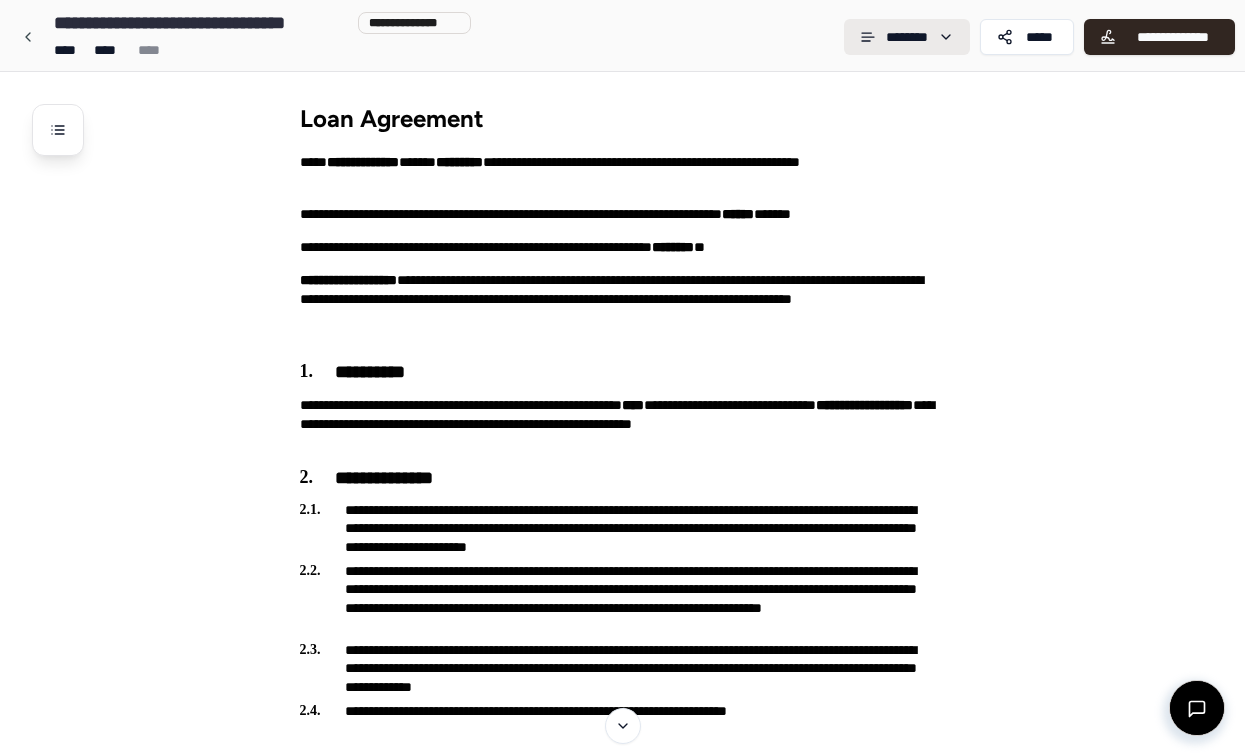 click on "**********" at bounding box center (622, 1577) 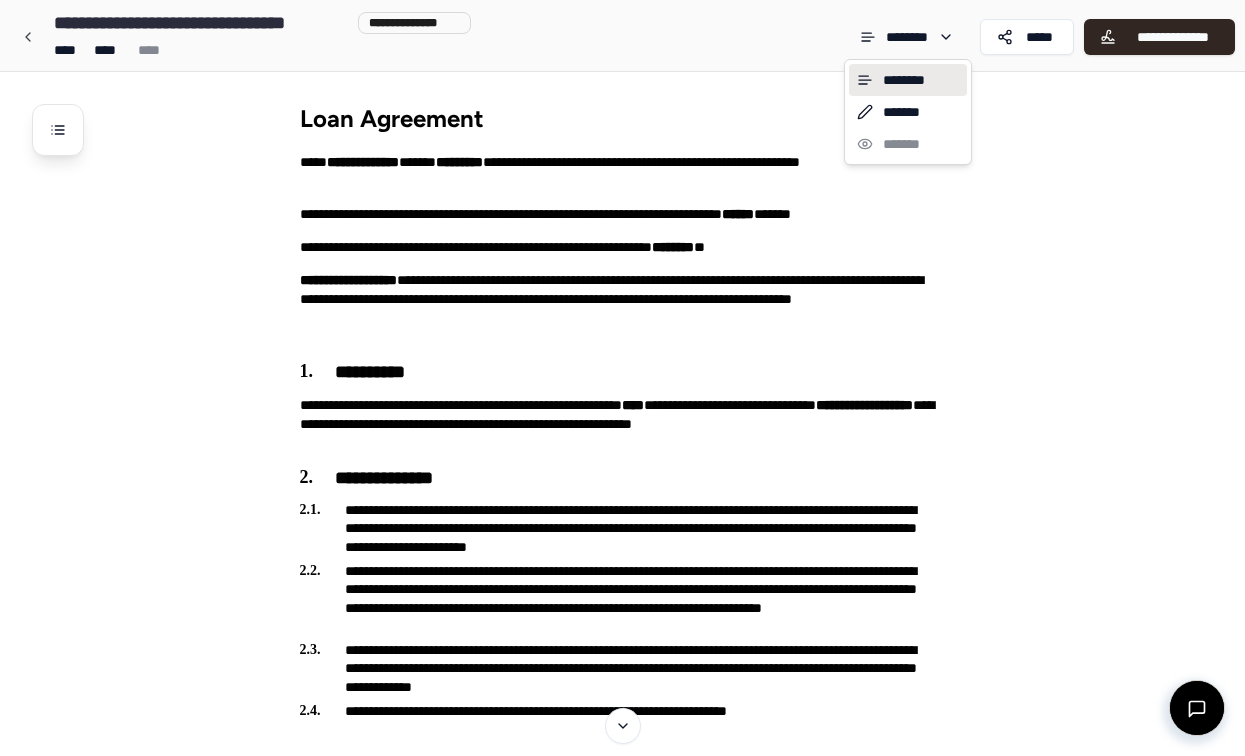 click on "**********" at bounding box center (622, 1577) 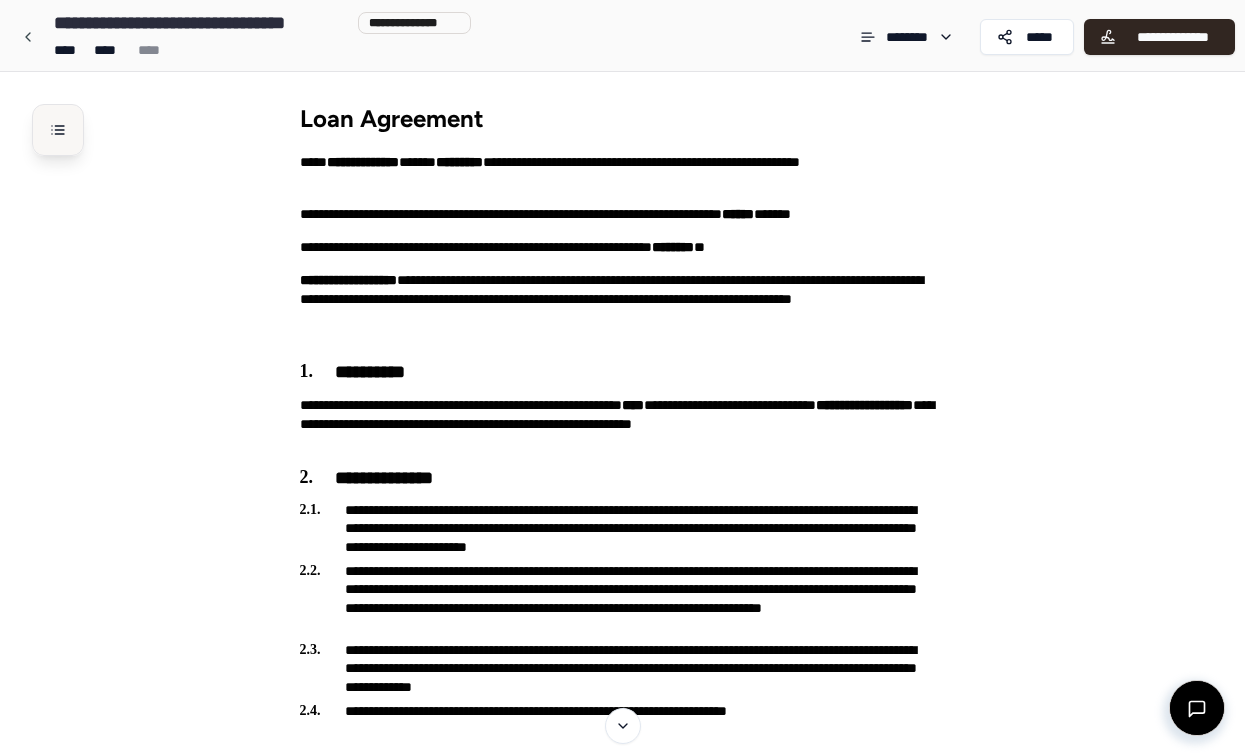 click at bounding box center (58, 130) 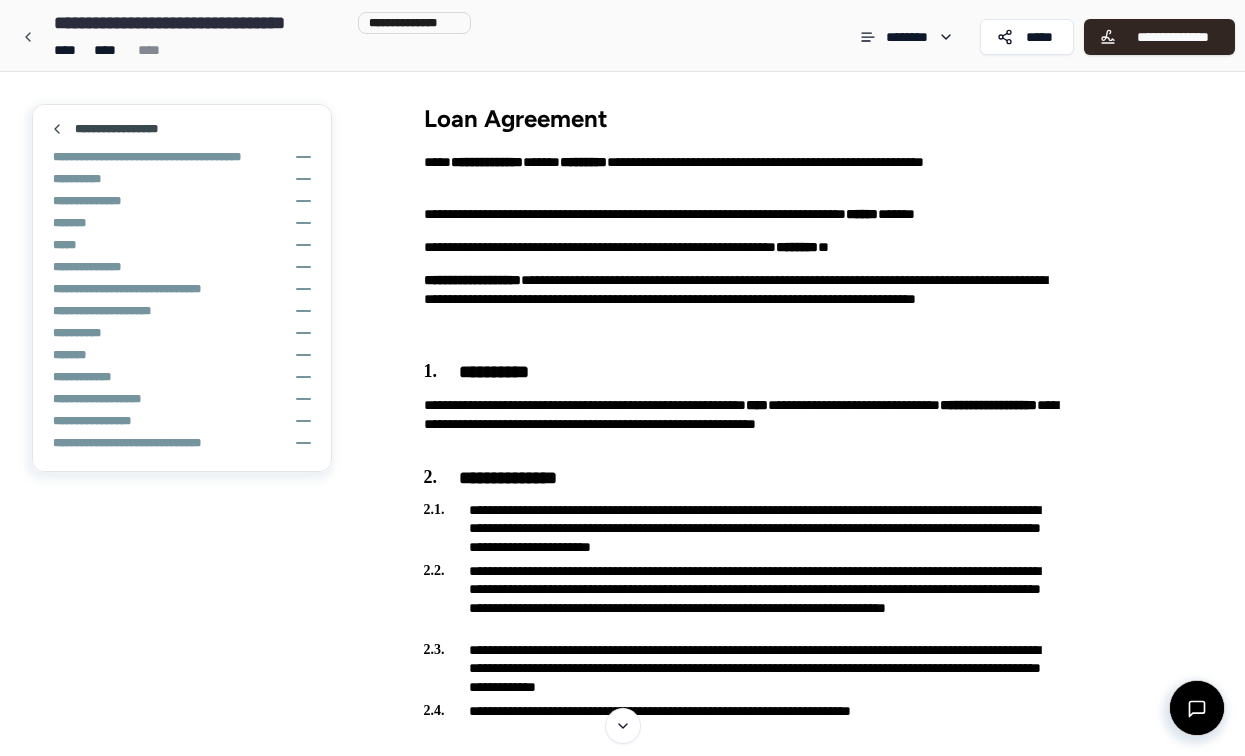 click at bounding box center [57, 129] 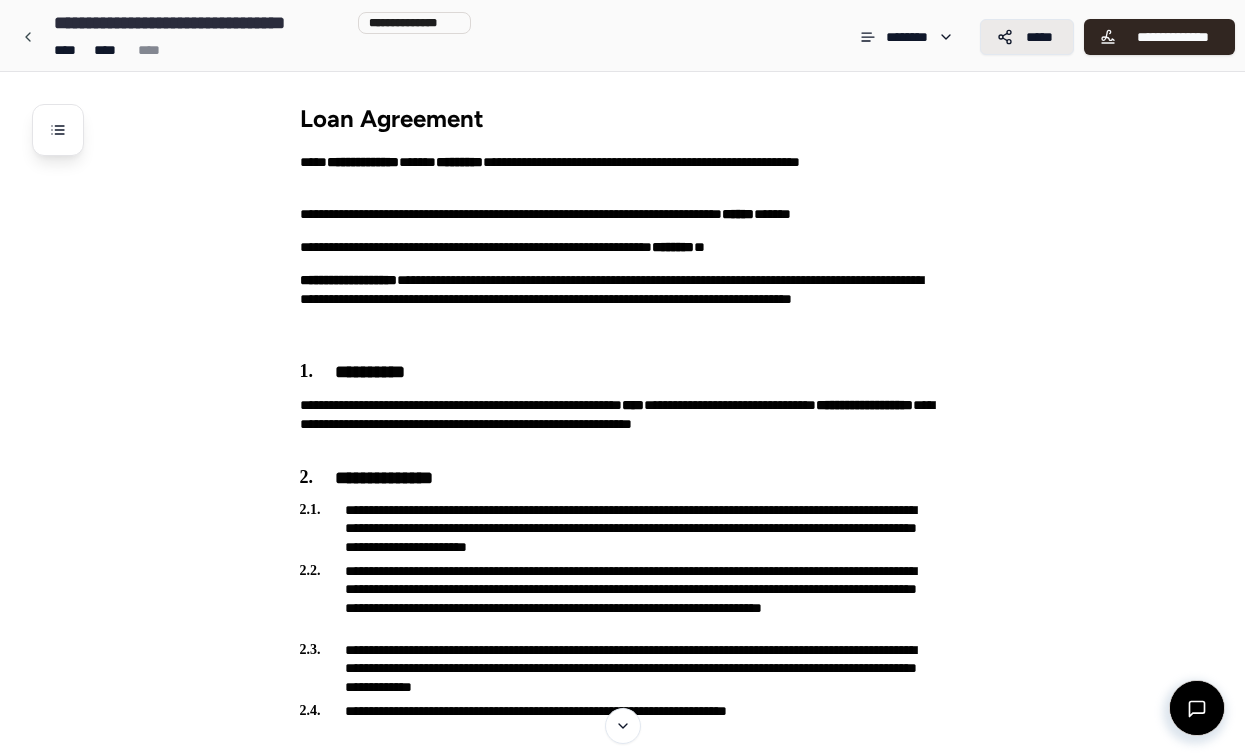 click on "*****" at bounding box center (1039, 37) 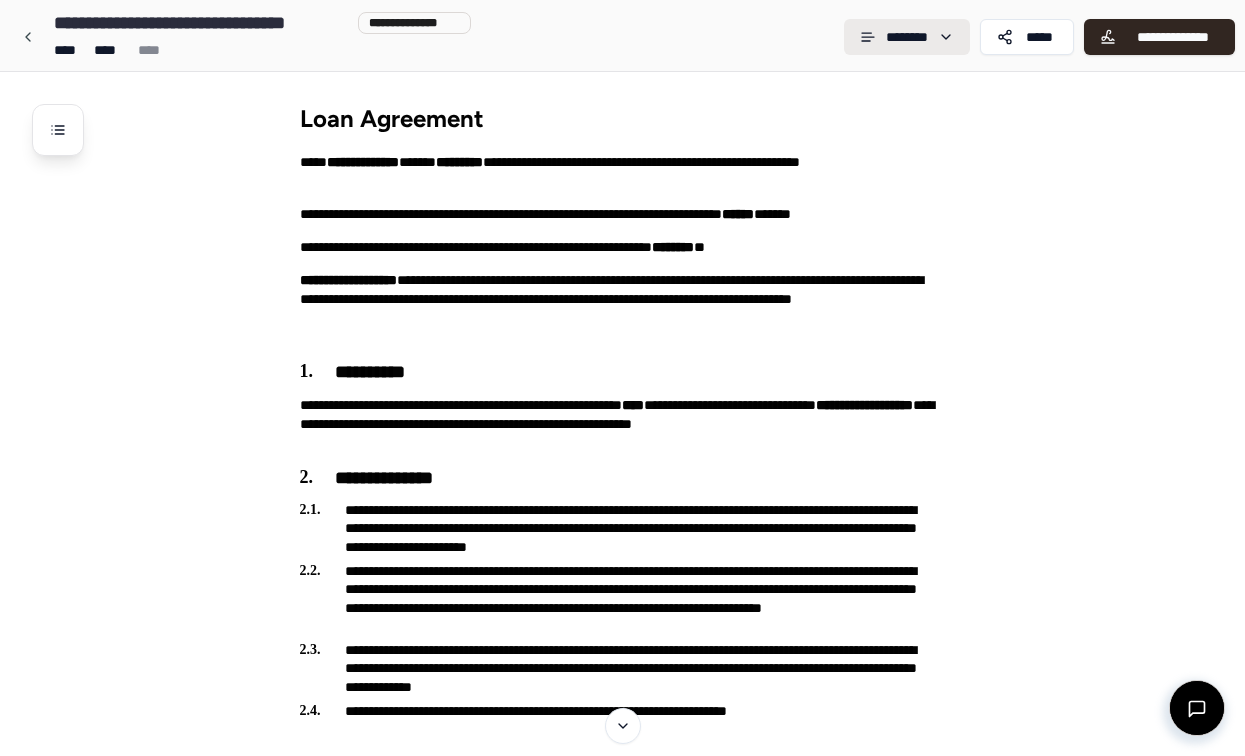 click on "**********" at bounding box center [622, 1577] 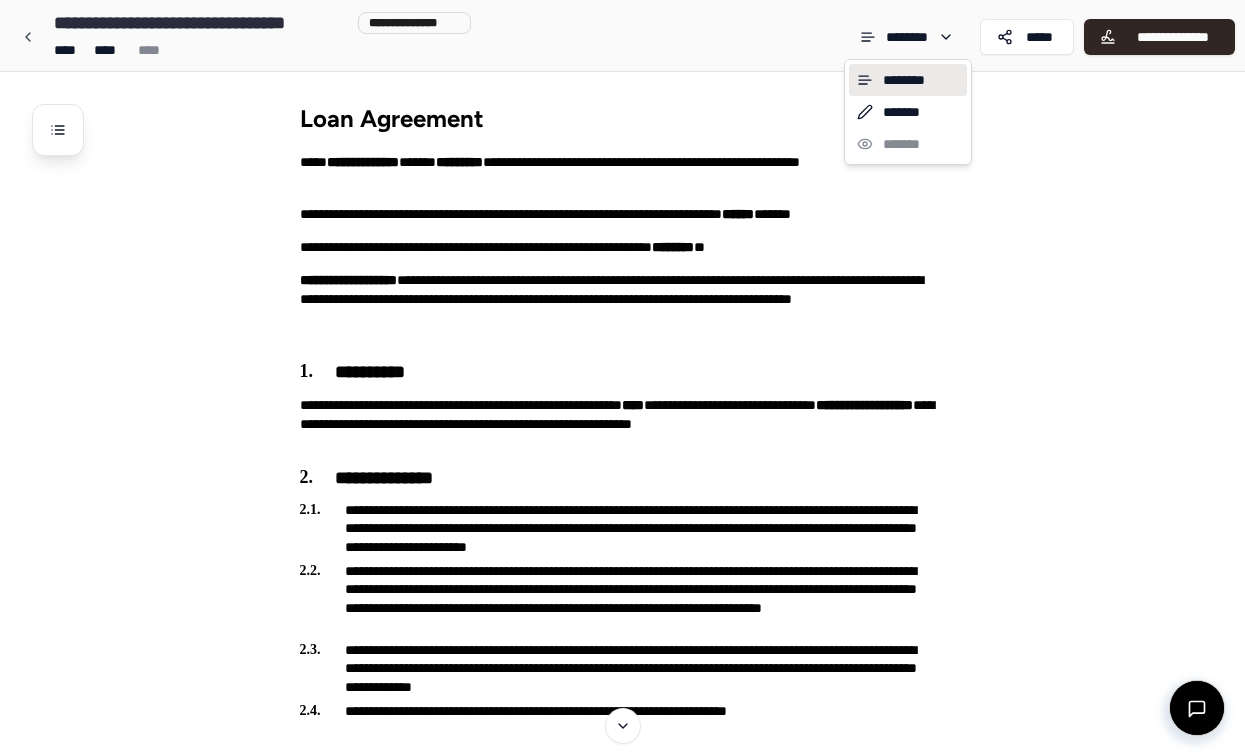 click on "**********" at bounding box center [622, 1577] 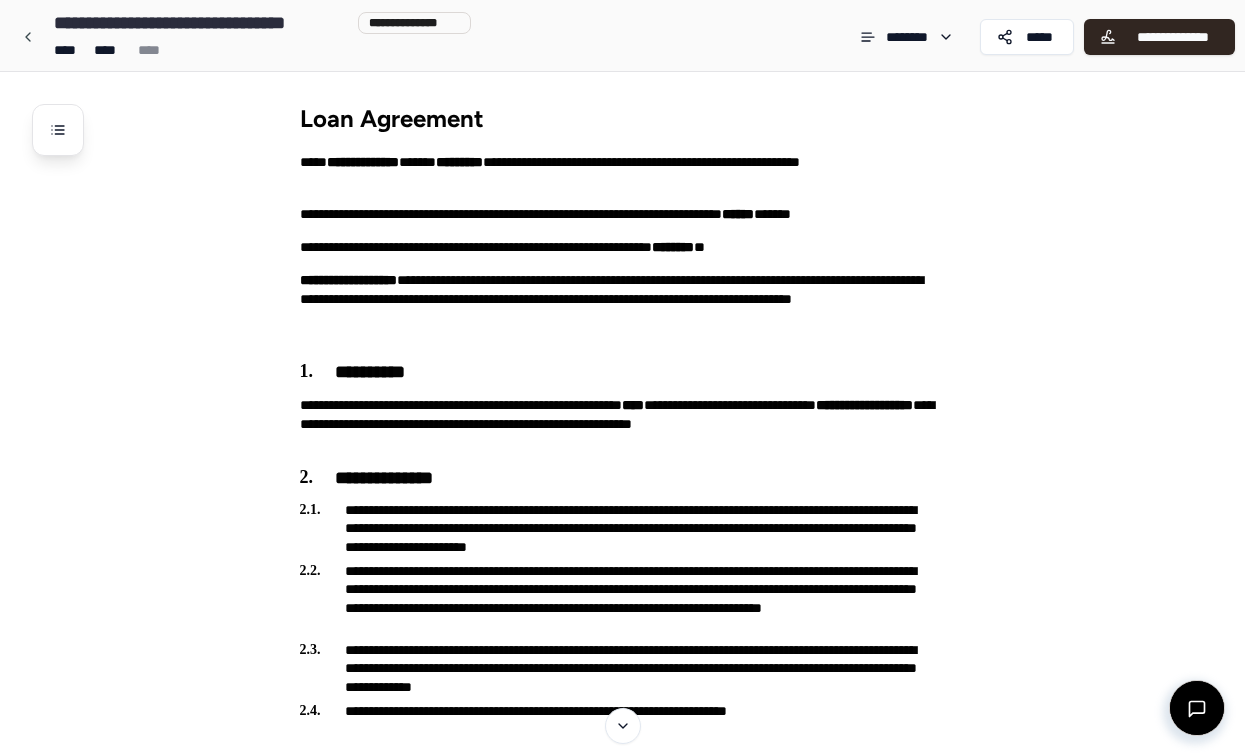 click on "**********" at bounding box center [622, 1577] 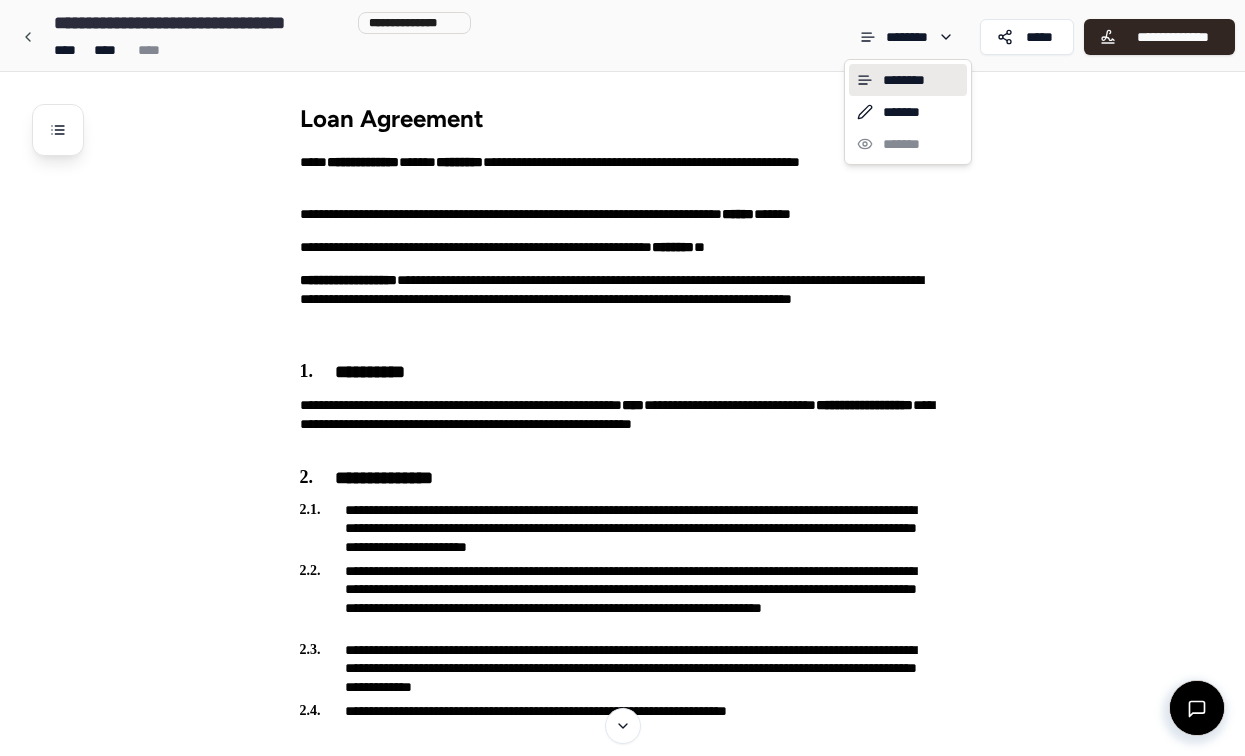 click on "**********" at bounding box center [622, 1577] 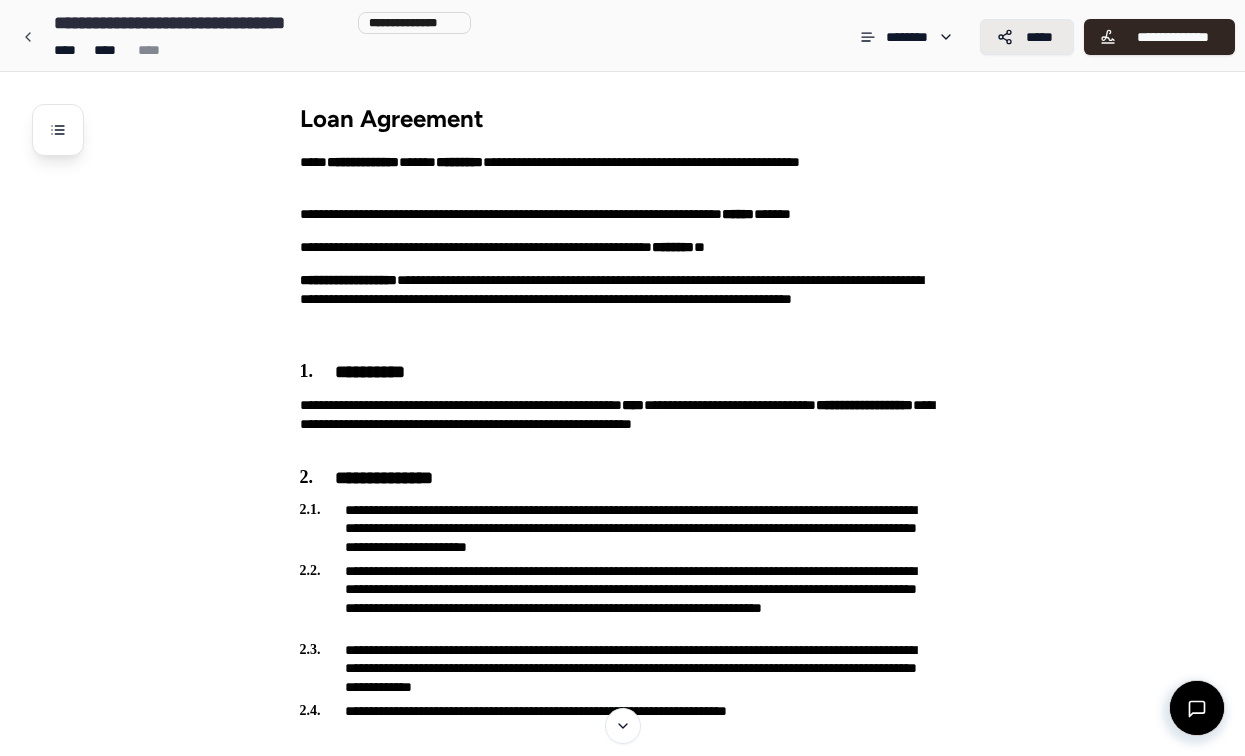 click on "*****" at bounding box center [1039, 37] 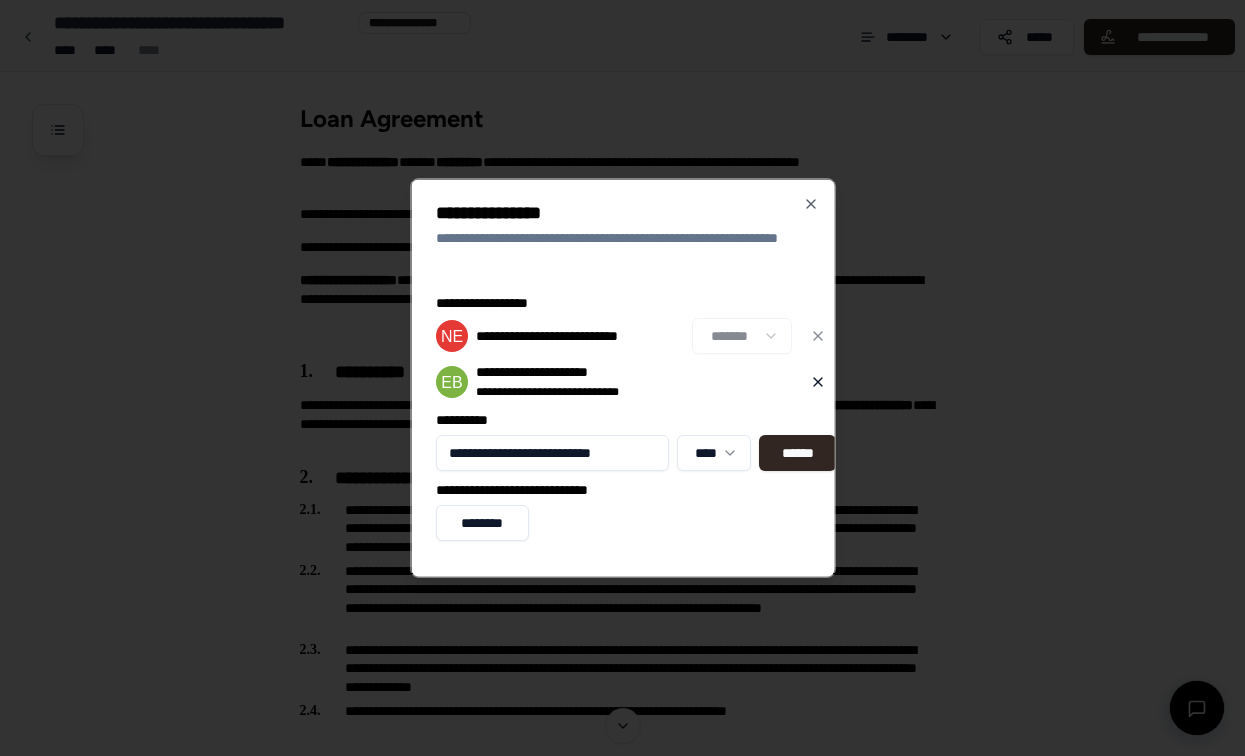type on "**********" 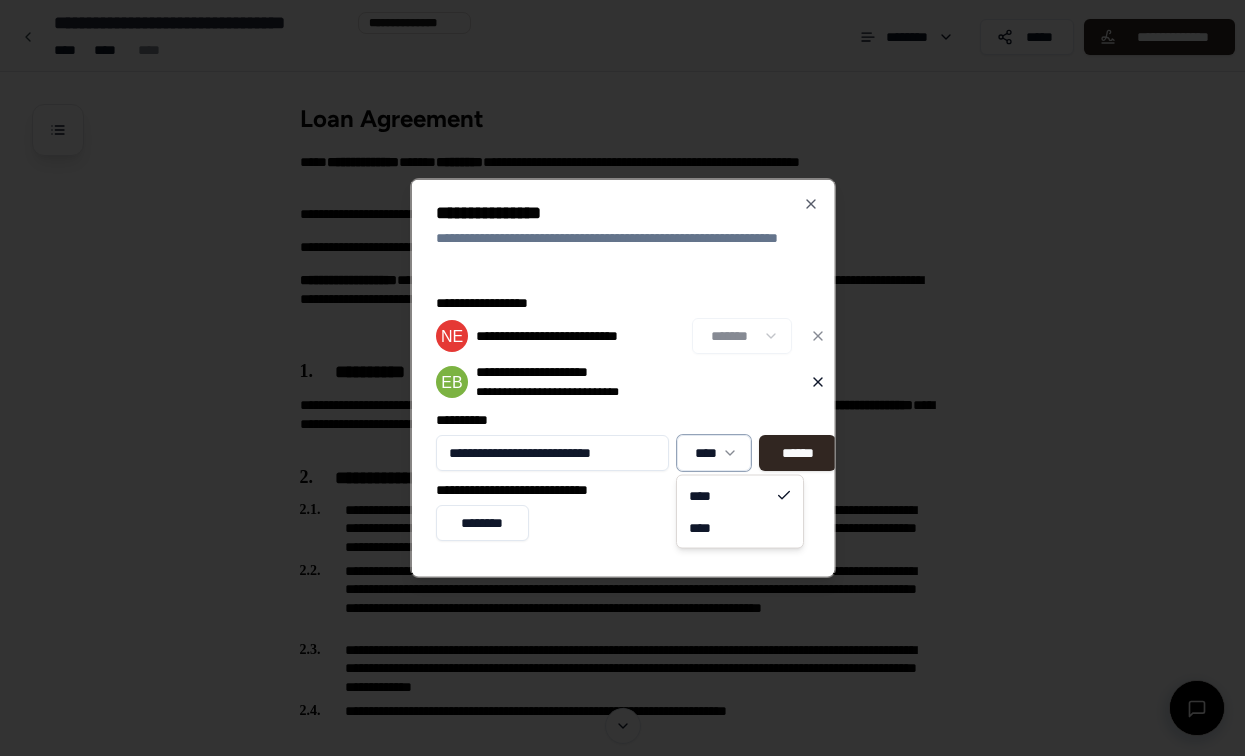 click on "**********" at bounding box center (622, 1577) 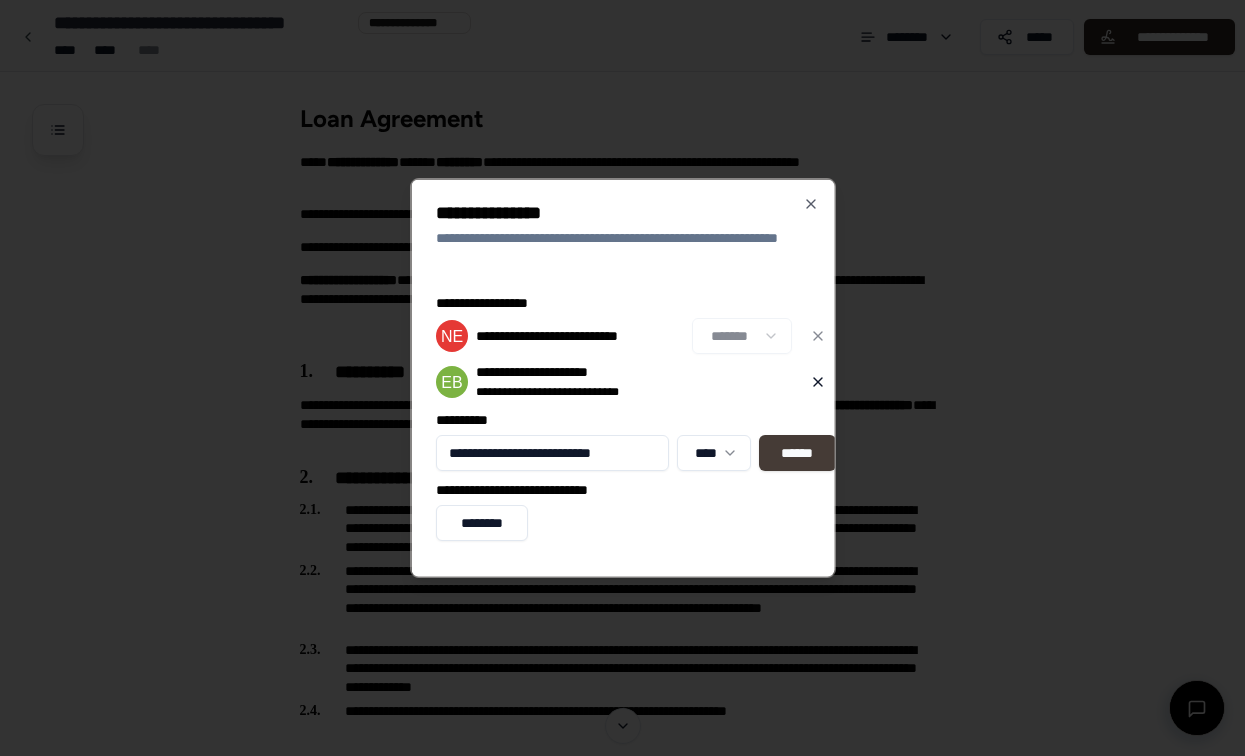 click on "******" at bounding box center [796, 453] 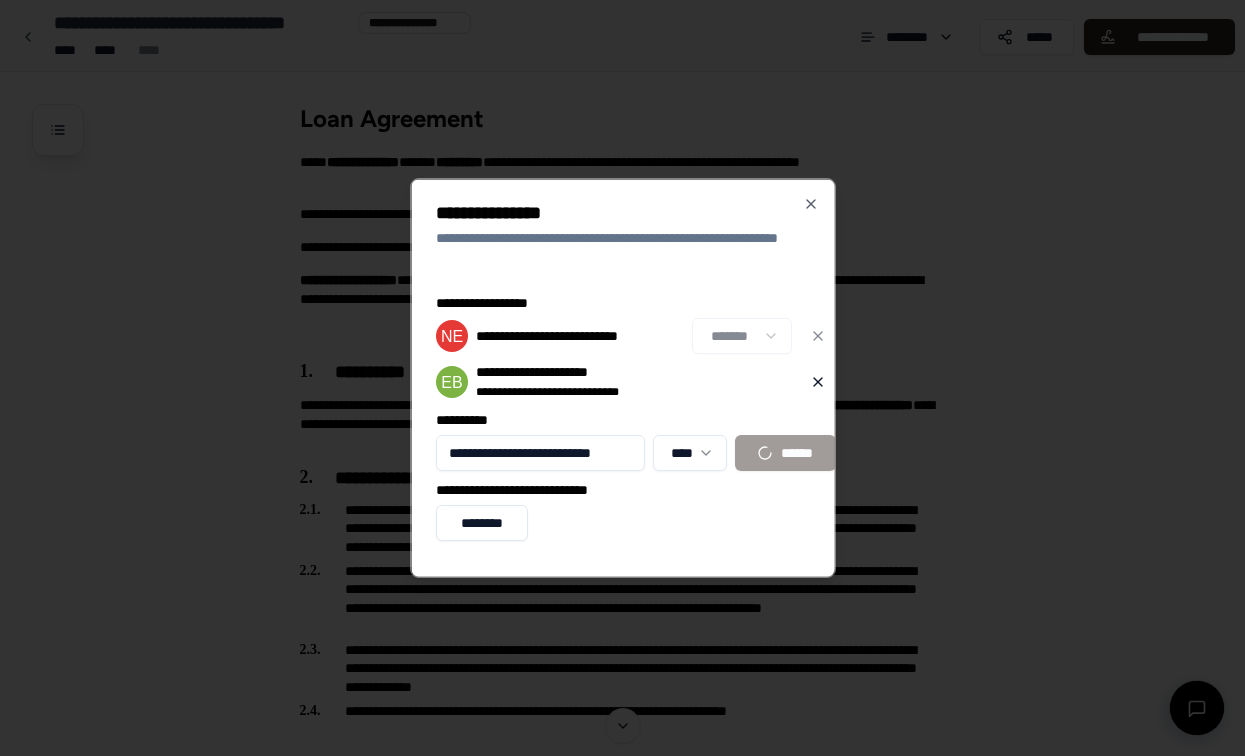 type 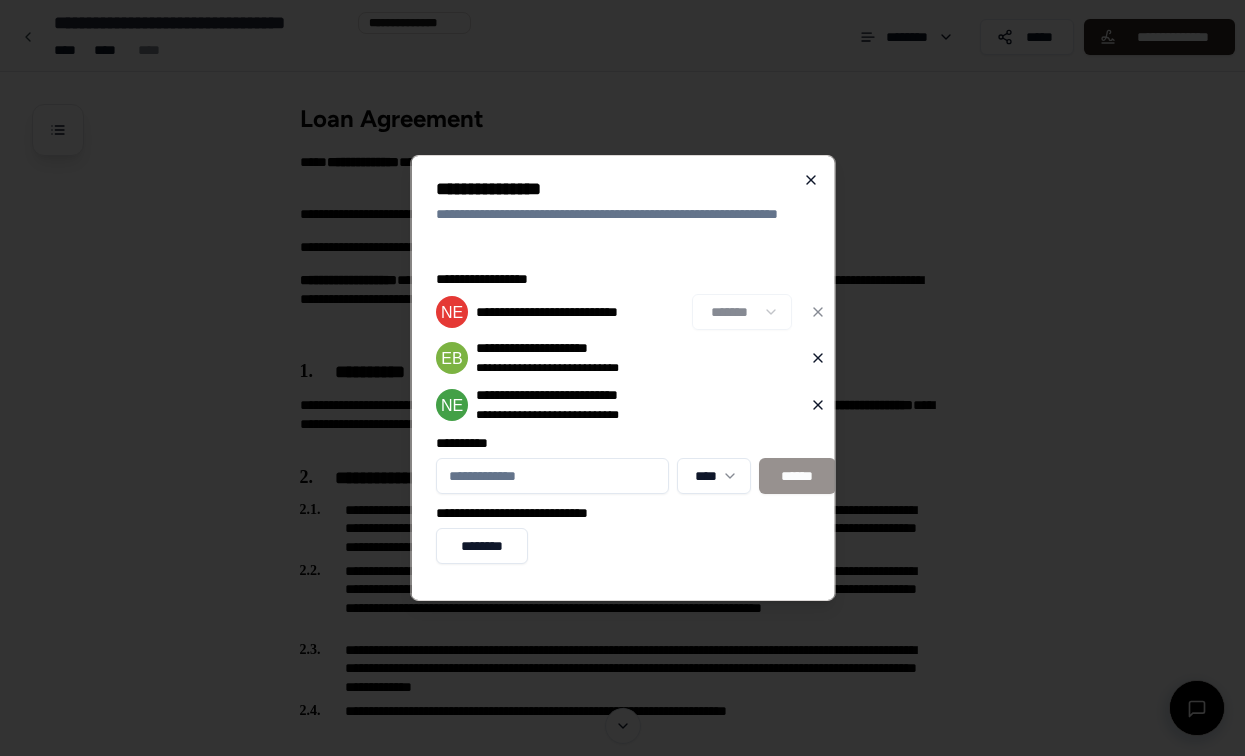 click 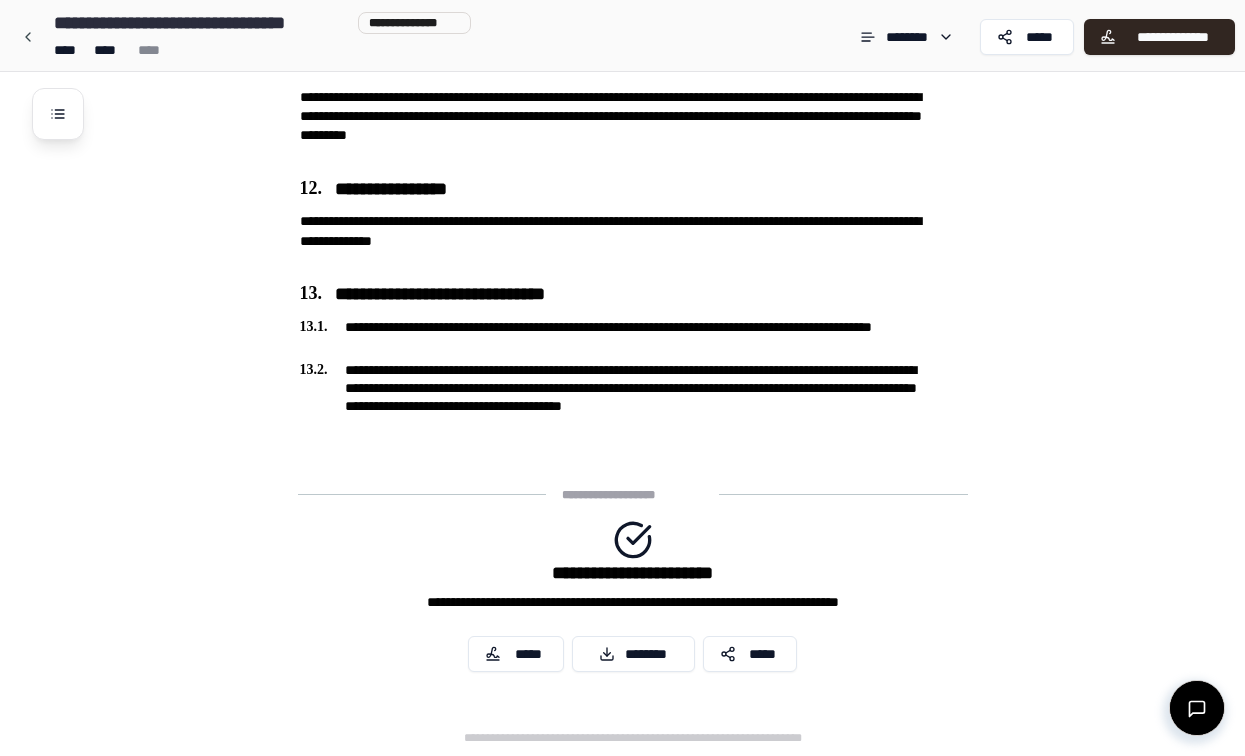 scroll, scrollTop: 2399, scrollLeft: 0, axis: vertical 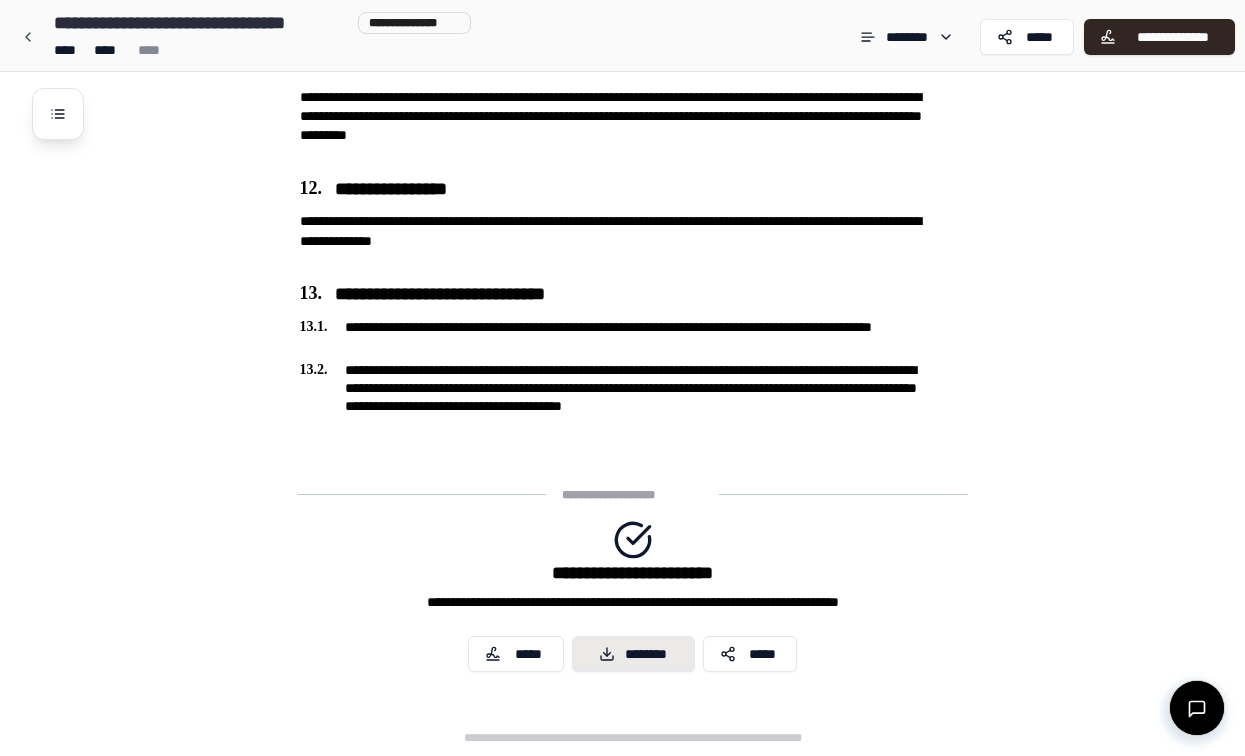 click on "********" at bounding box center (633, 654) 